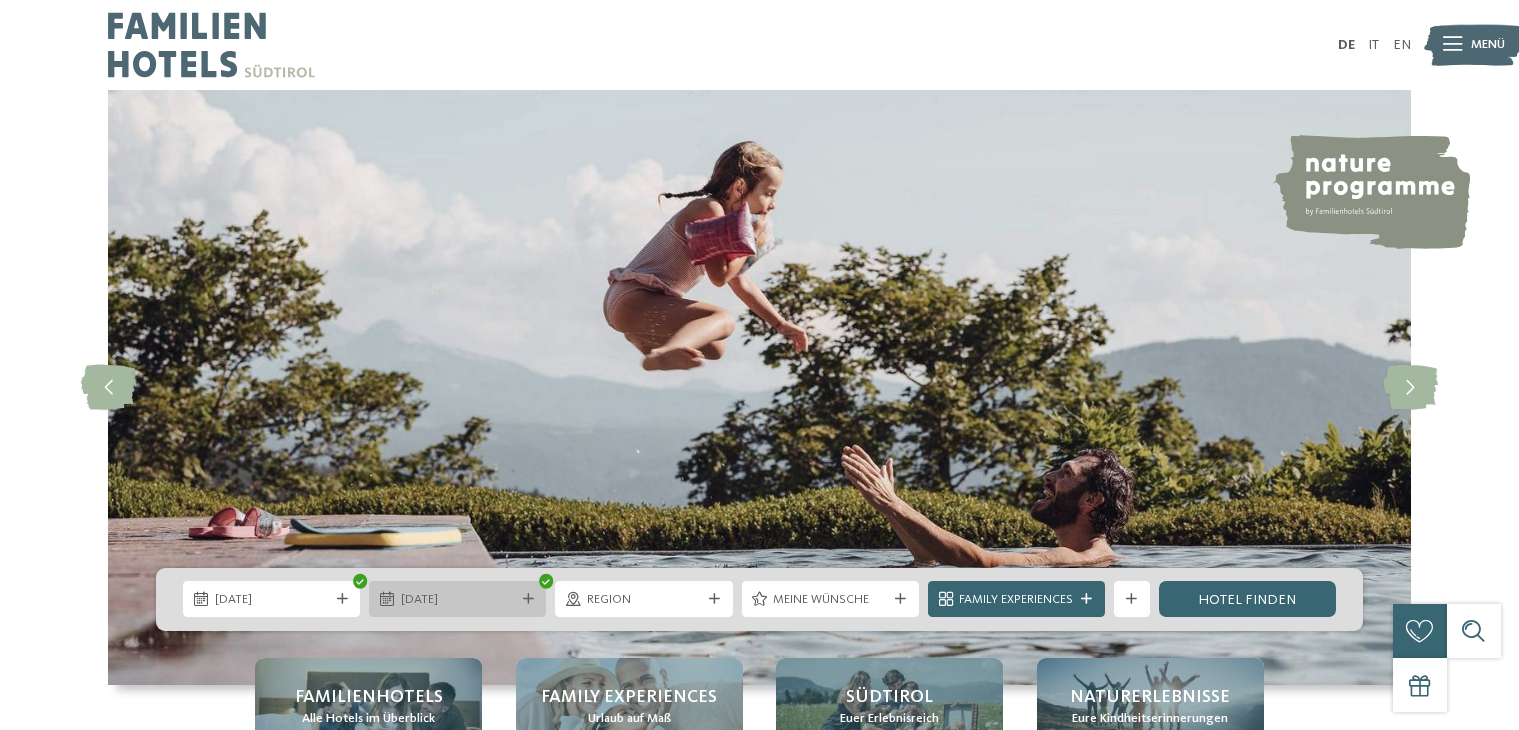 scroll, scrollTop: 0, scrollLeft: 0, axis: both 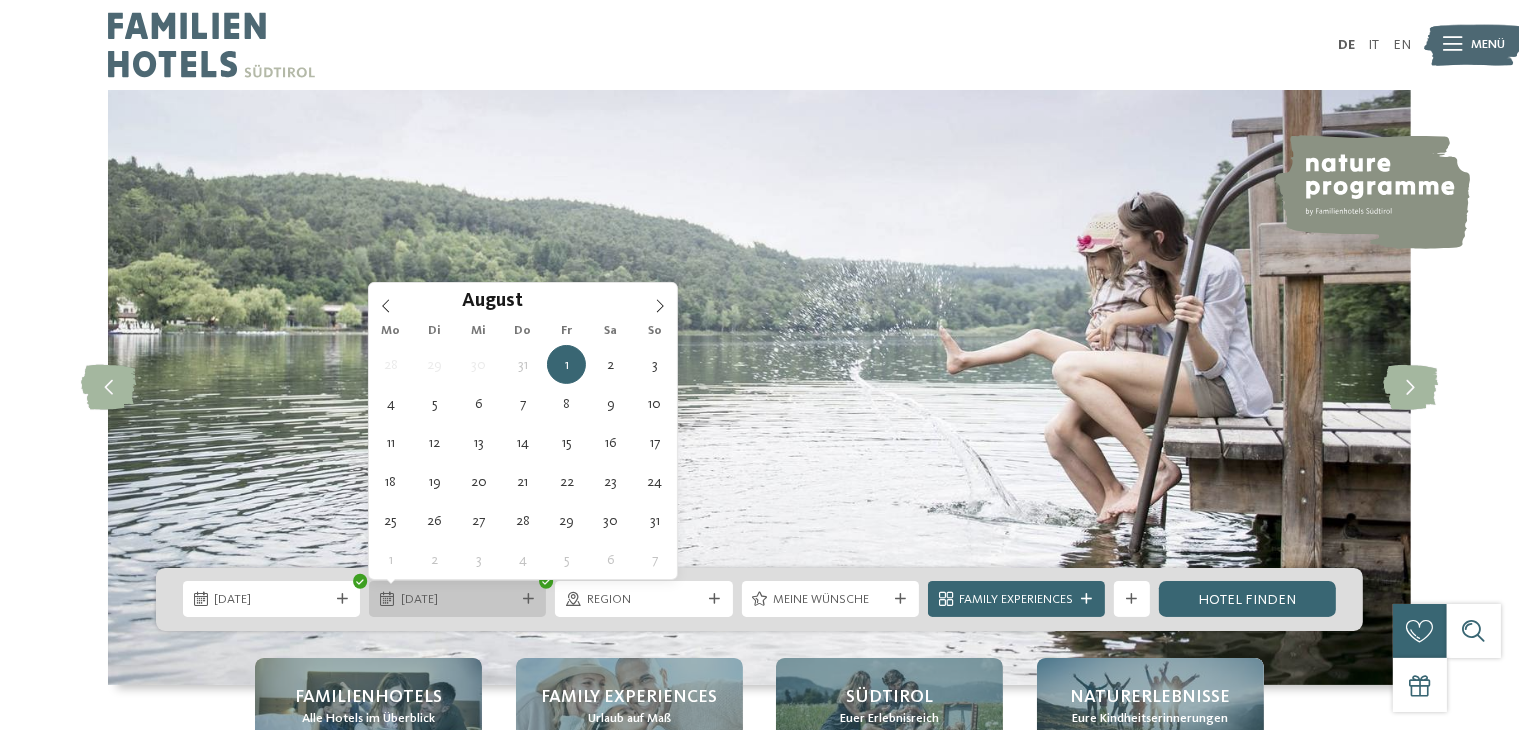 click on "[DATE]" at bounding box center [458, 600] 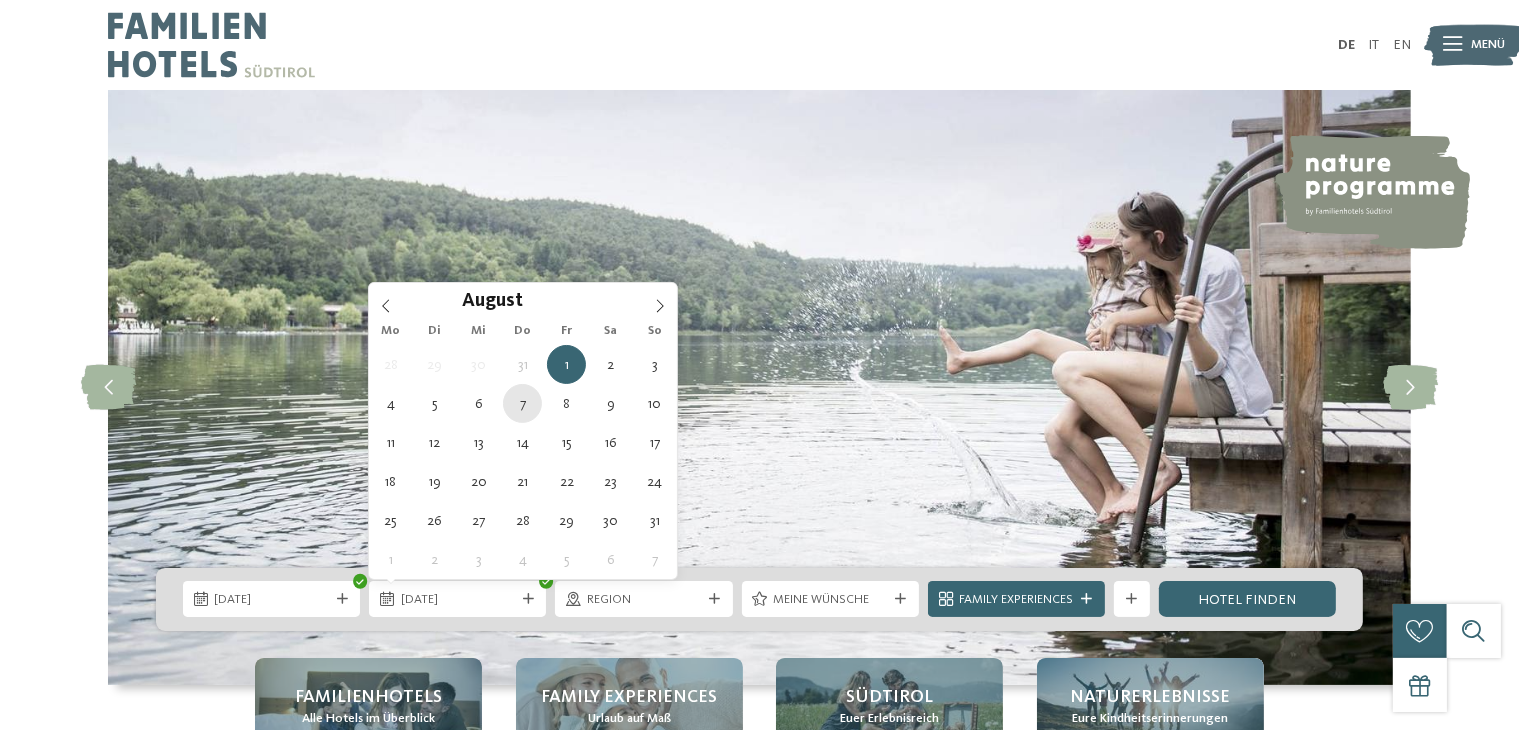 type on "[DATE]" 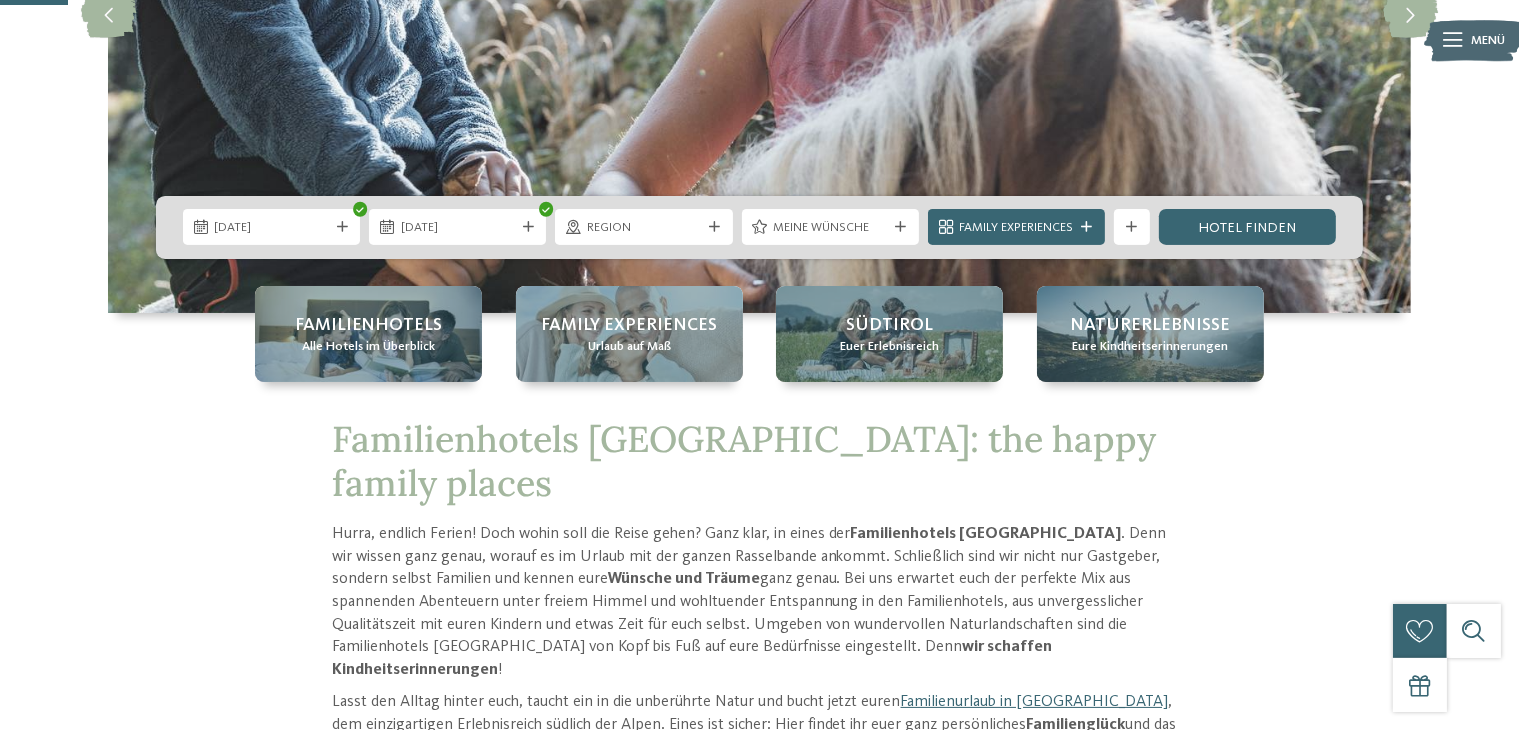 scroll, scrollTop: 382, scrollLeft: 0, axis: vertical 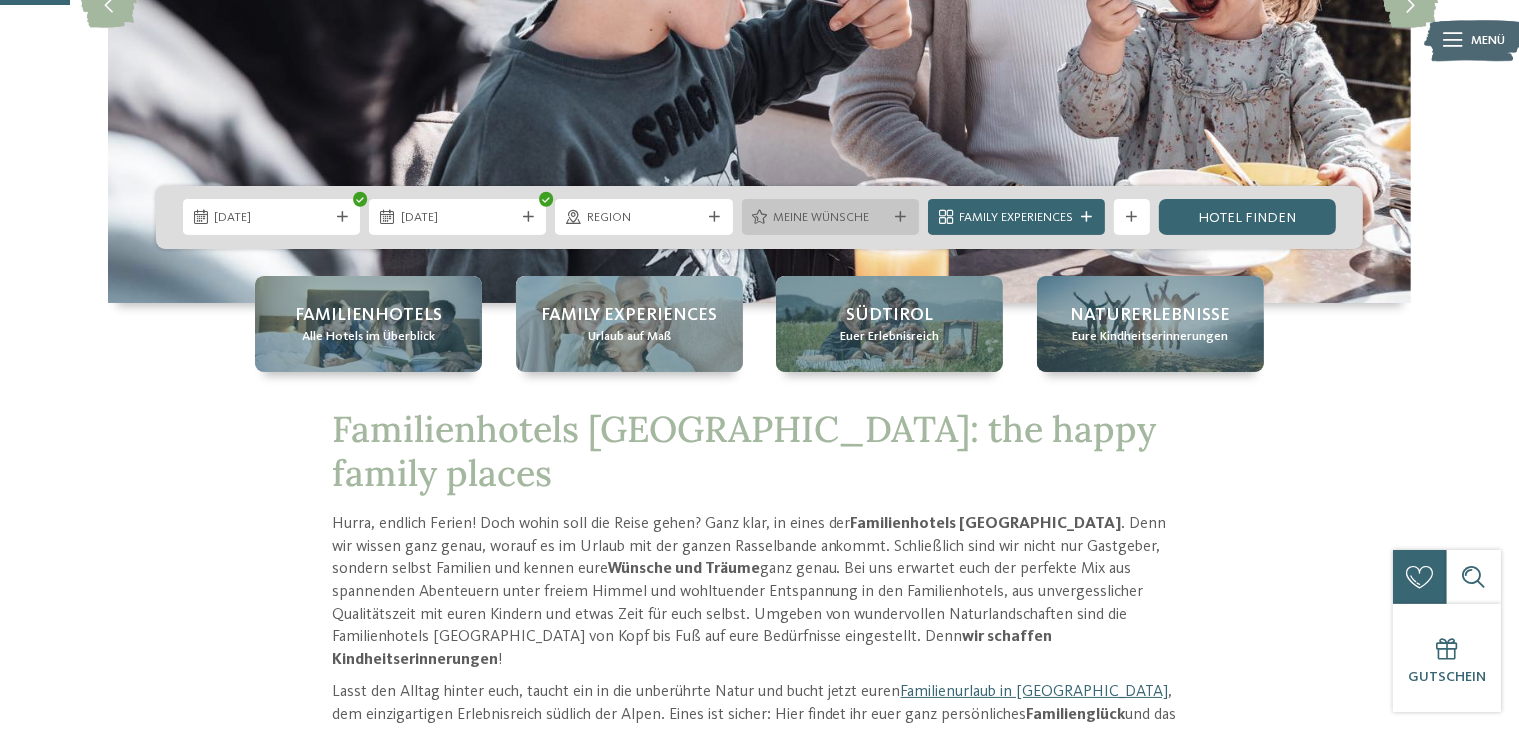 click at bounding box center [900, 217] 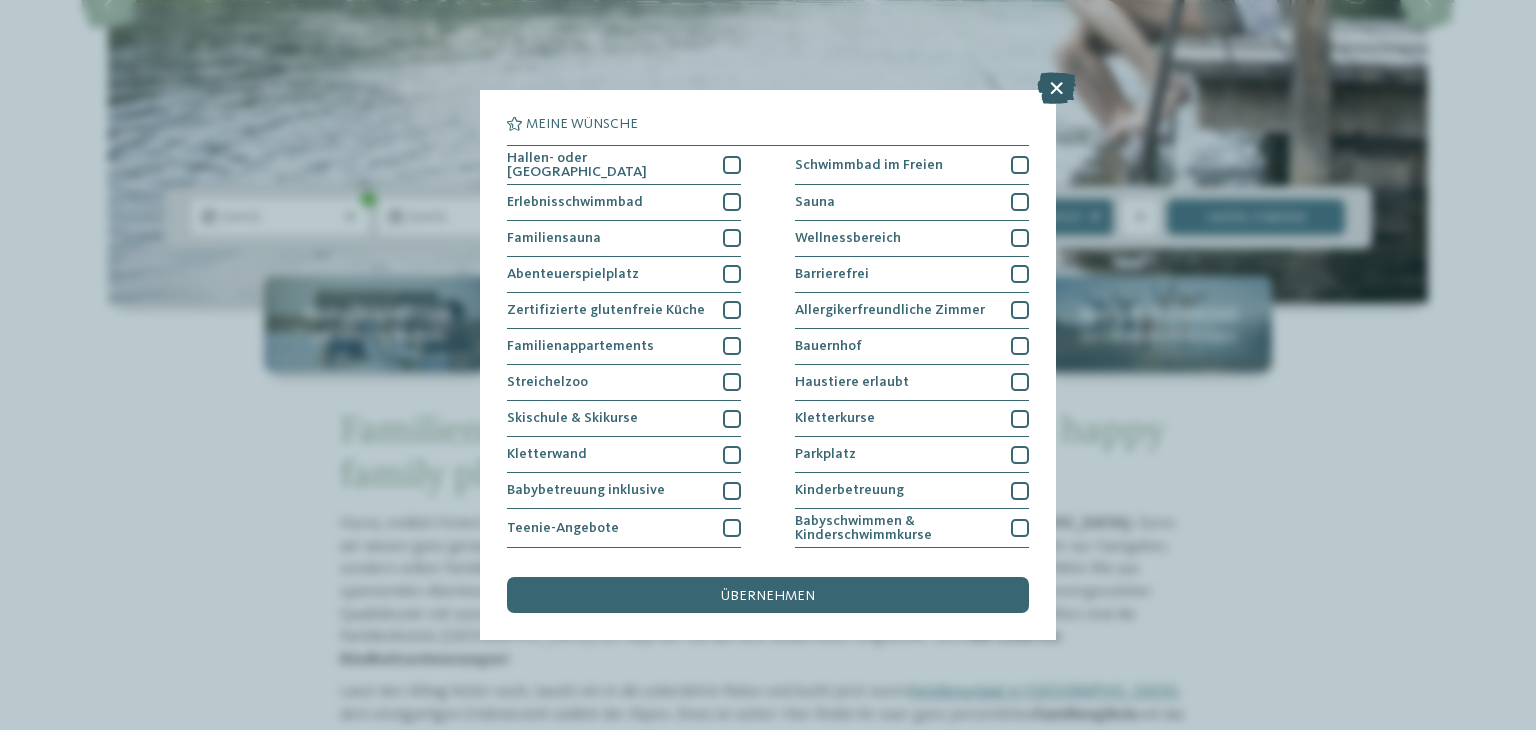 click at bounding box center (1056, 88) 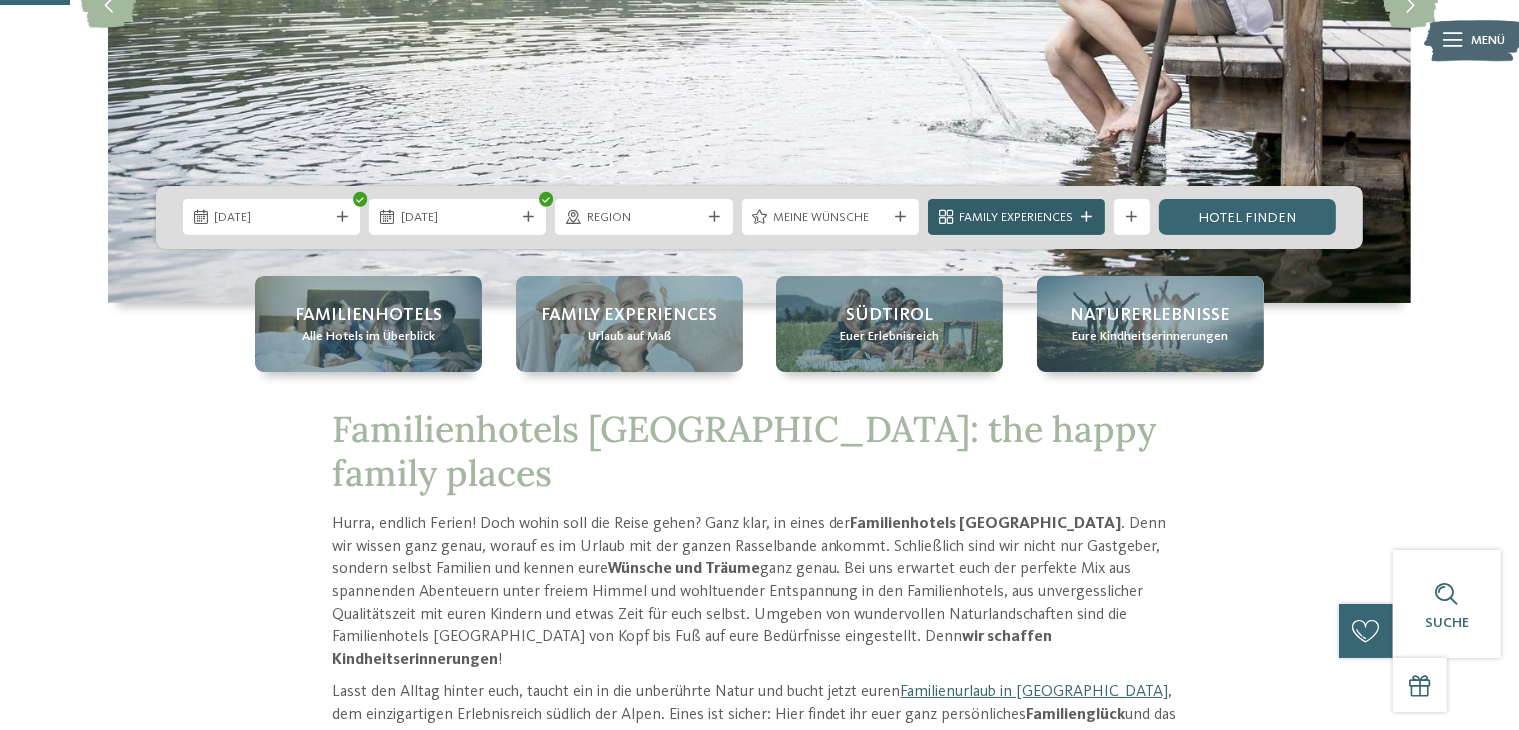 click on "Family Experiences" at bounding box center (1016, 217) 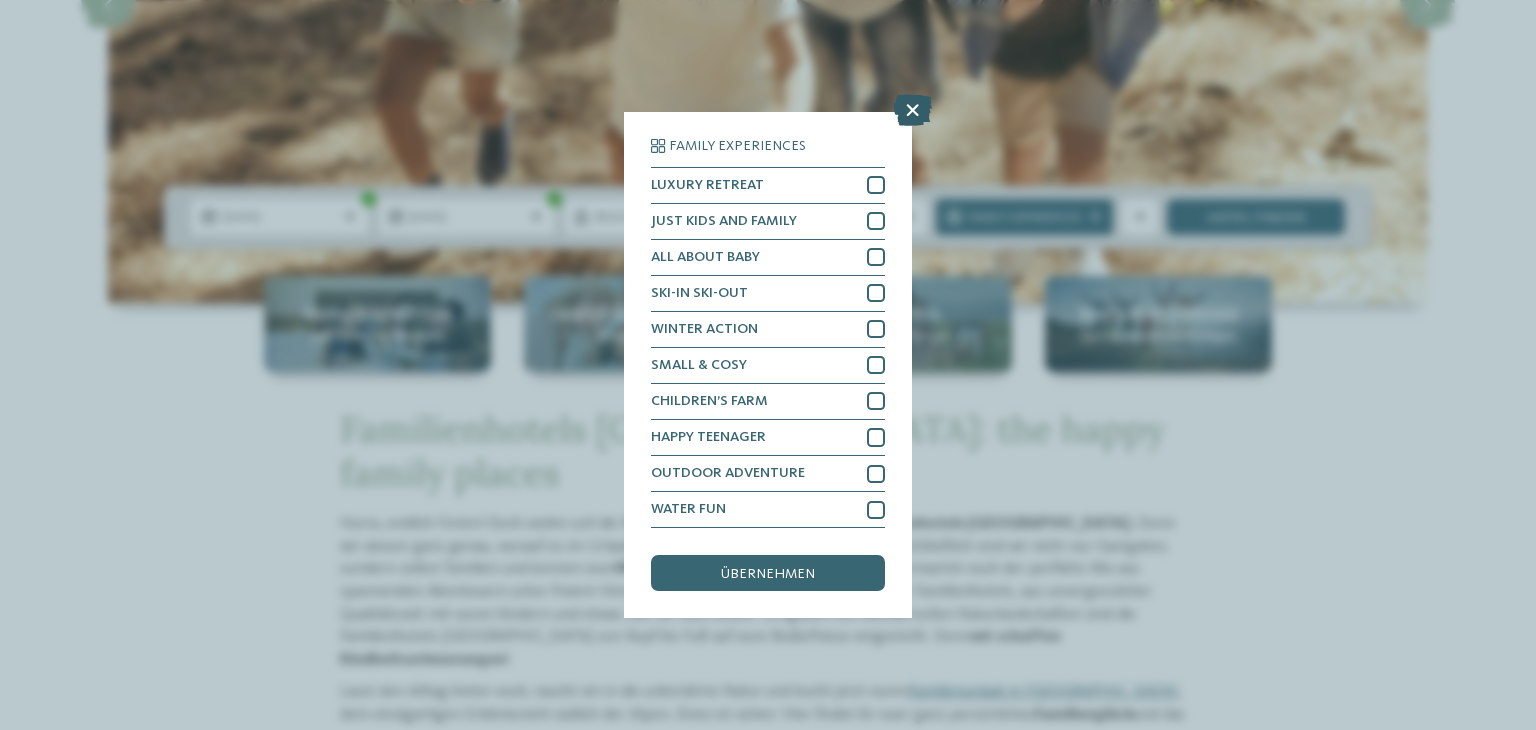 click at bounding box center (912, 110) 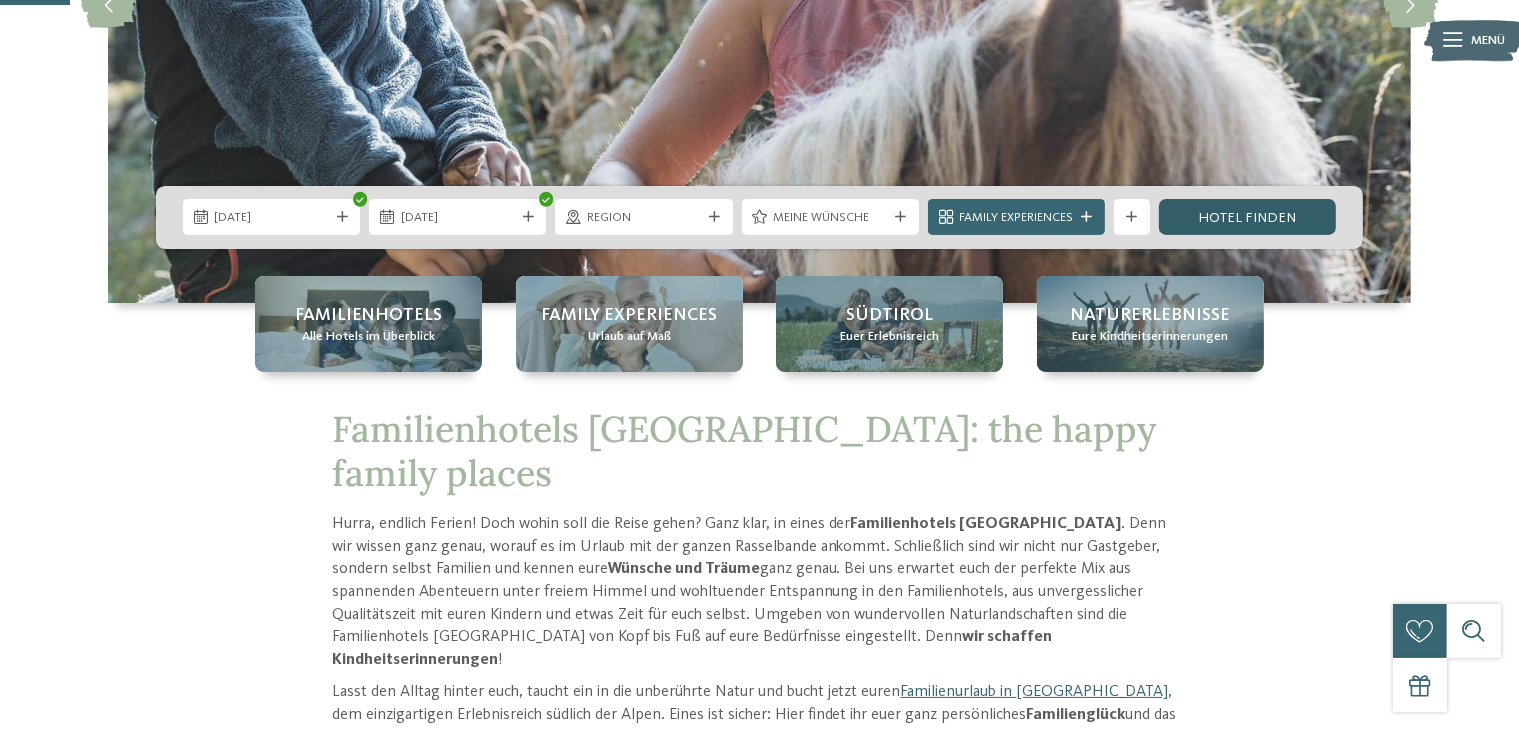 click on "Hotel finden" at bounding box center (1247, 217) 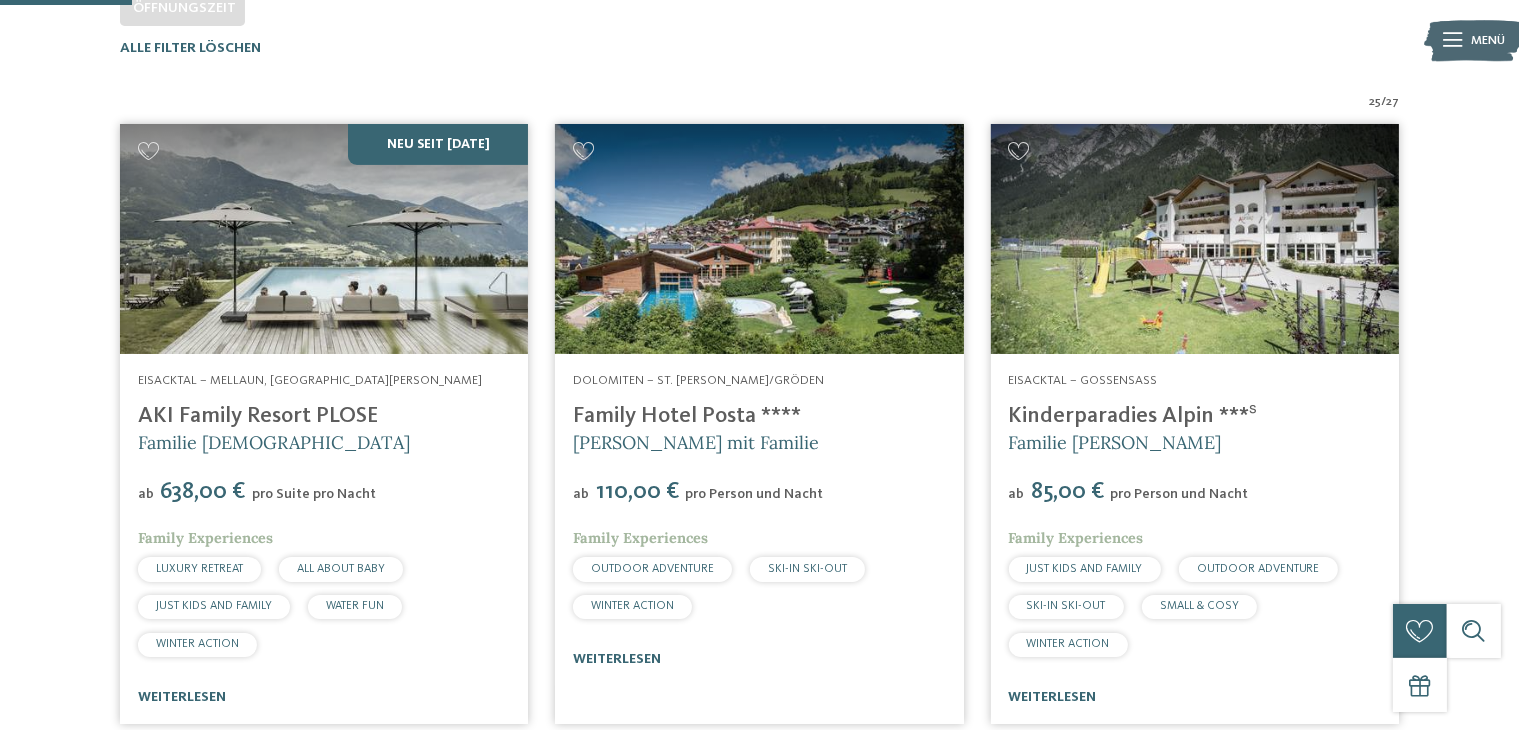 scroll, scrollTop: 579, scrollLeft: 0, axis: vertical 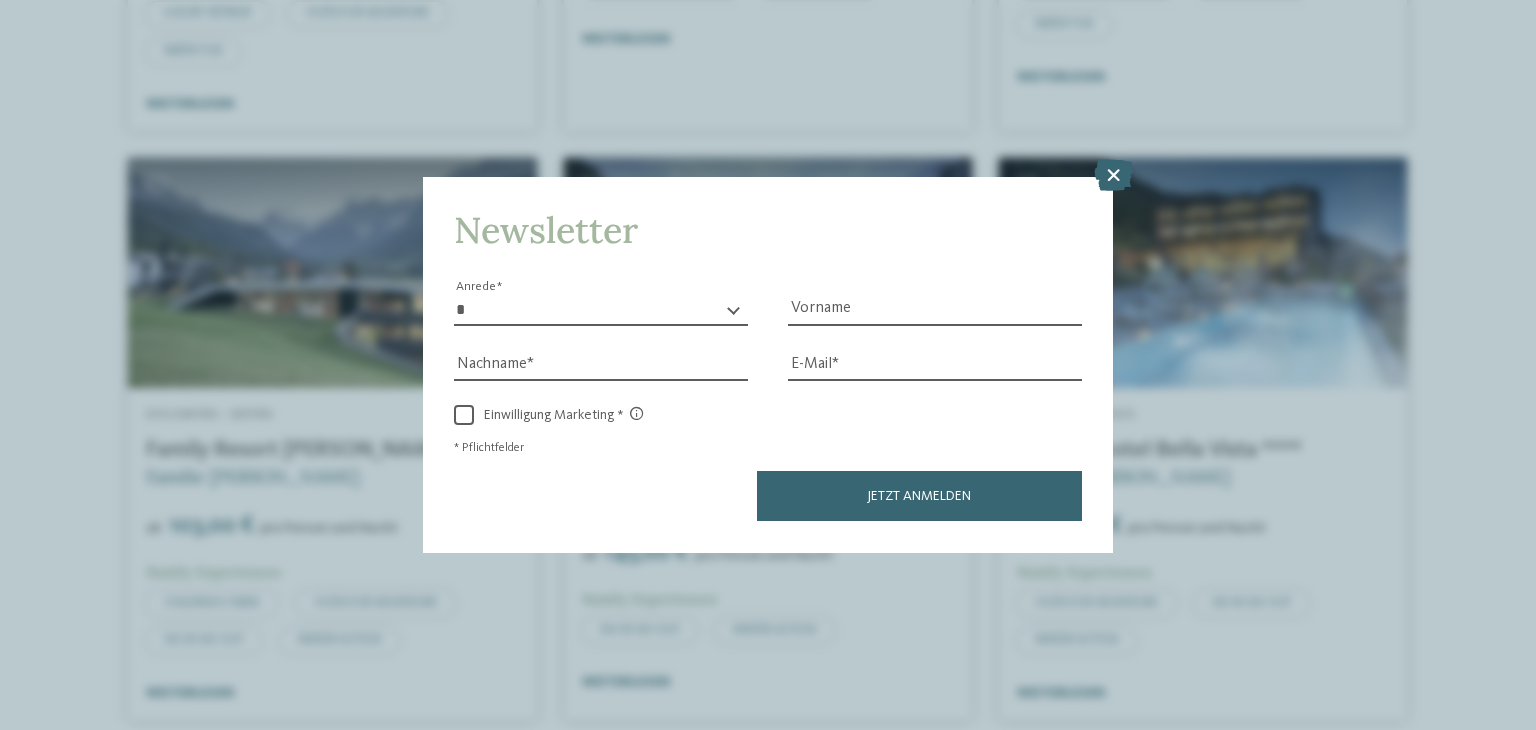 drag, startPoint x: 1528, startPoint y: 84, endPoint x: 1535, endPoint y: 209, distance: 125.19585 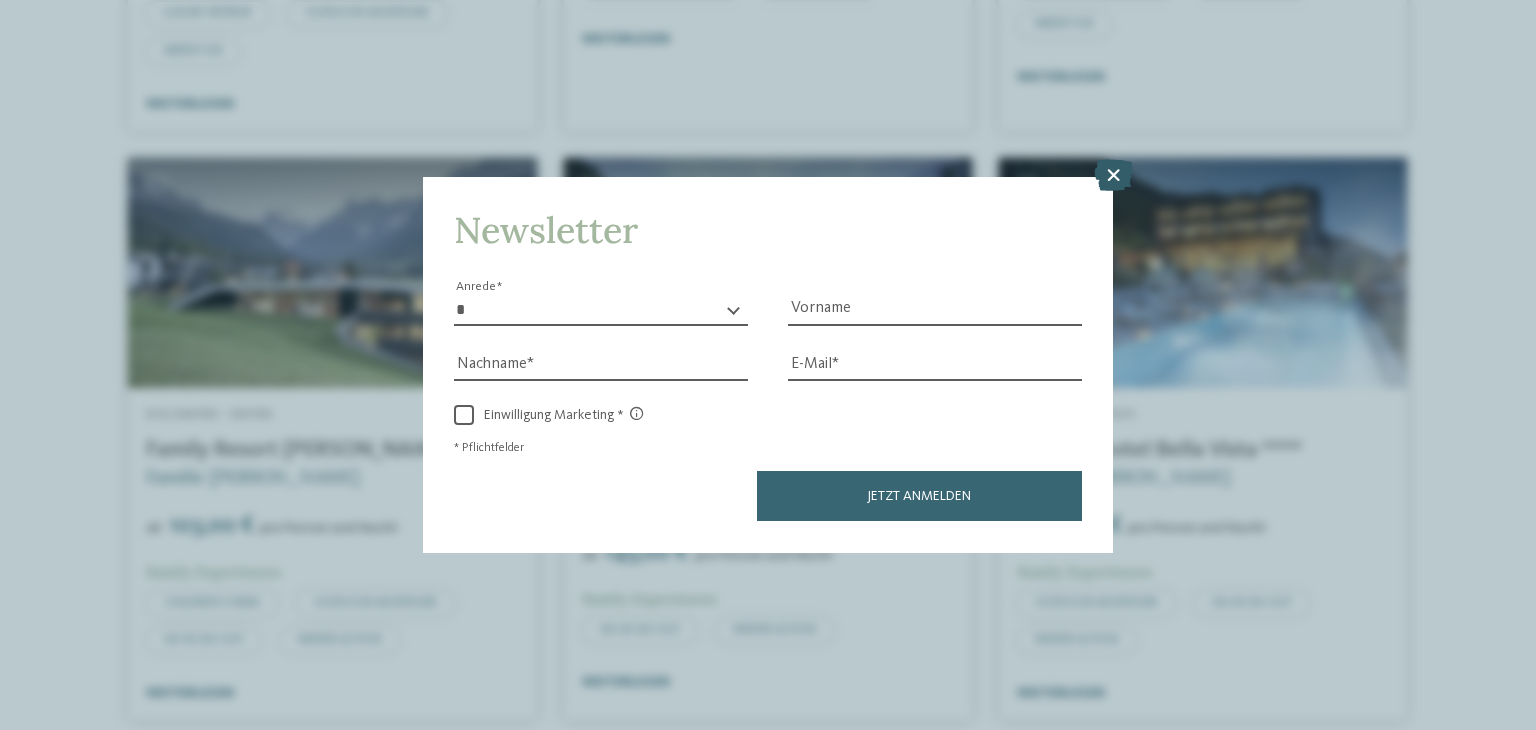 click at bounding box center (1113, 176) 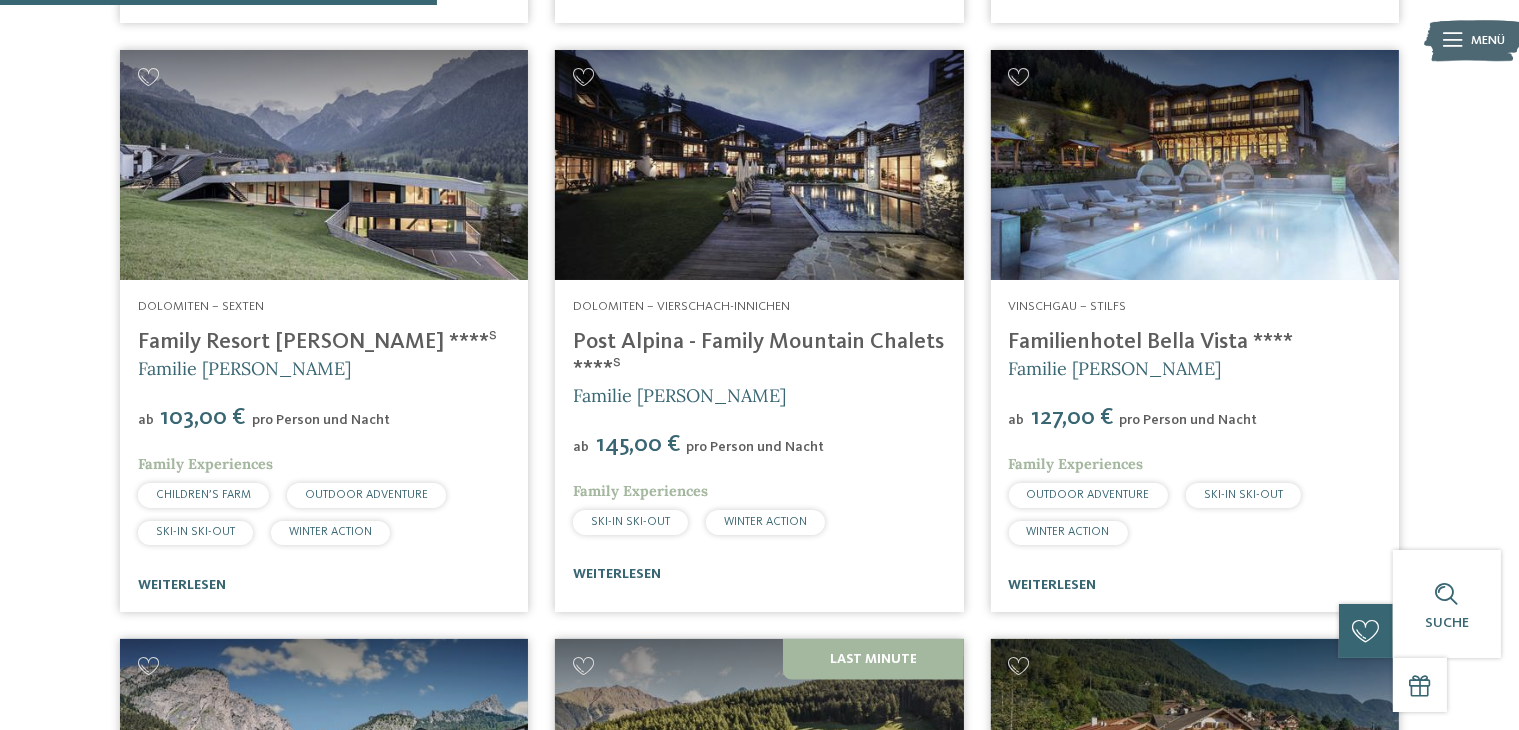 scroll, scrollTop: 1917, scrollLeft: 0, axis: vertical 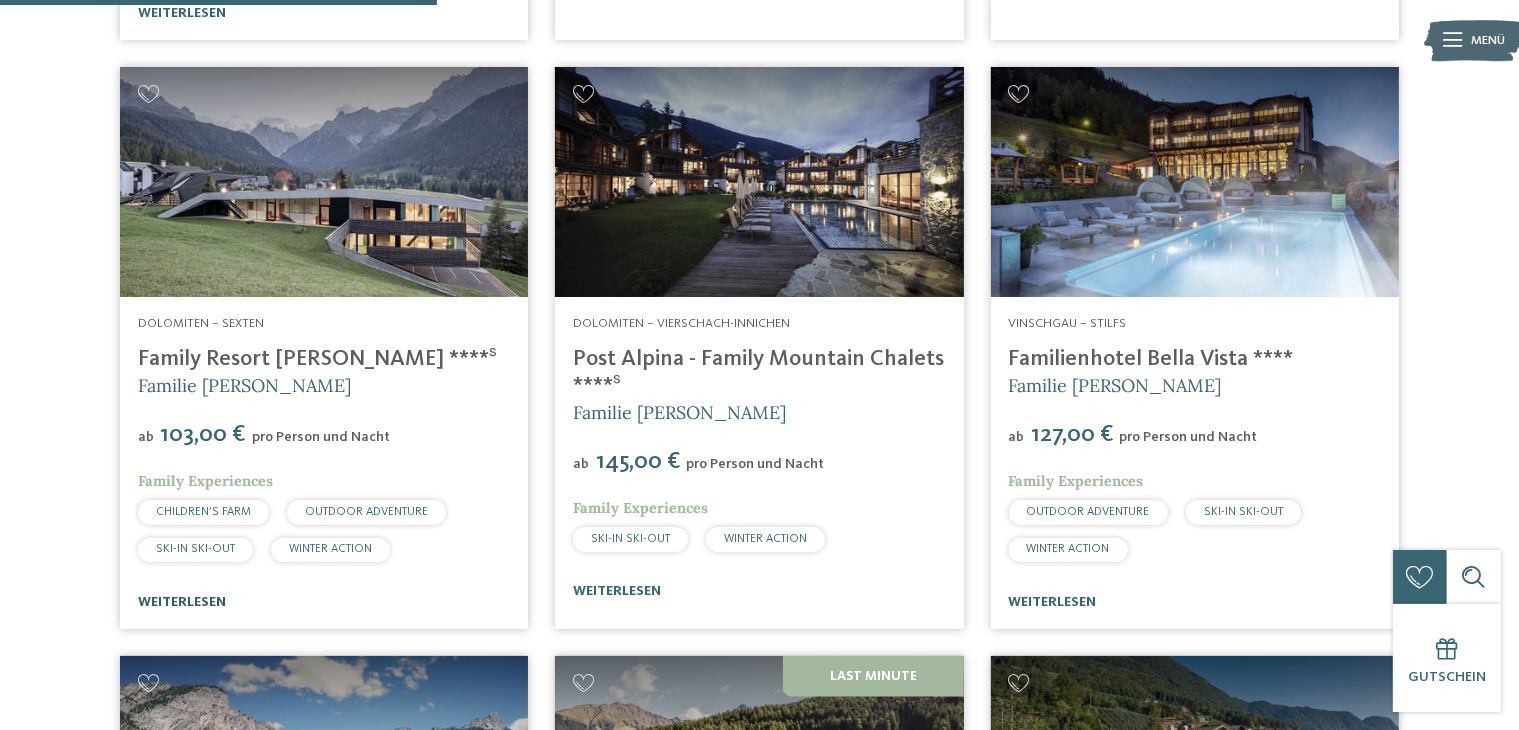 click on "weiterlesen" at bounding box center [182, 602] 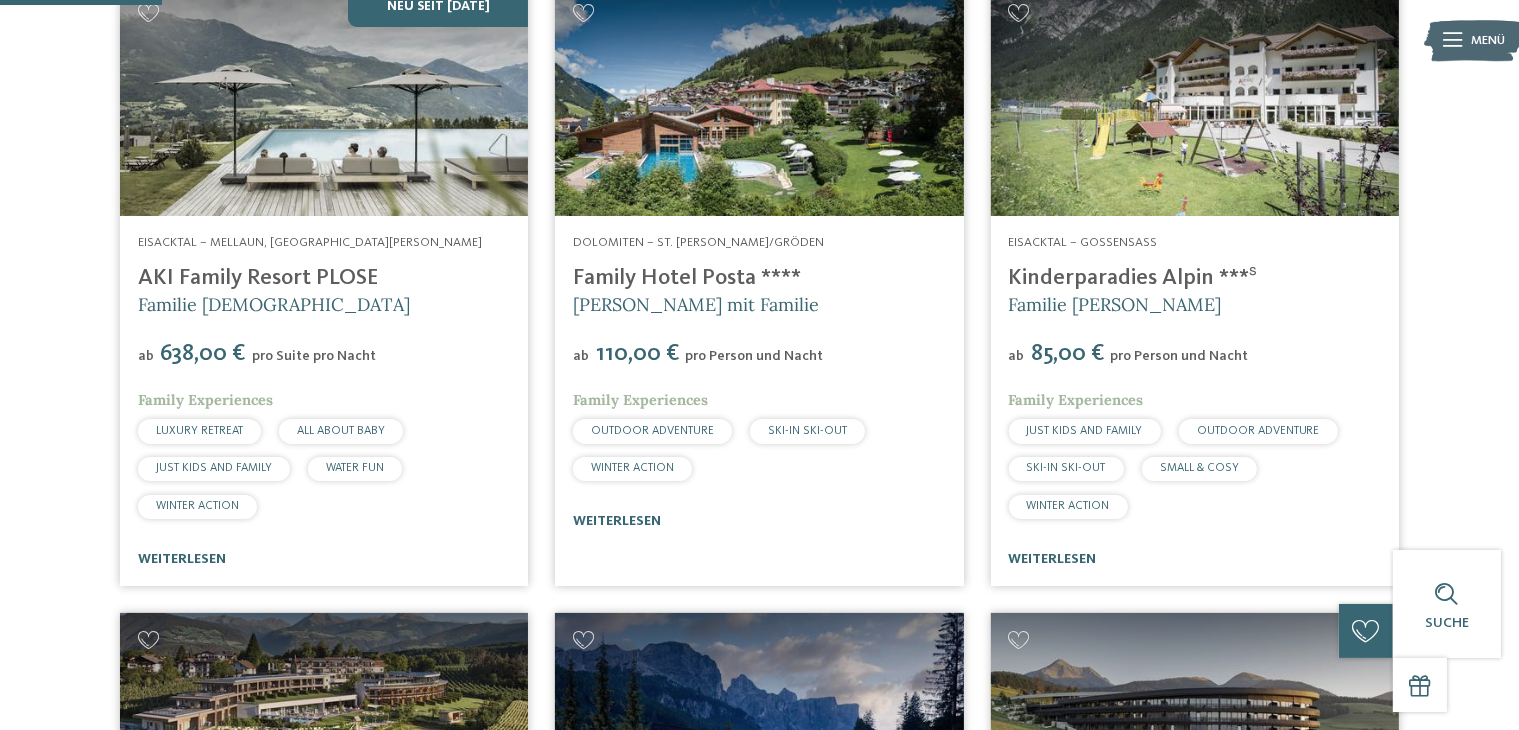 scroll, scrollTop: 708, scrollLeft: 0, axis: vertical 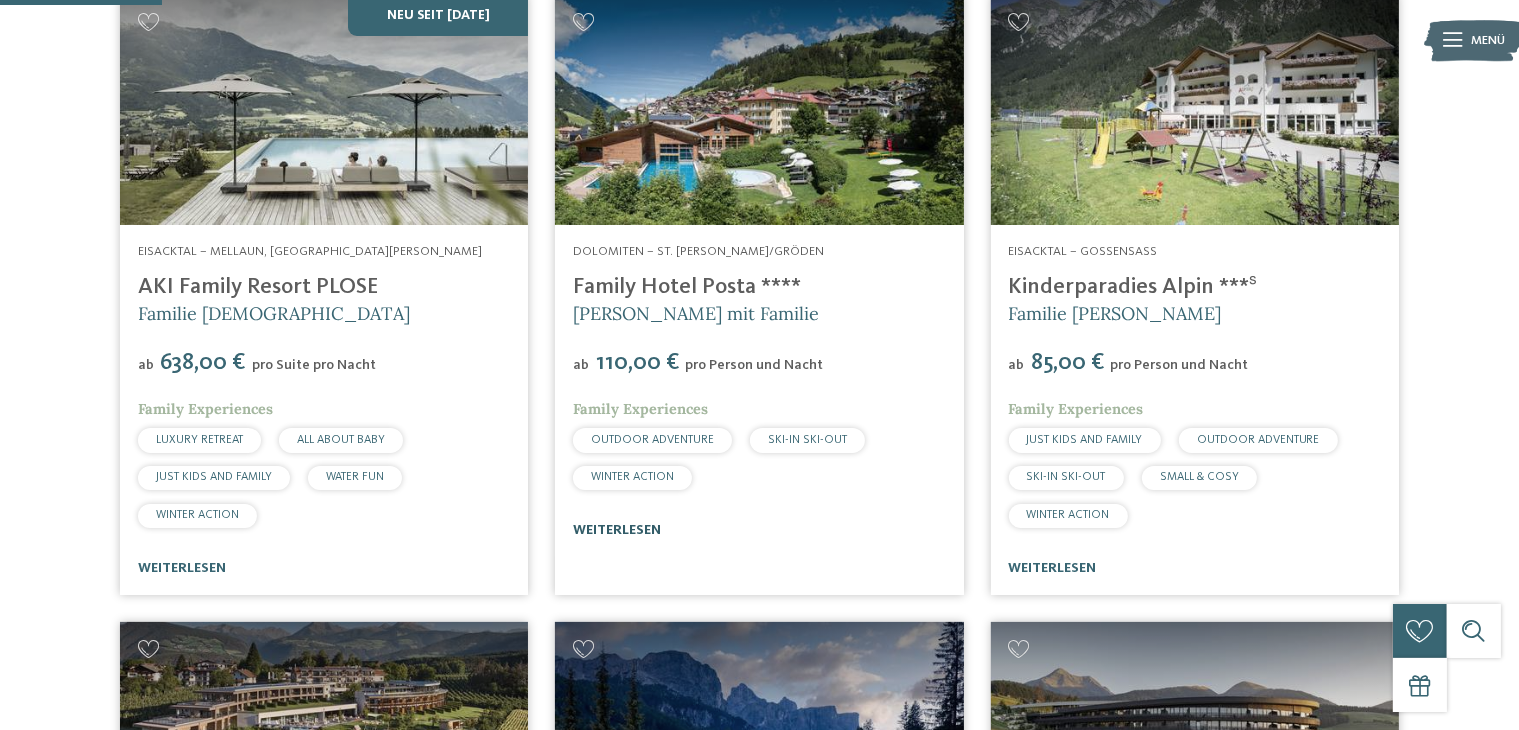 click on "weiterlesen" at bounding box center [617, 530] 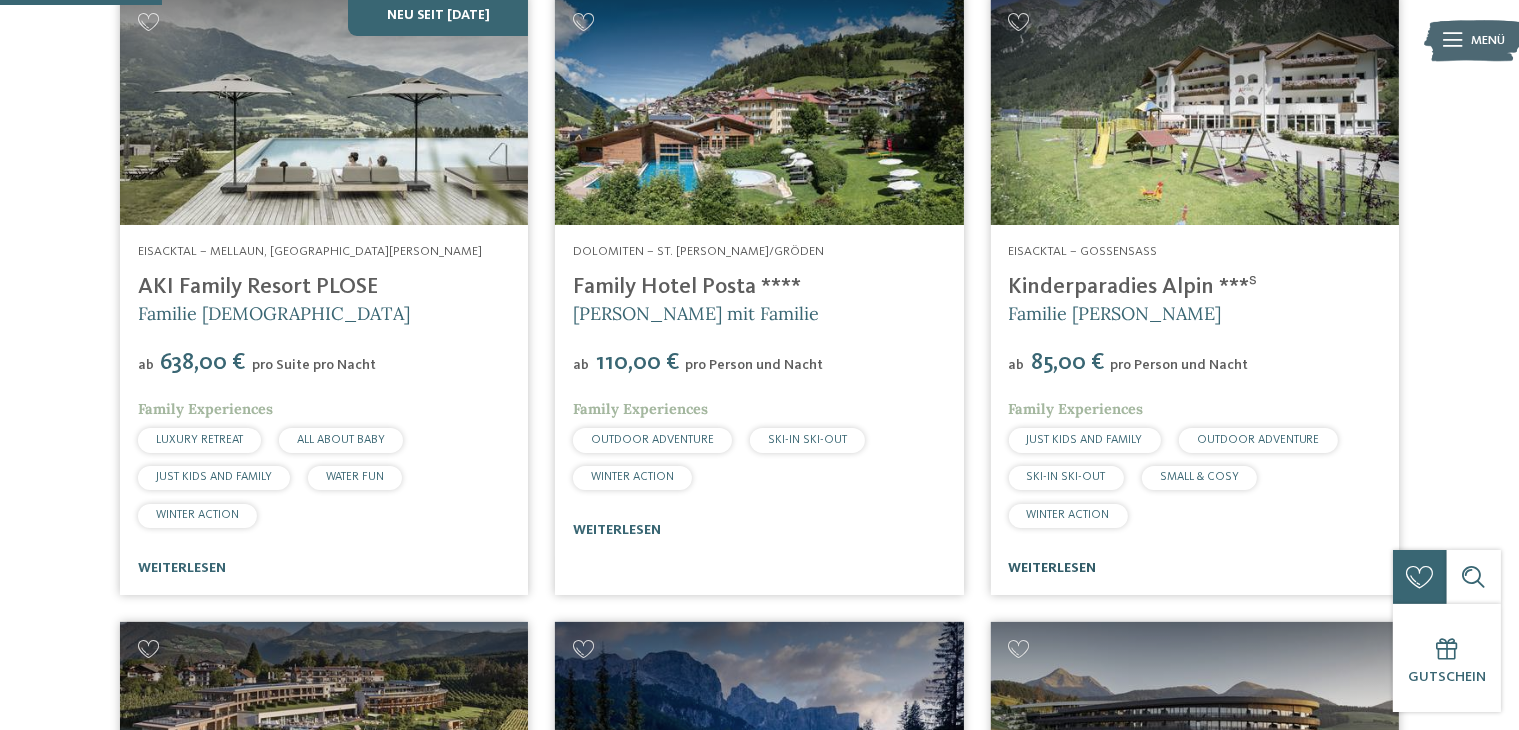 click on "weiterlesen" at bounding box center [1053, 568] 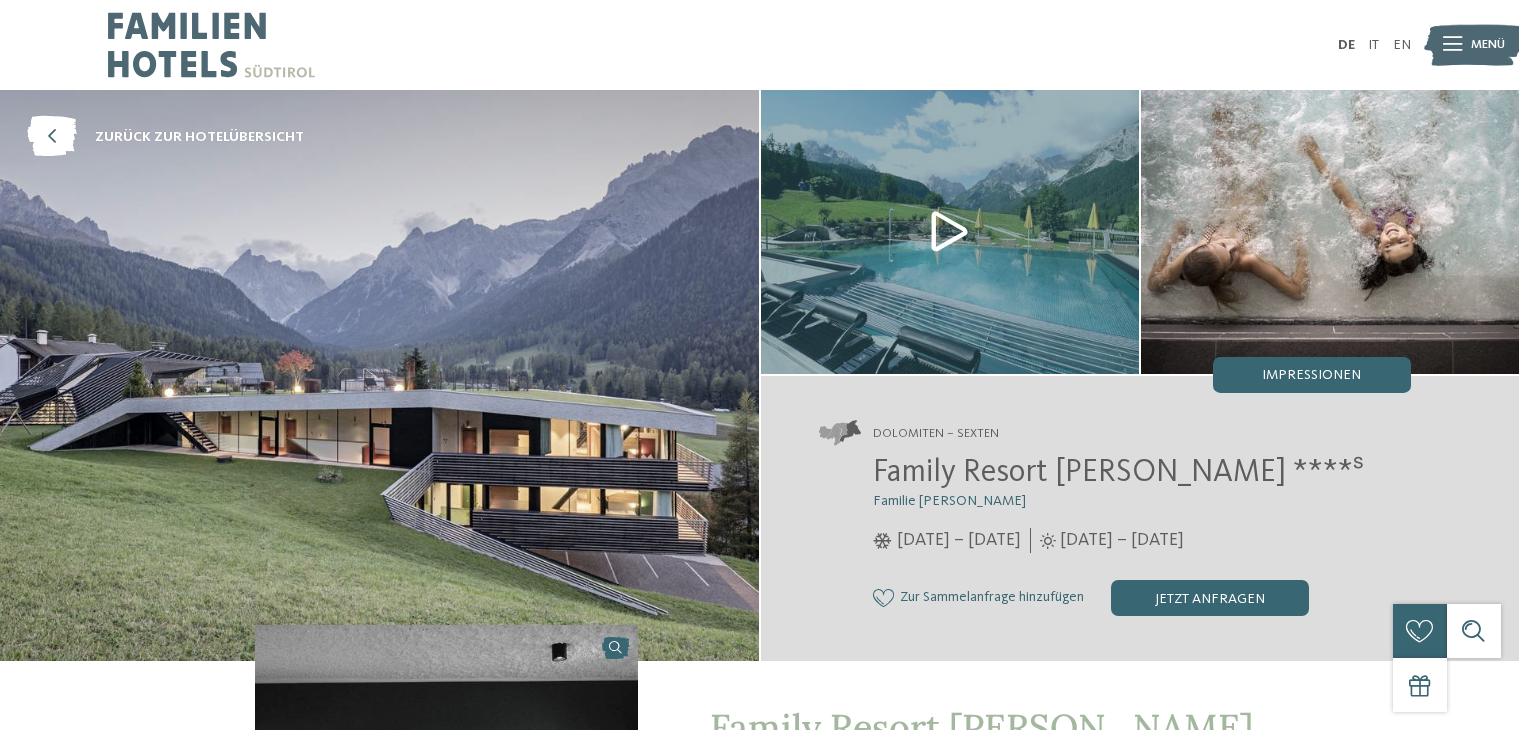 scroll, scrollTop: 0, scrollLeft: 0, axis: both 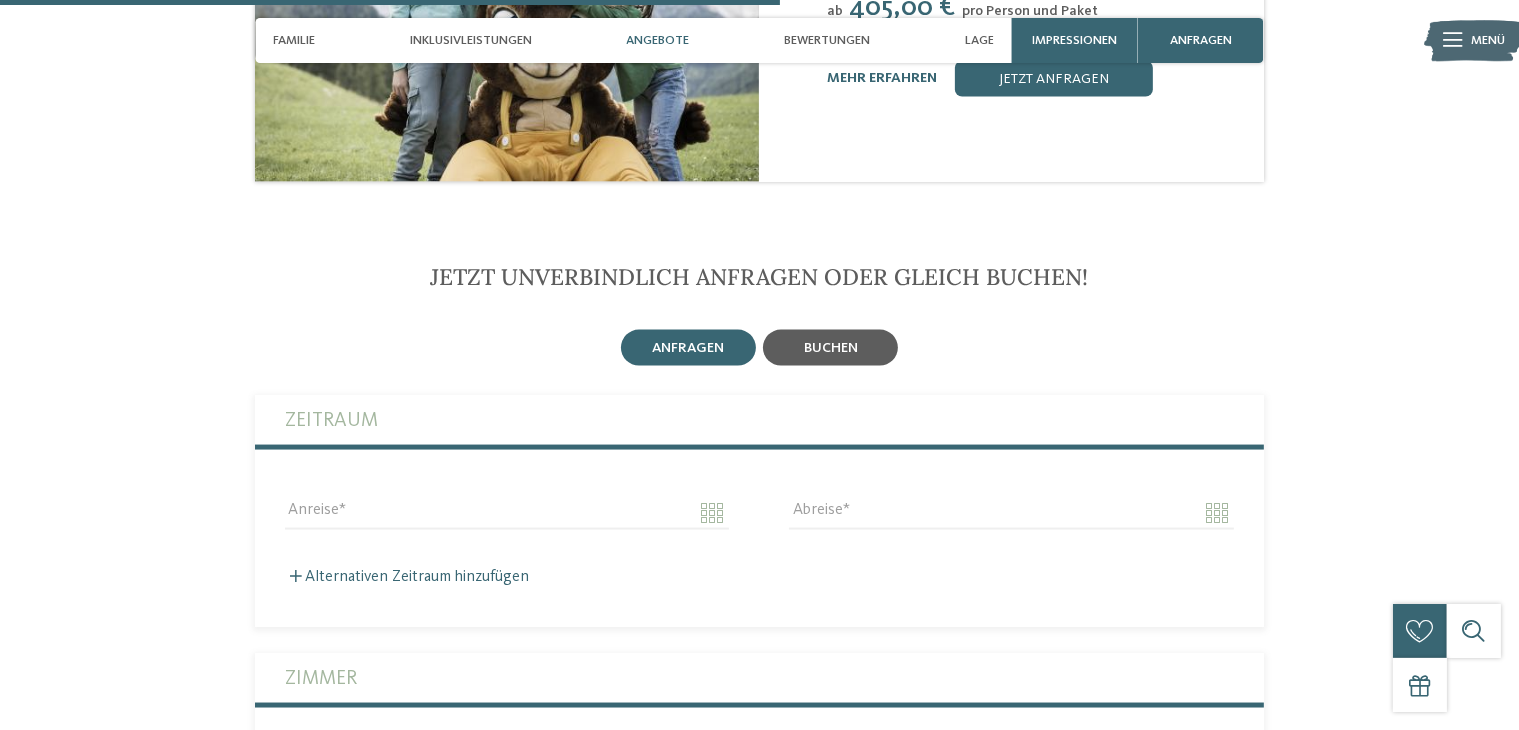 click on "buchen" at bounding box center (831, 348) 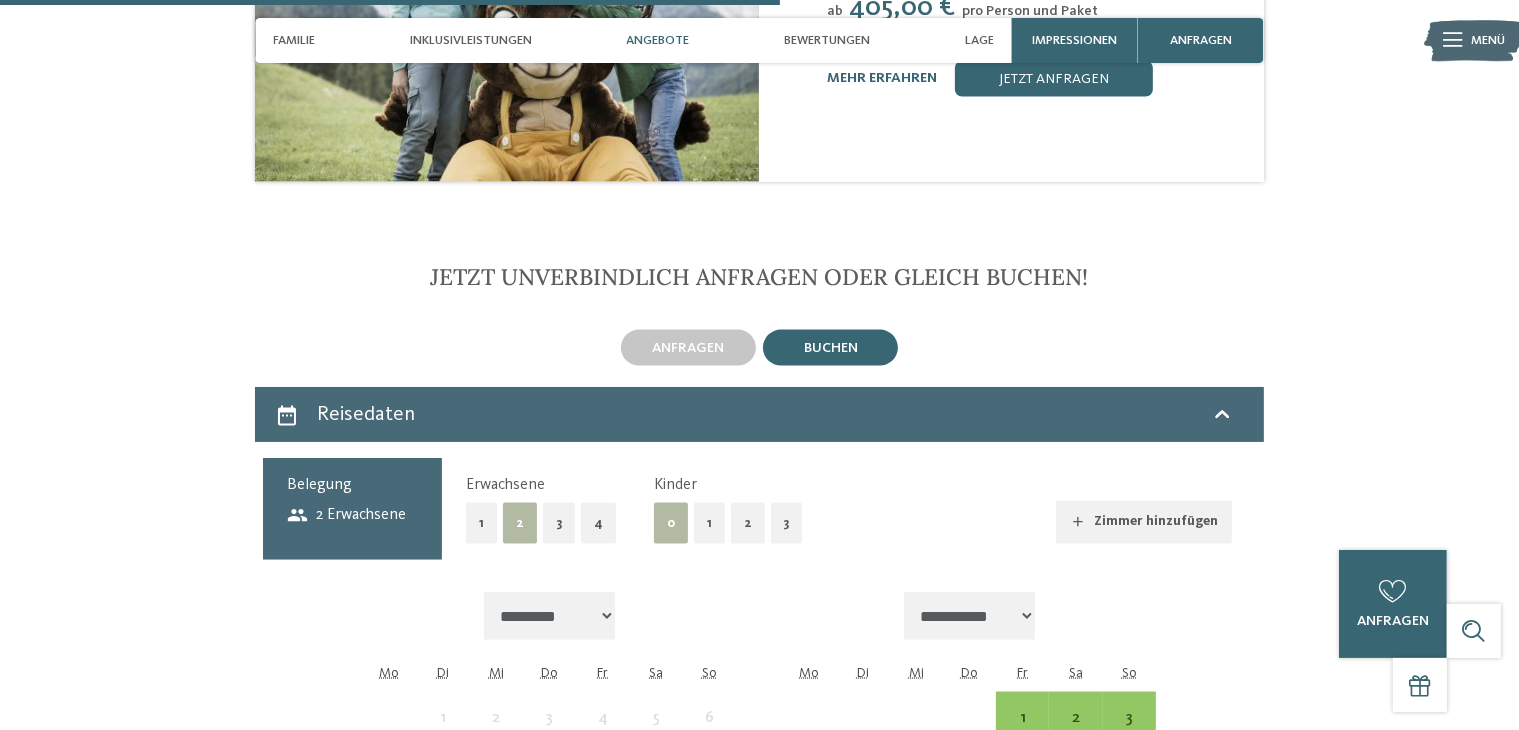 click on "3" at bounding box center (787, 523) 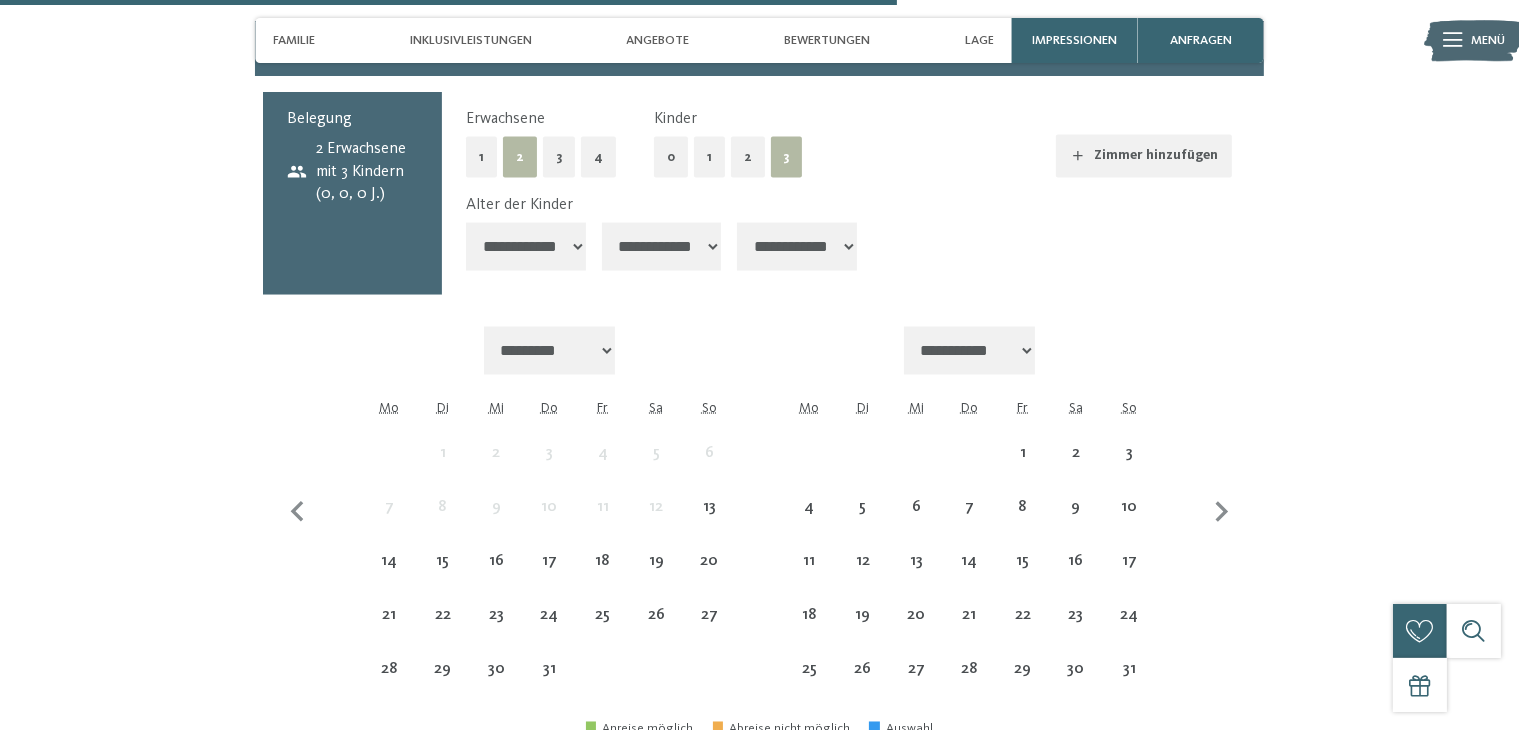 scroll, scrollTop: 3274, scrollLeft: 0, axis: vertical 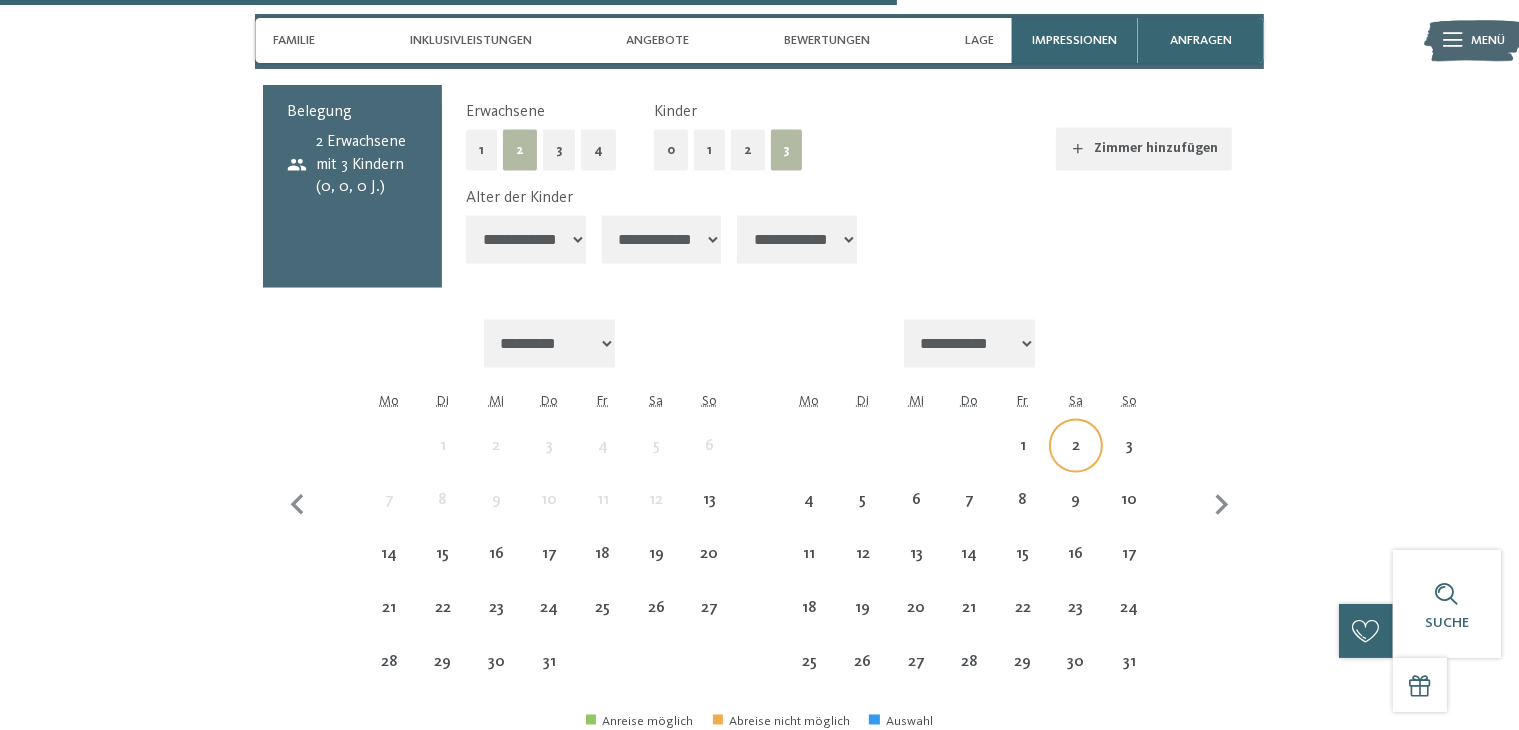 click on "2" at bounding box center [1075, 462] 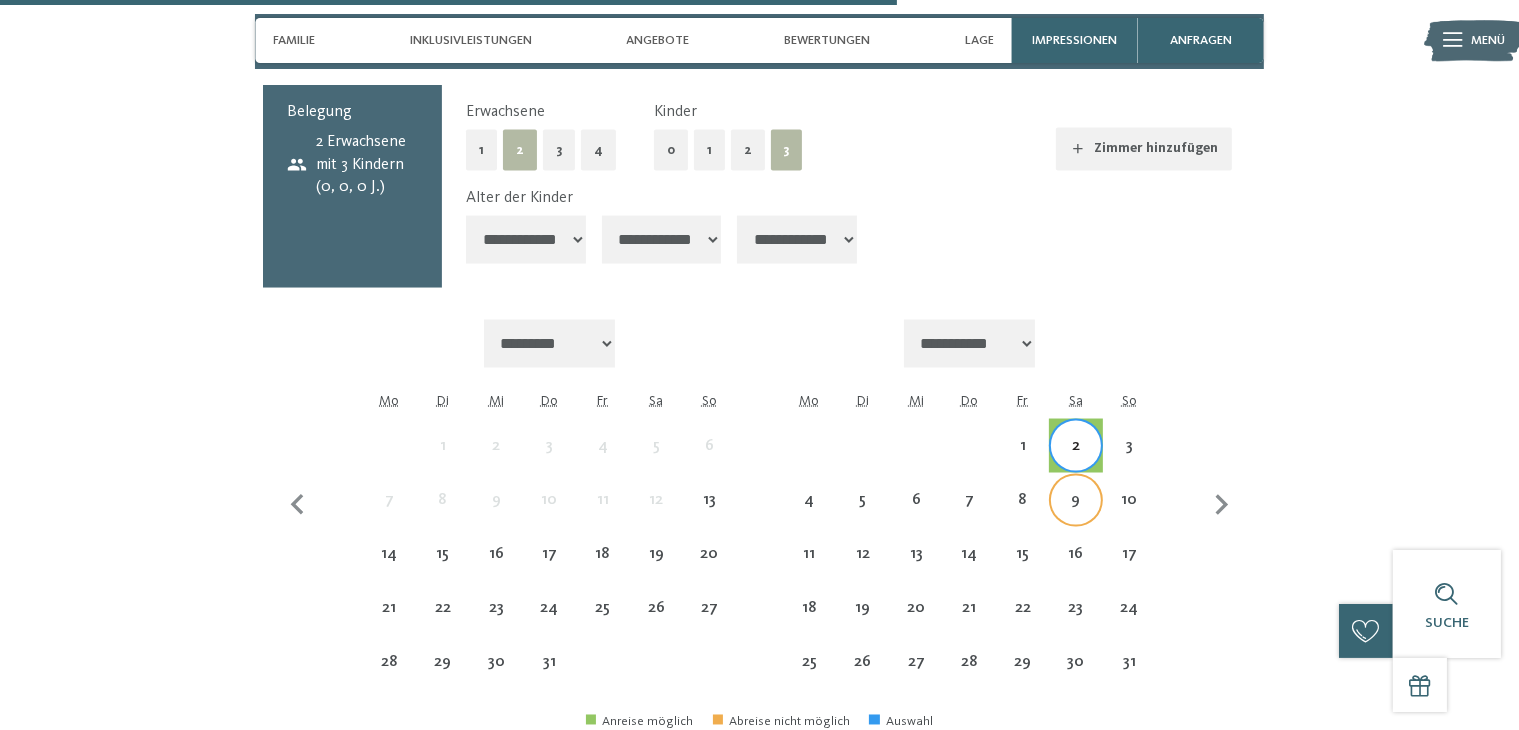 click on "9" at bounding box center [1075, 500] 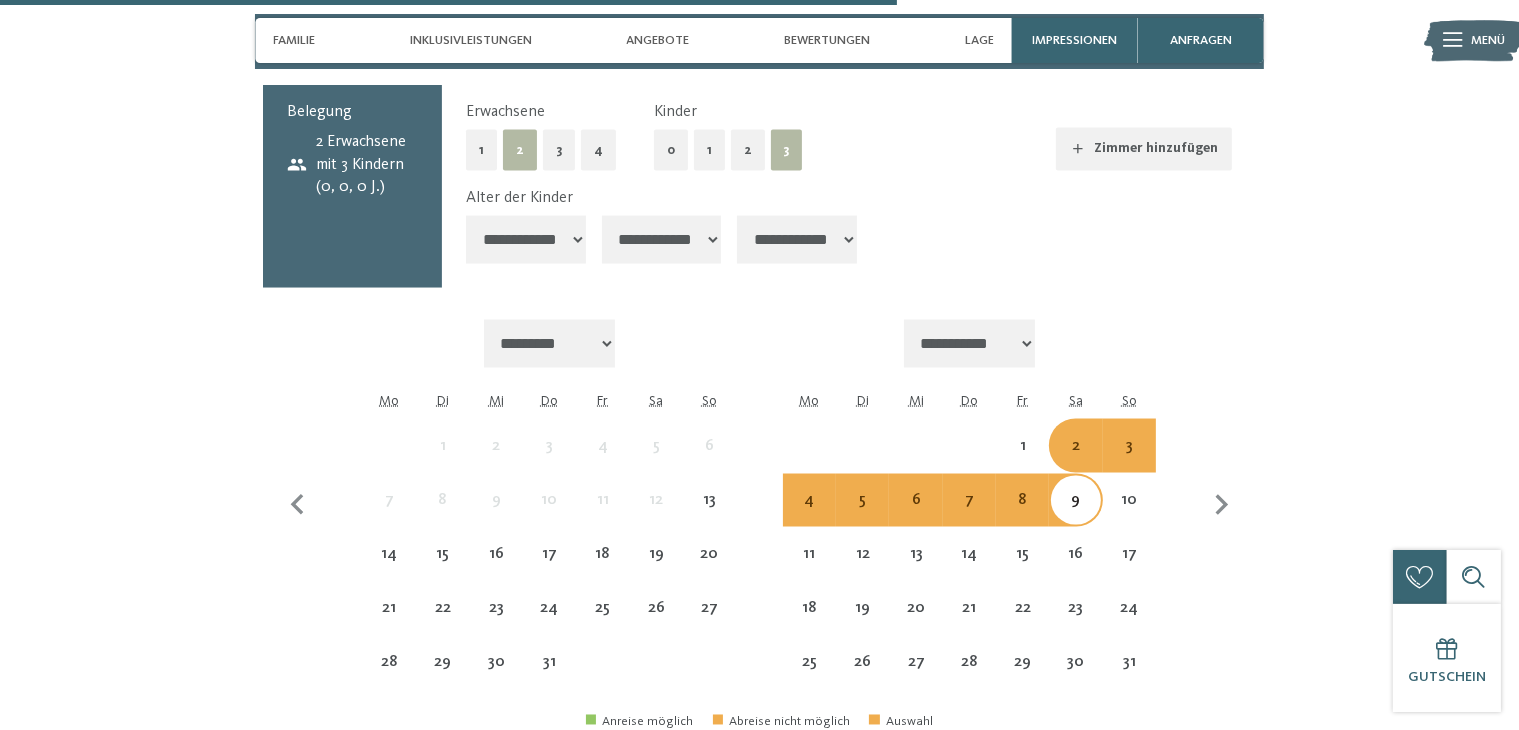 click at bounding box center (969, 445) 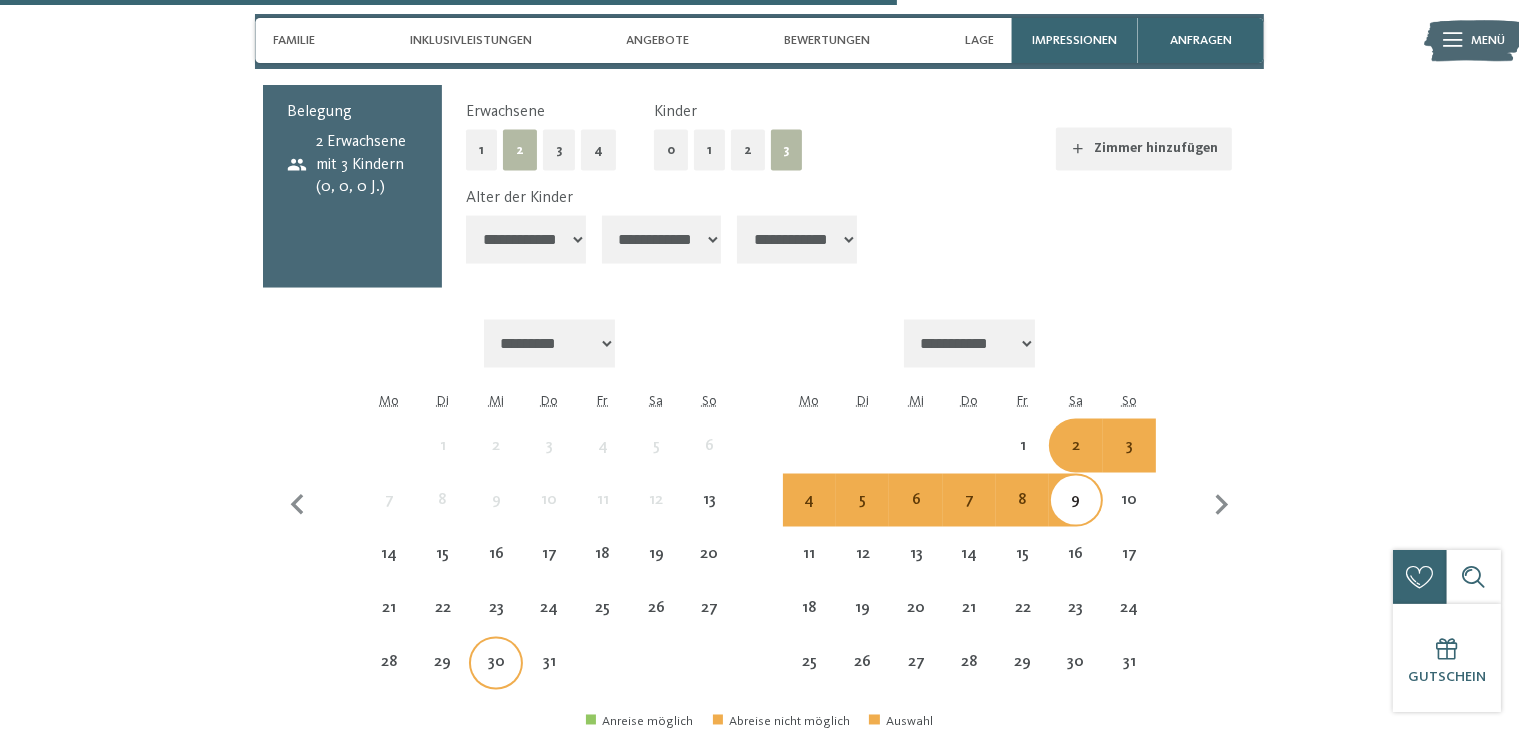click on "30" at bounding box center [495, 679] 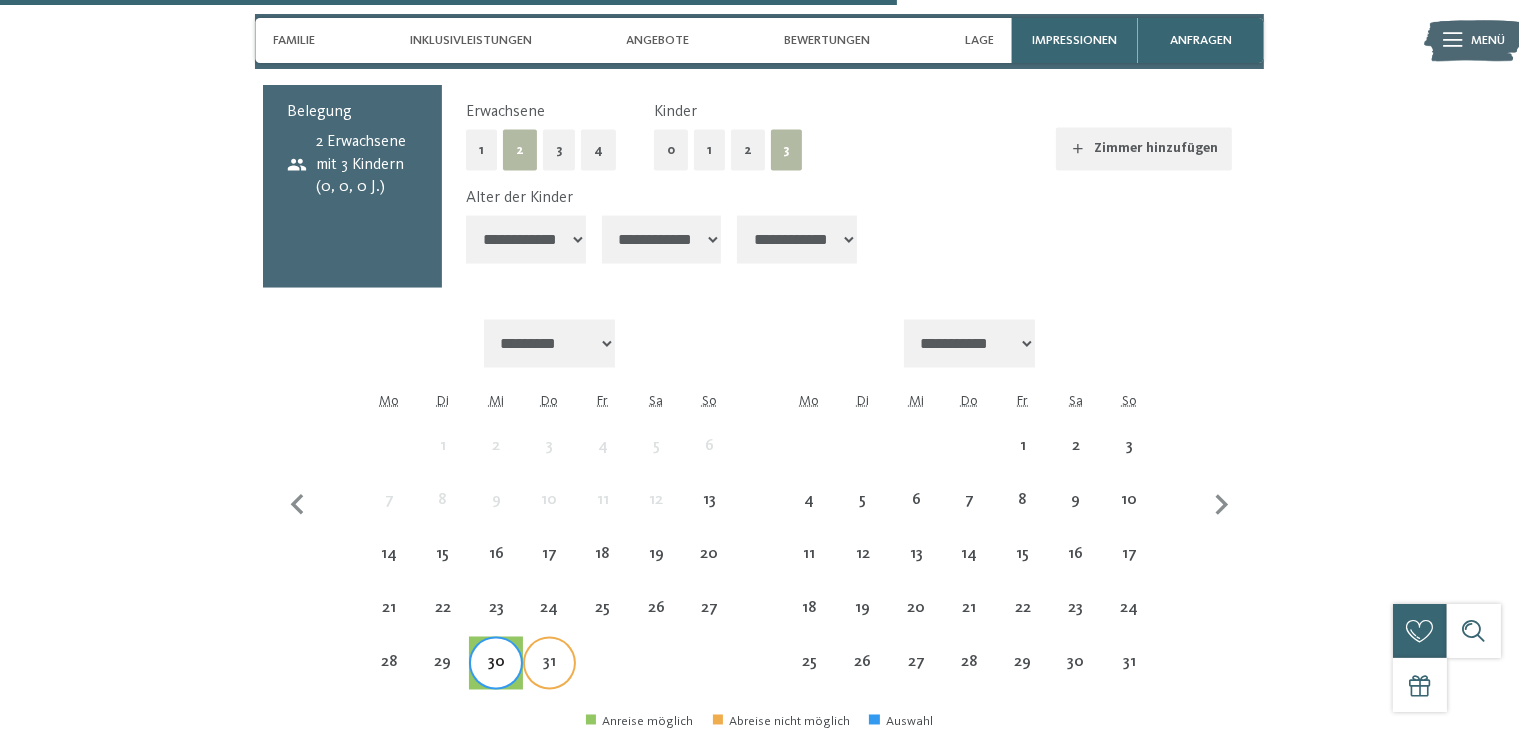 click on "31" at bounding box center (549, 679) 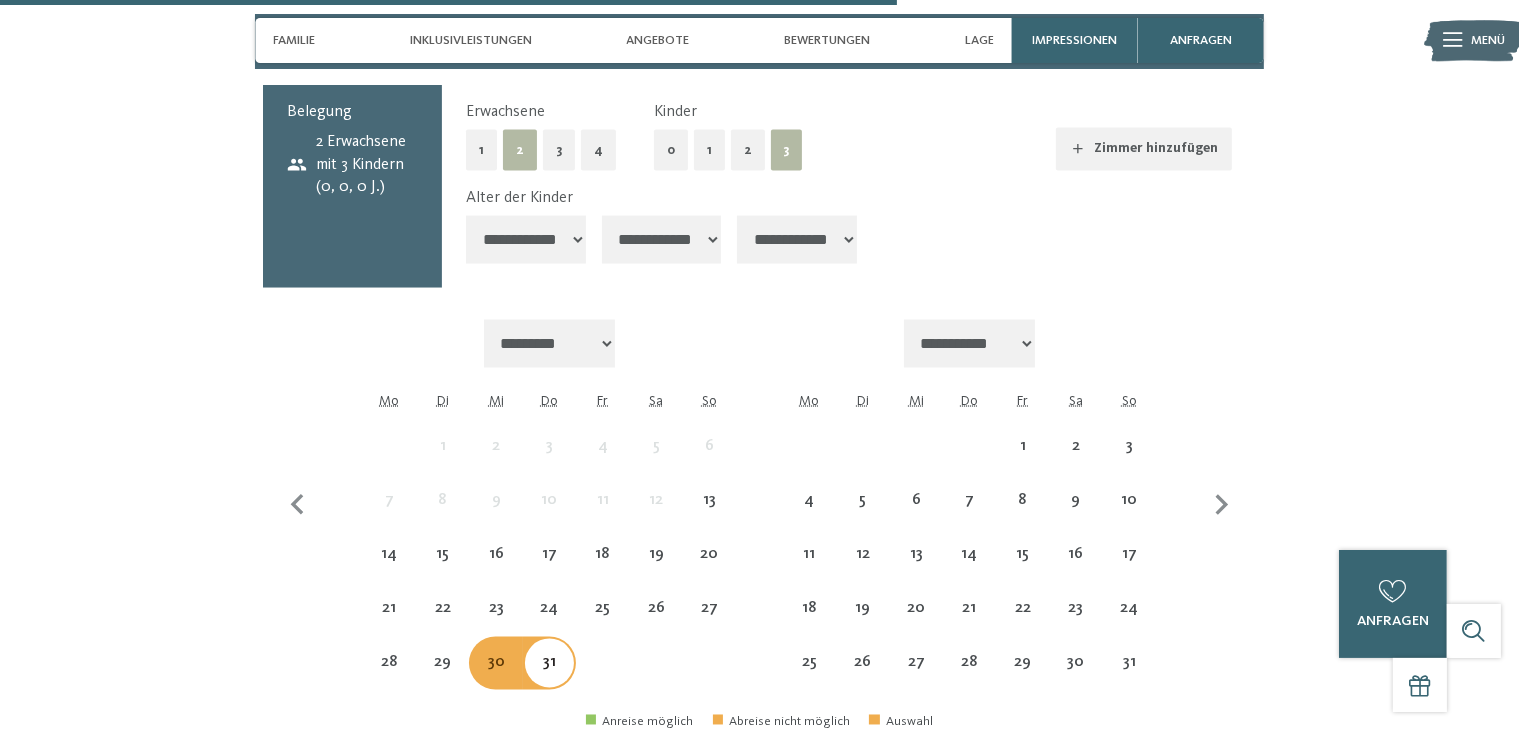 click on "30" at bounding box center [495, 679] 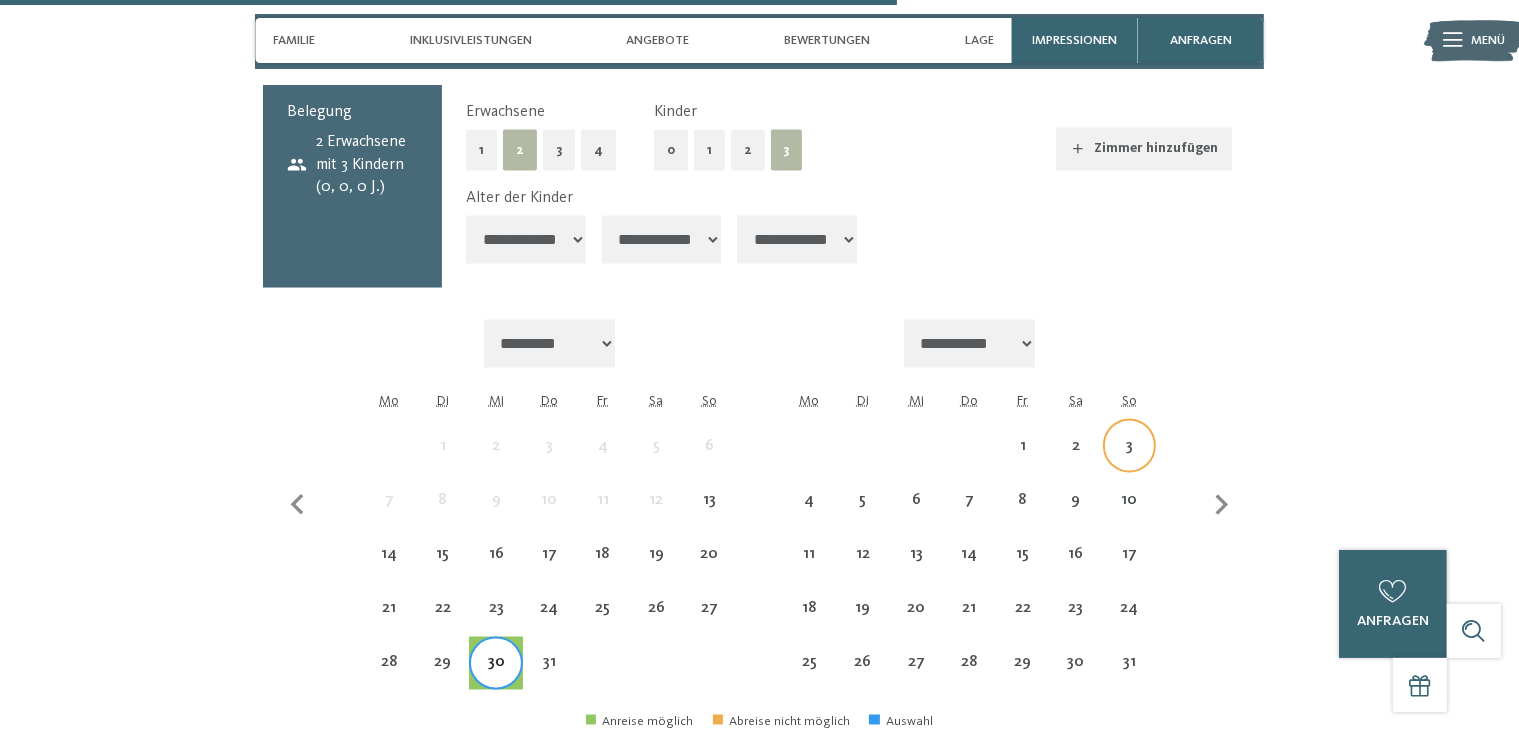 click on "3" at bounding box center [1129, 462] 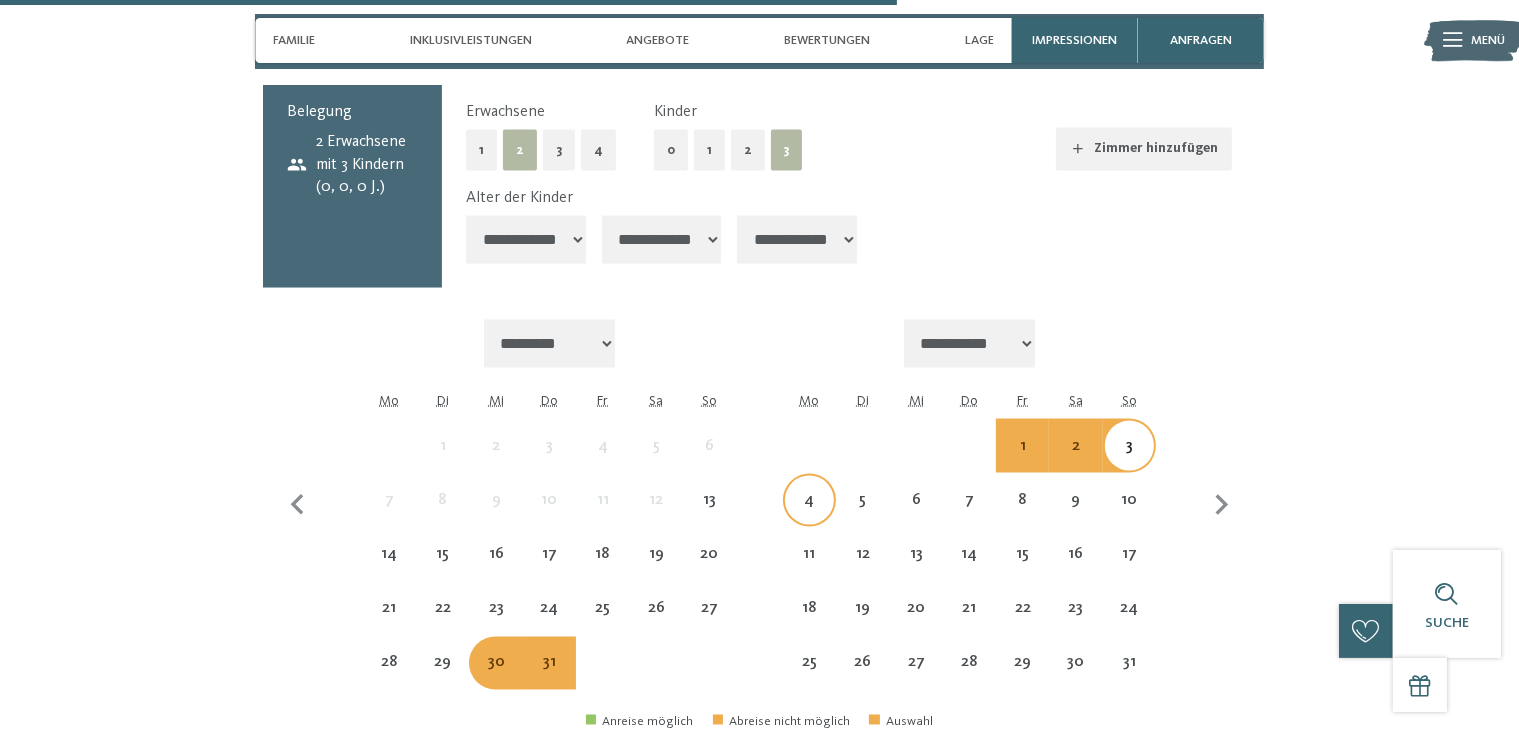 click on "4" at bounding box center (809, 516) 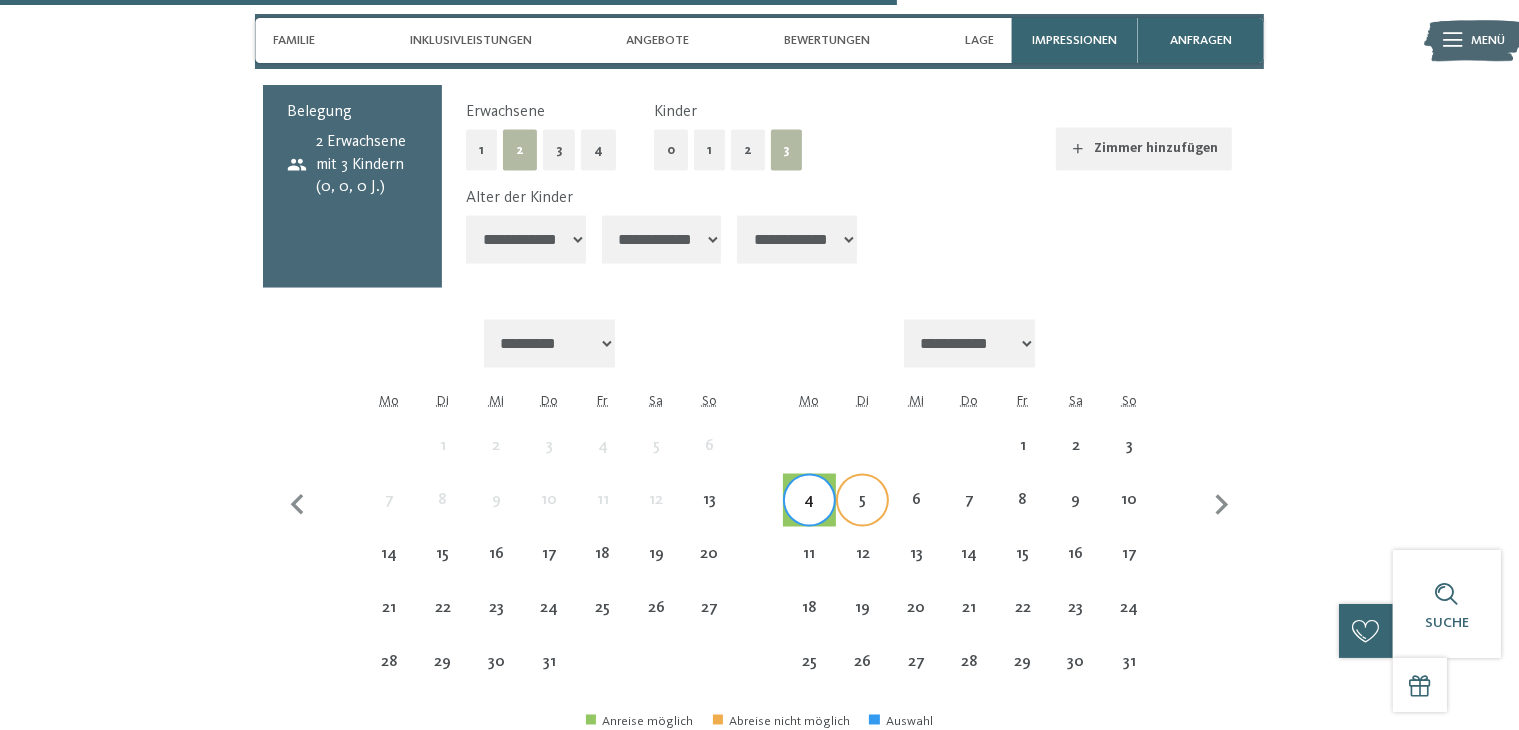 click on "5" at bounding box center (862, 516) 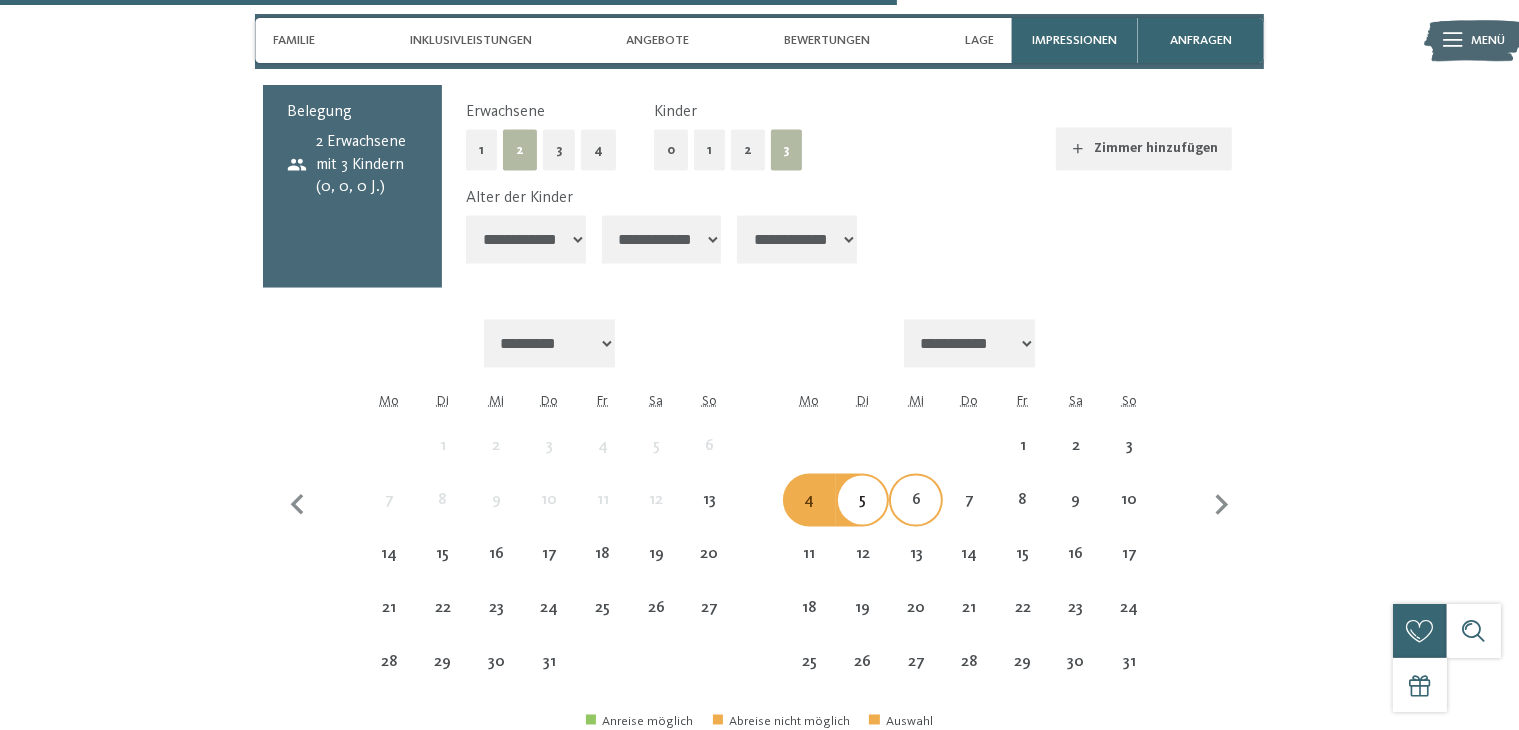 click on "6" at bounding box center (915, 516) 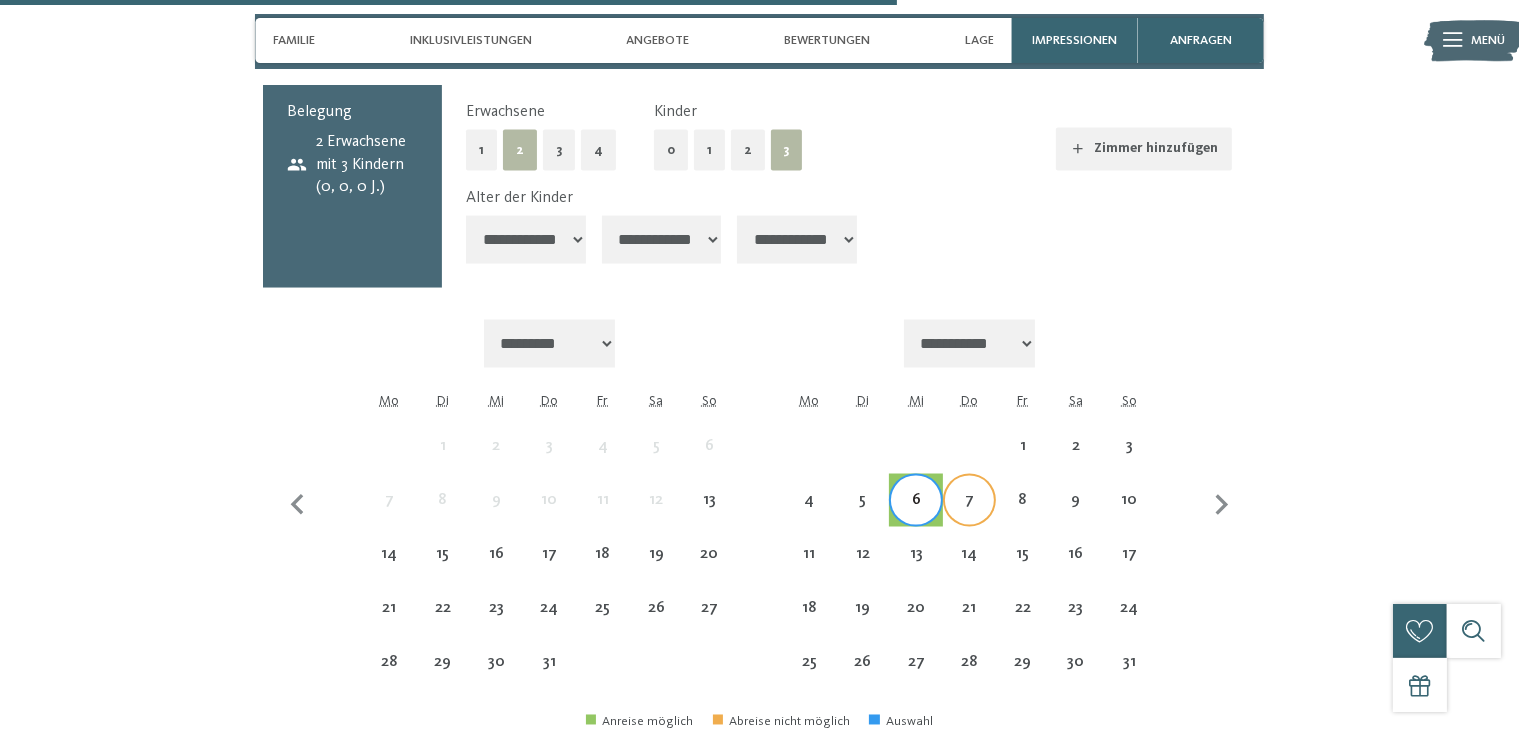 click on "7" at bounding box center (969, 516) 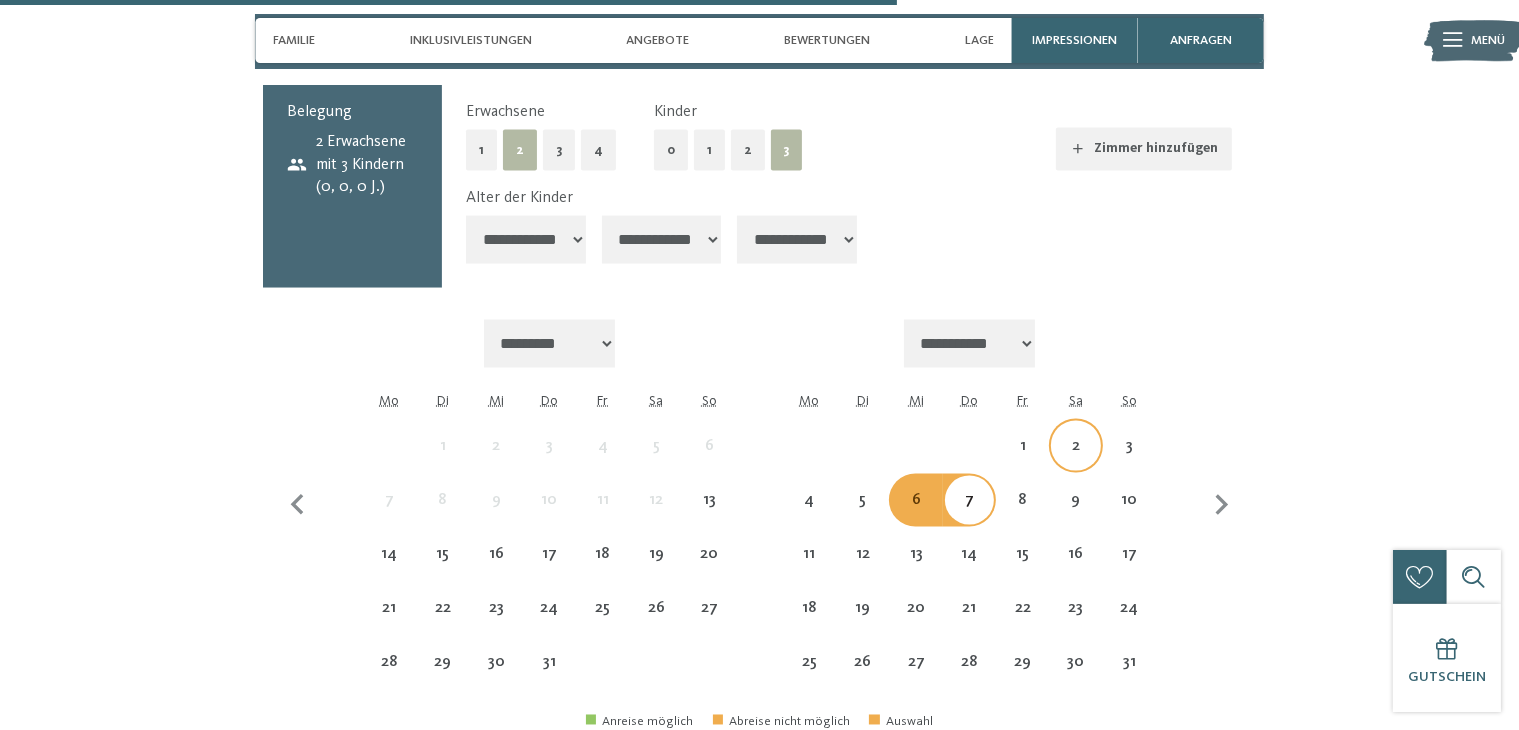 click on "2" at bounding box center [1075, 462] 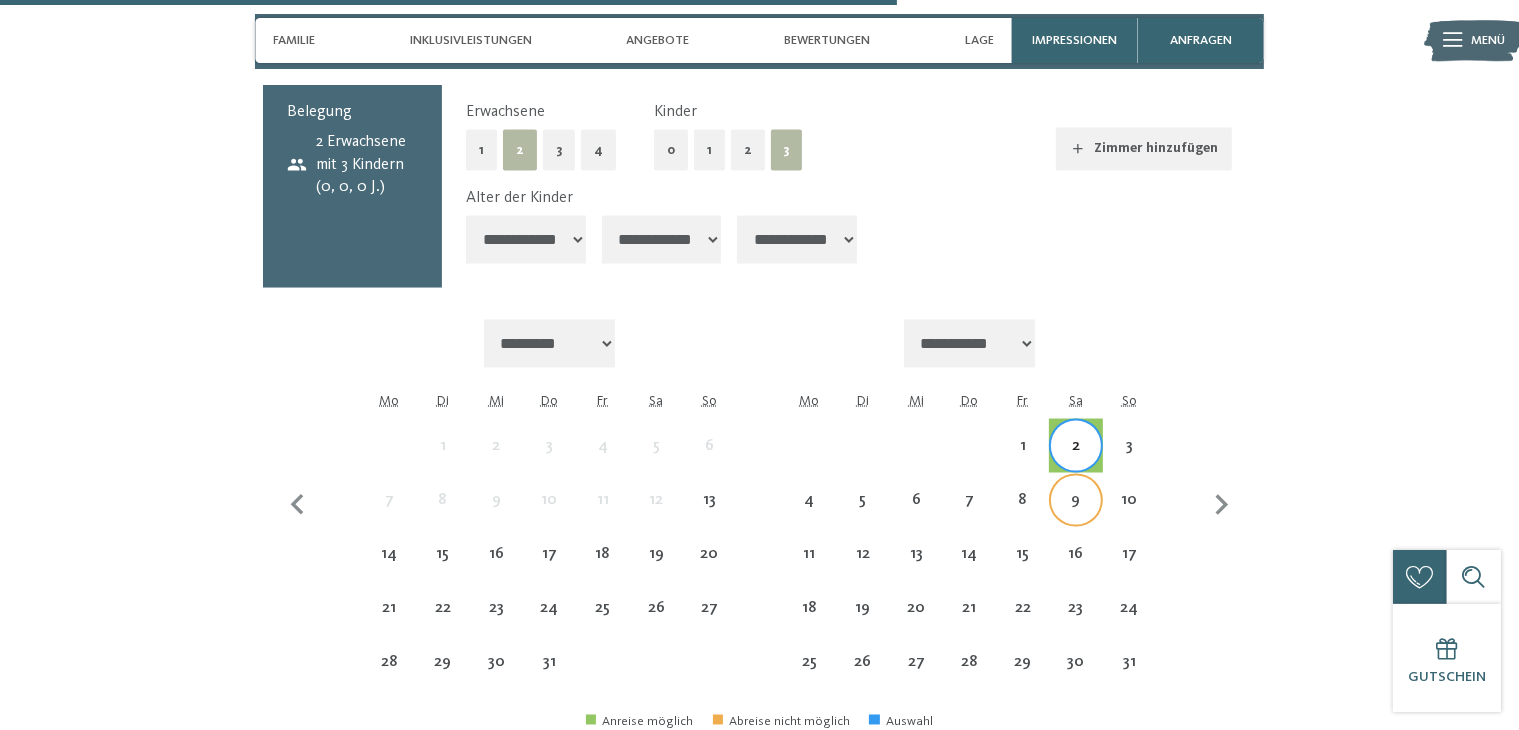 click on "9" at bounding box center [1075, 516] 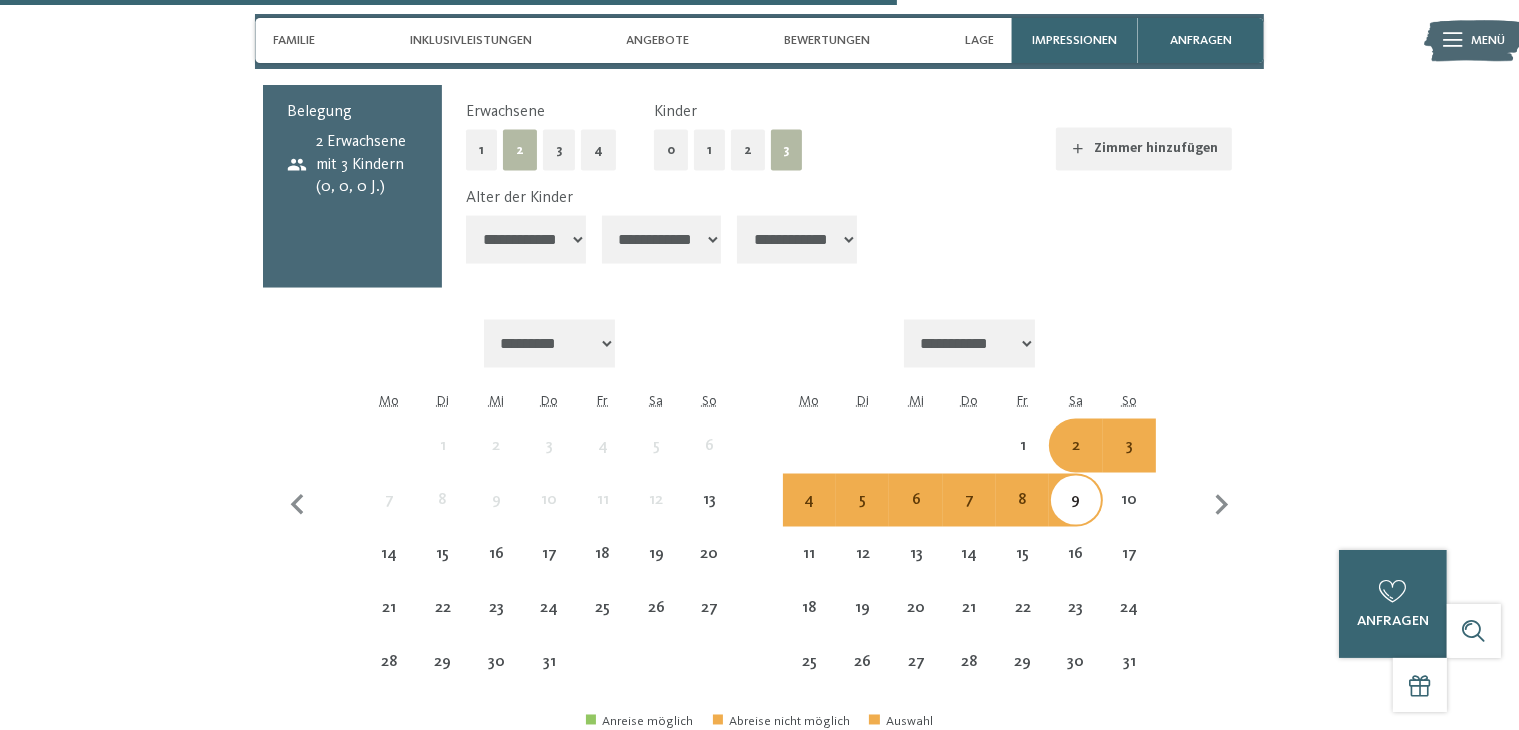 click on "9" at bounding box center (1075, 516) 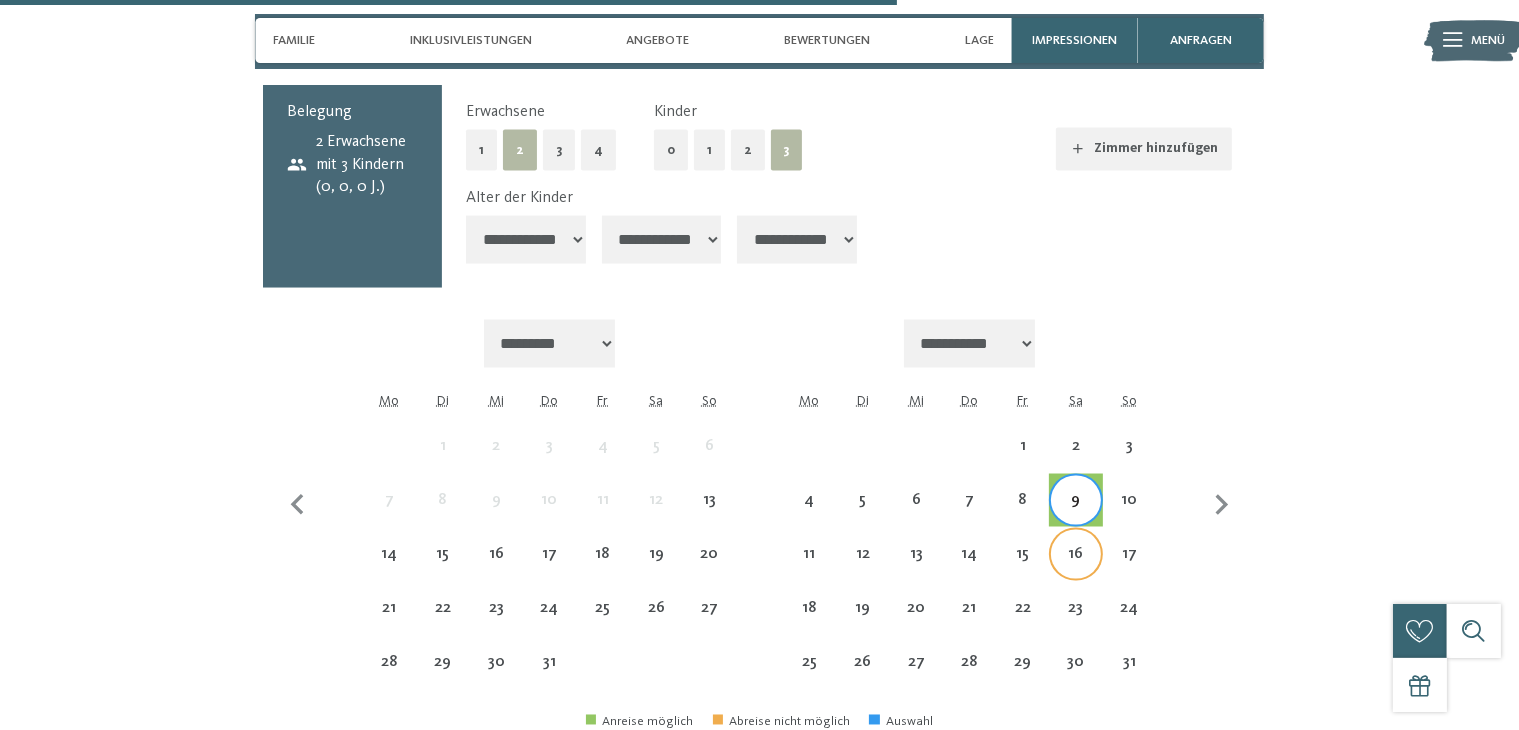 click on "16" at bounding box center (1075, 571) 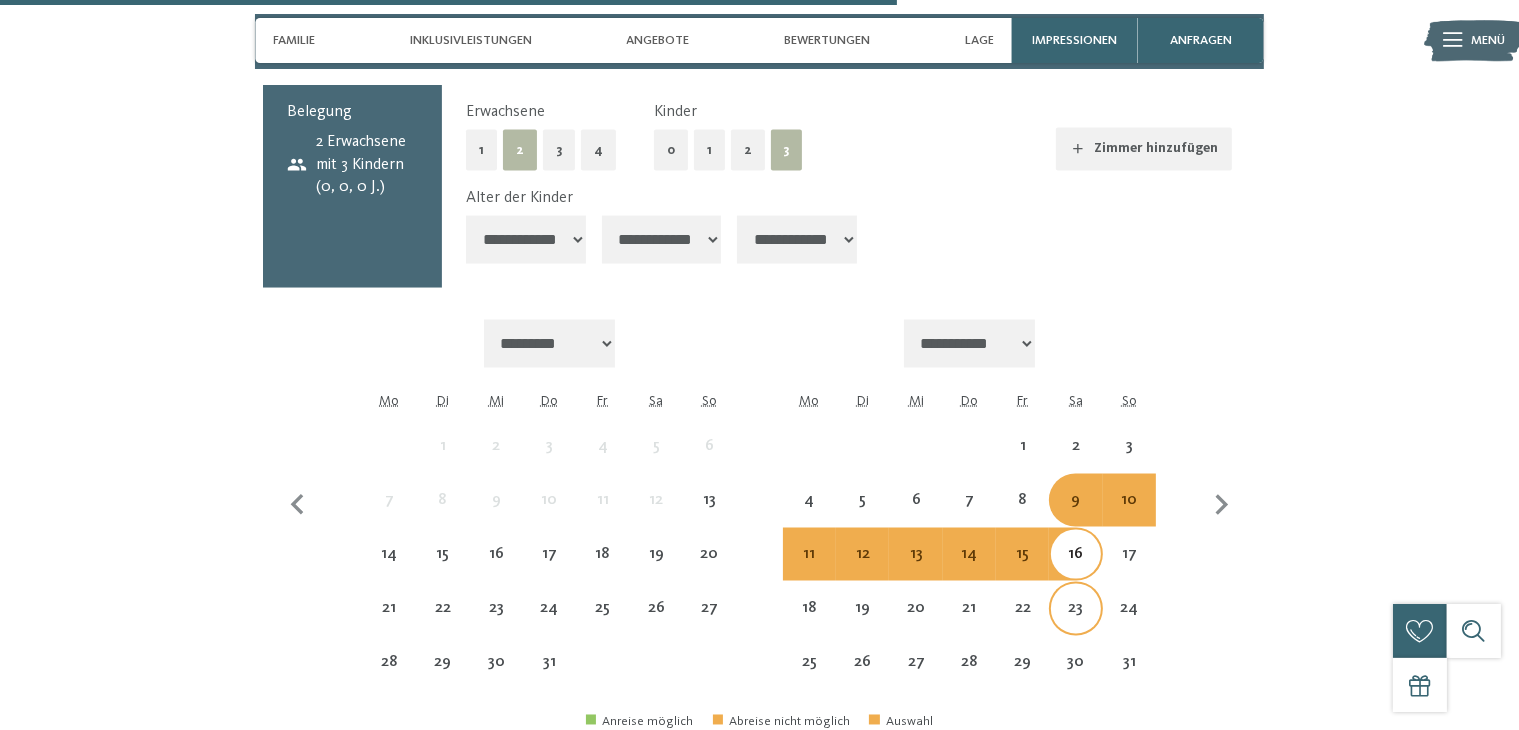 click on "23" at bounding box center (1075, 625) 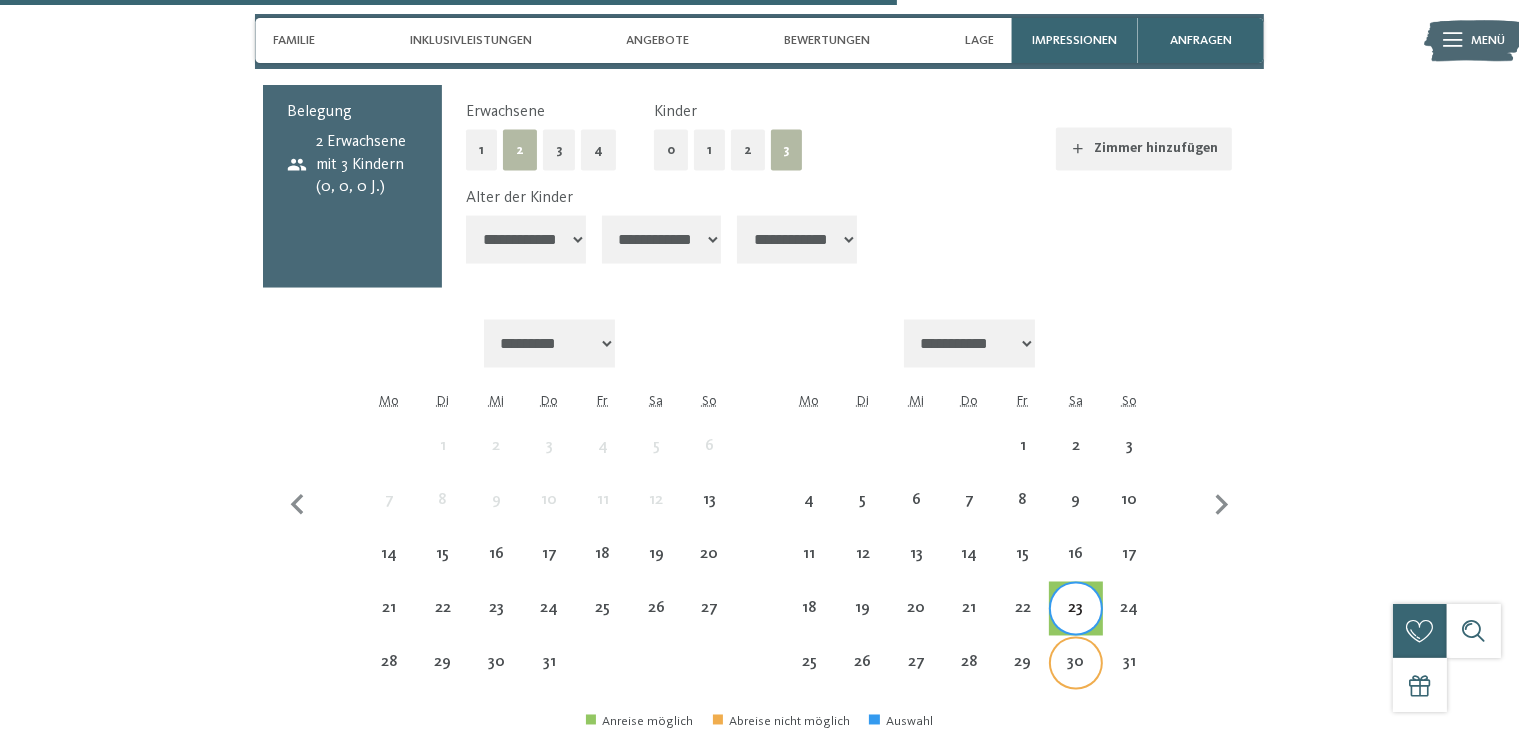 click on "30" at bounding box center [1075, 663] 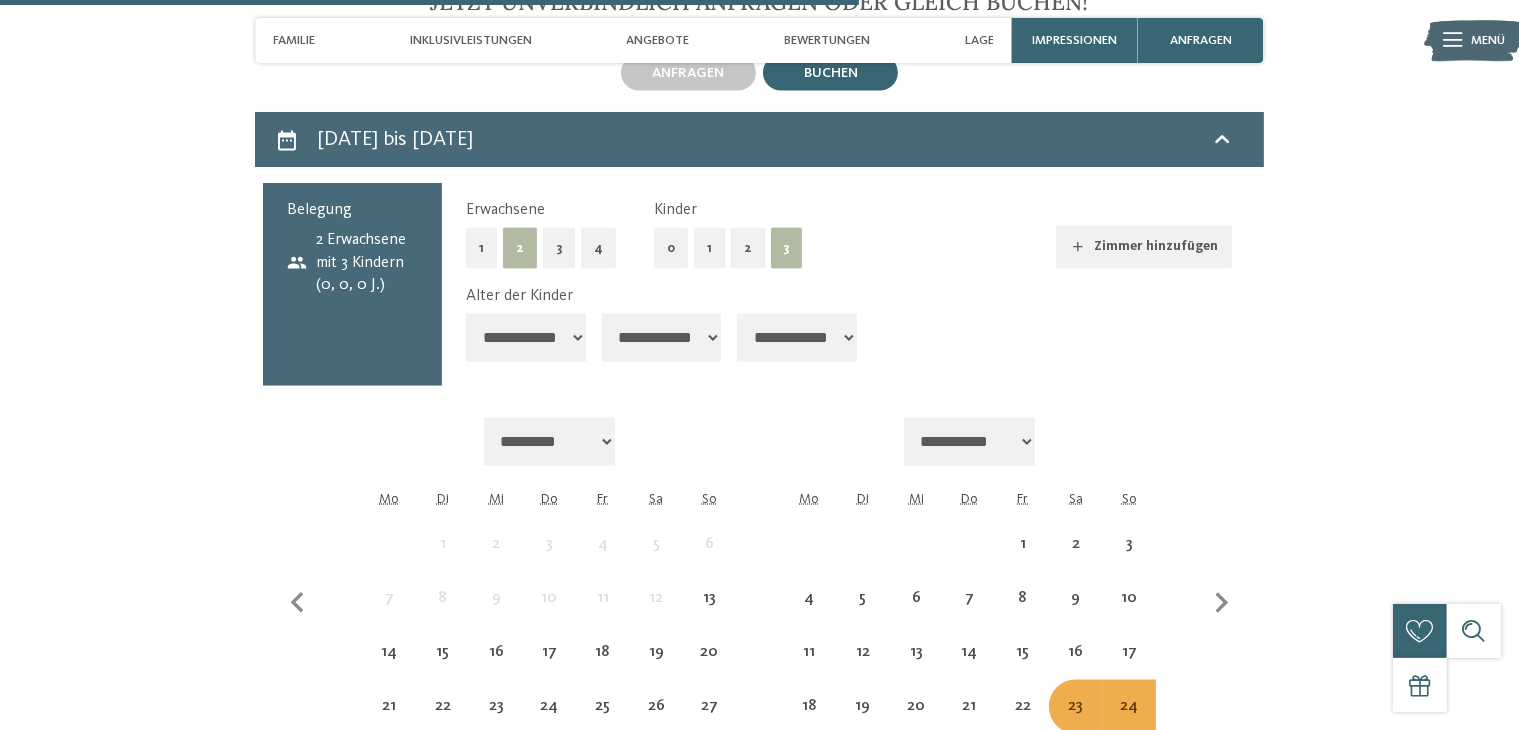 scroll, scrollTop: 3228, scrollLeft: 0, axis: vertical 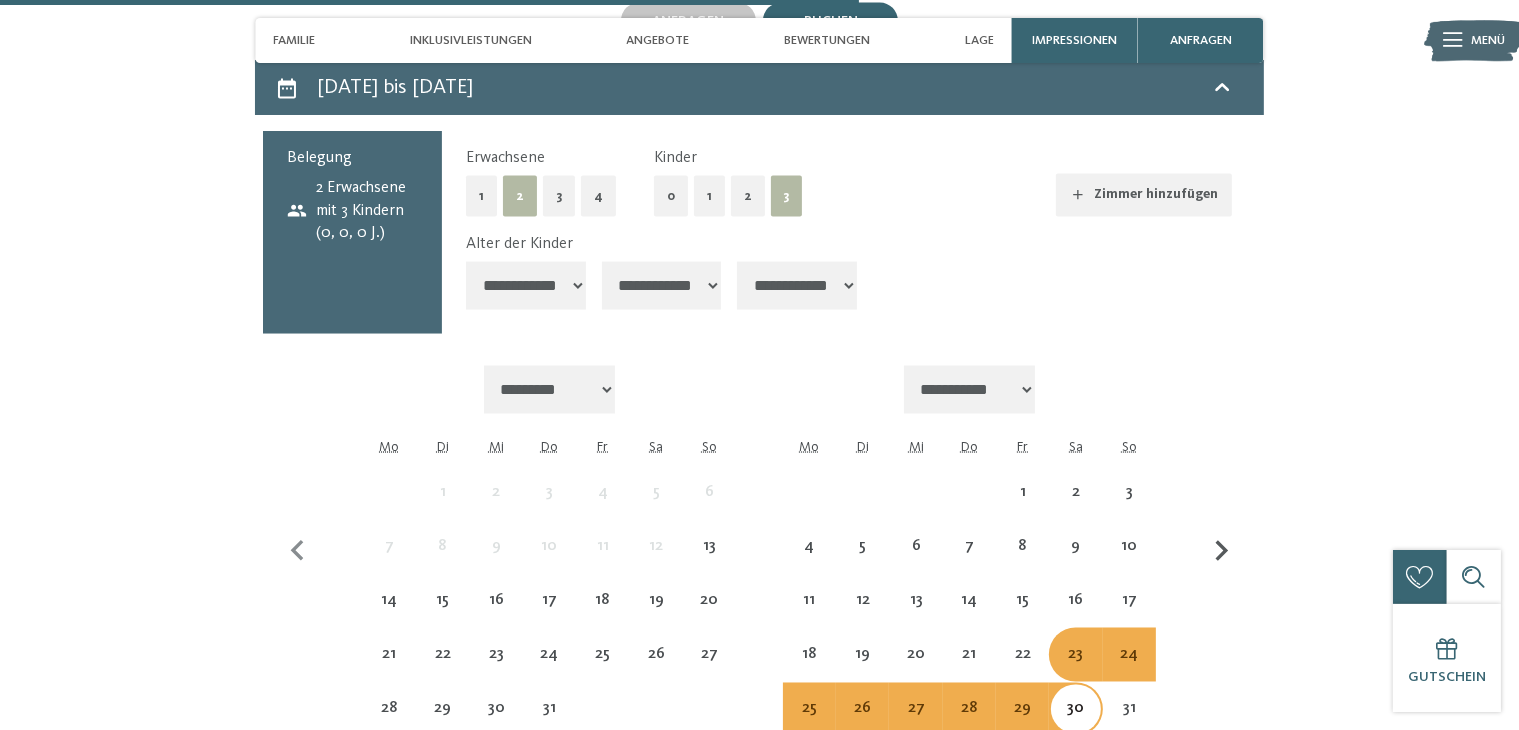 click 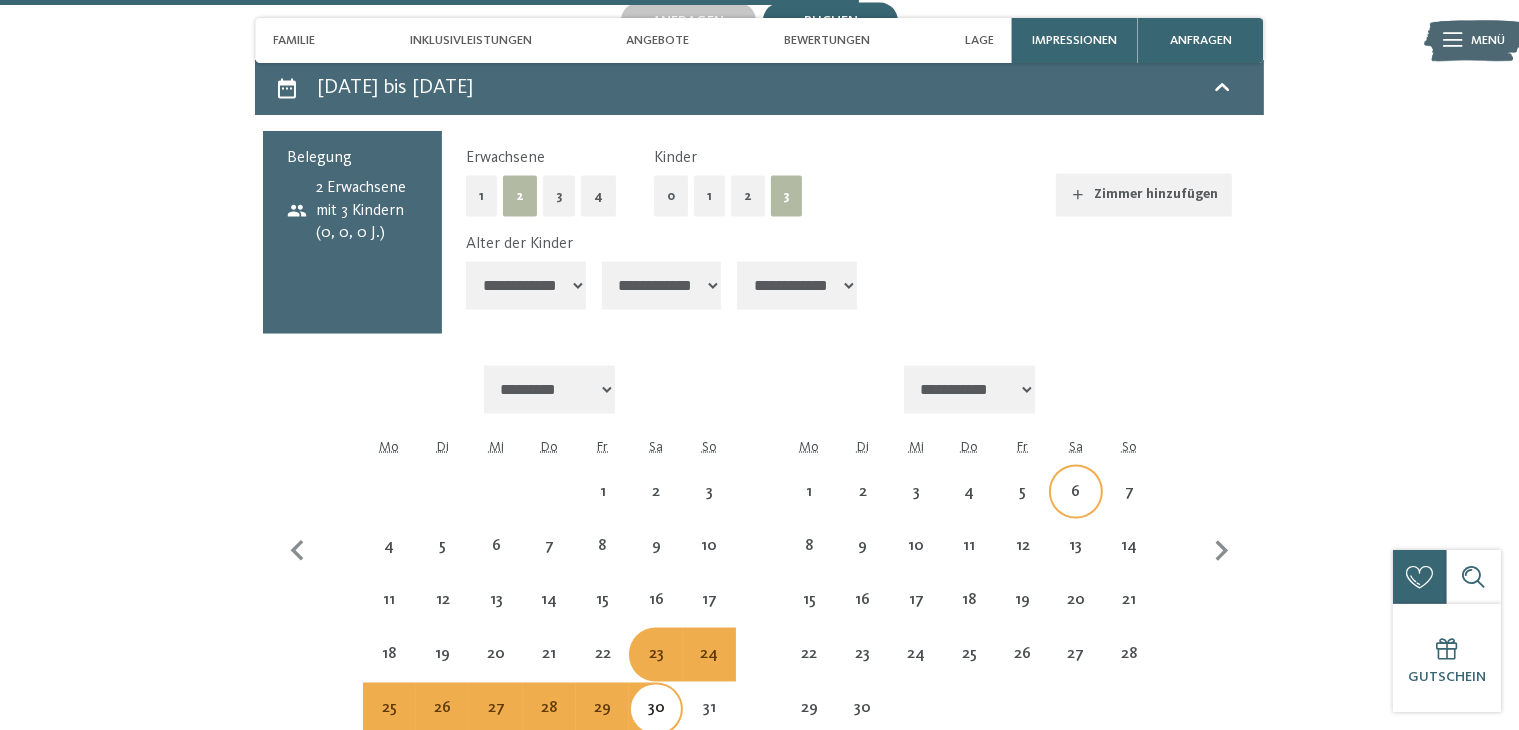 select on "**********" 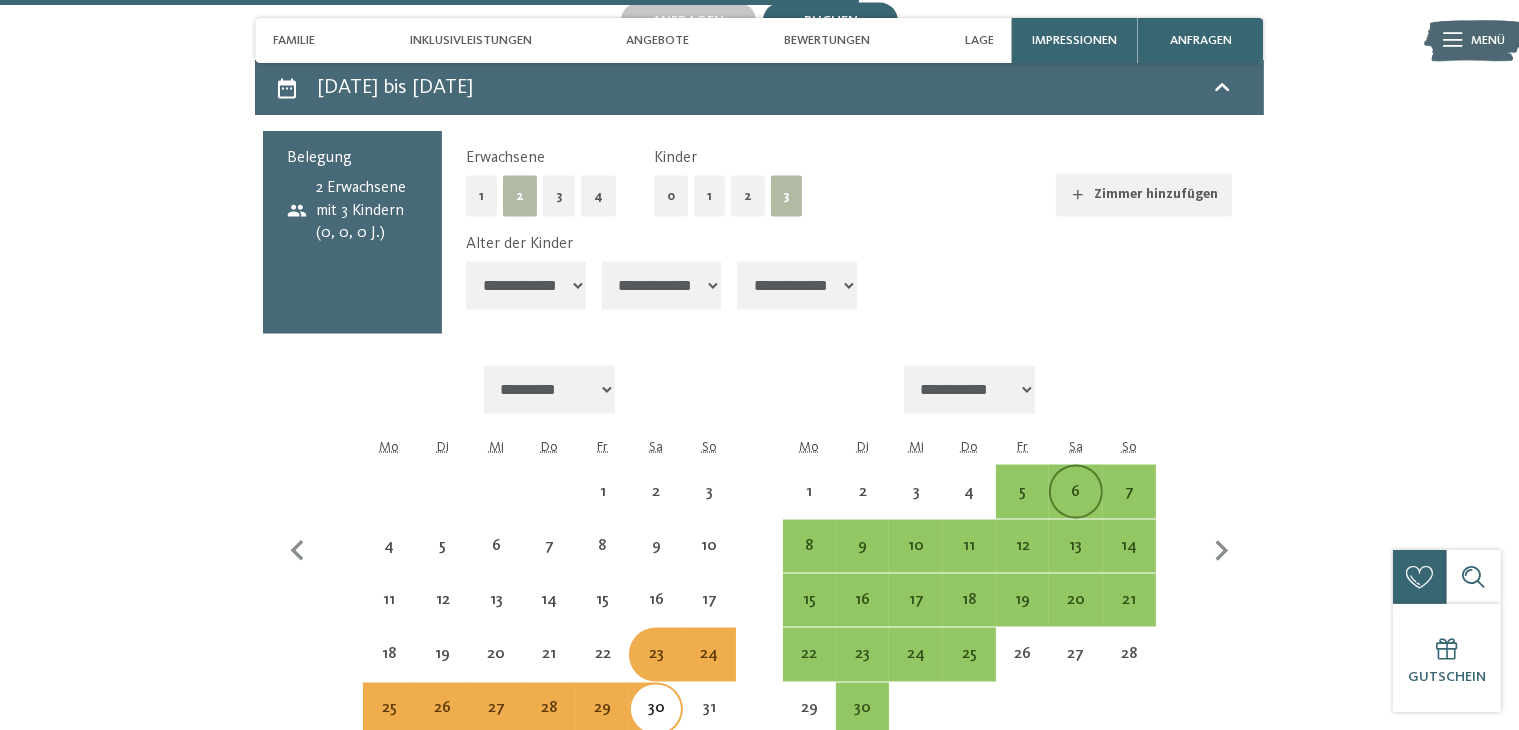 click on "6" at bounding box center (1075, 508) 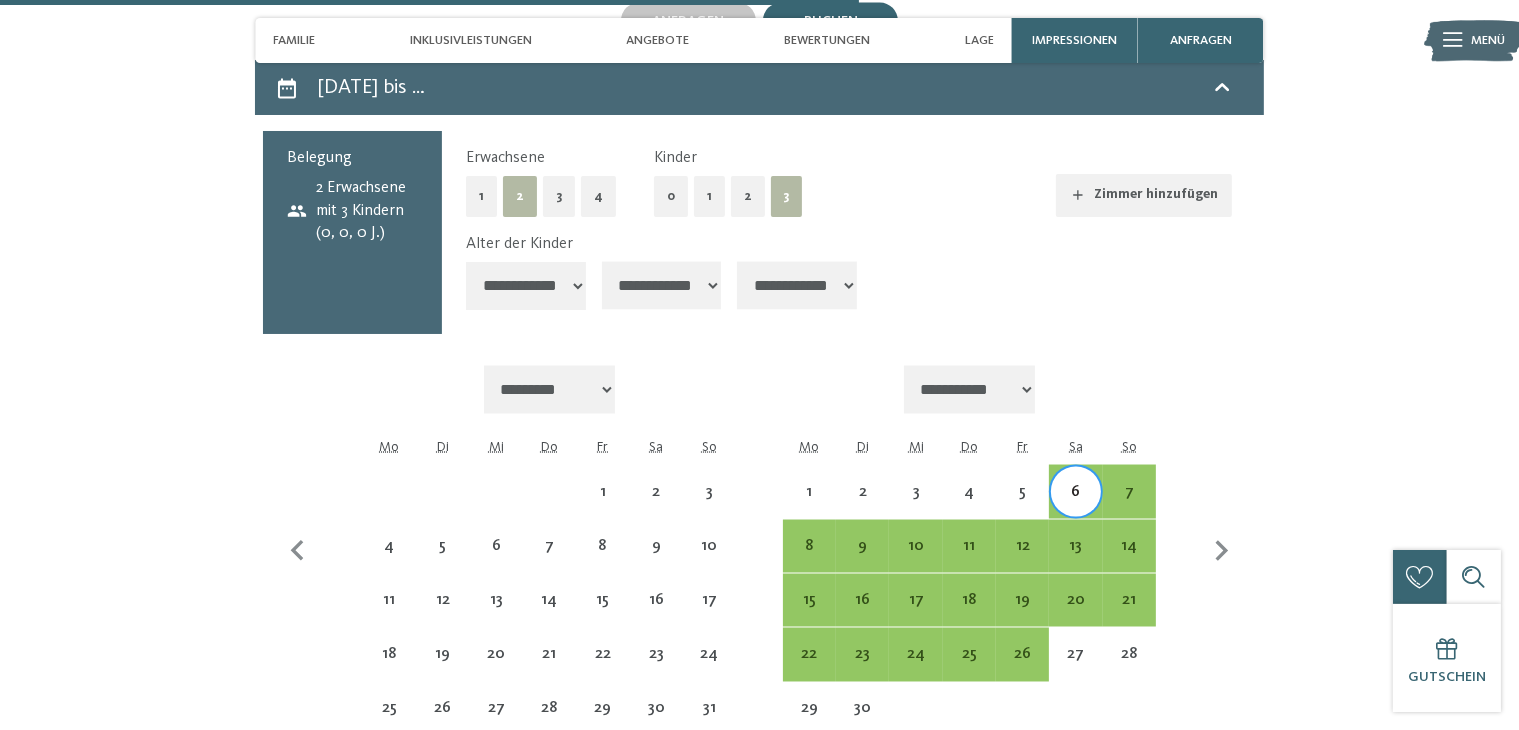 click on "6" at bounding box center (1075, 508) 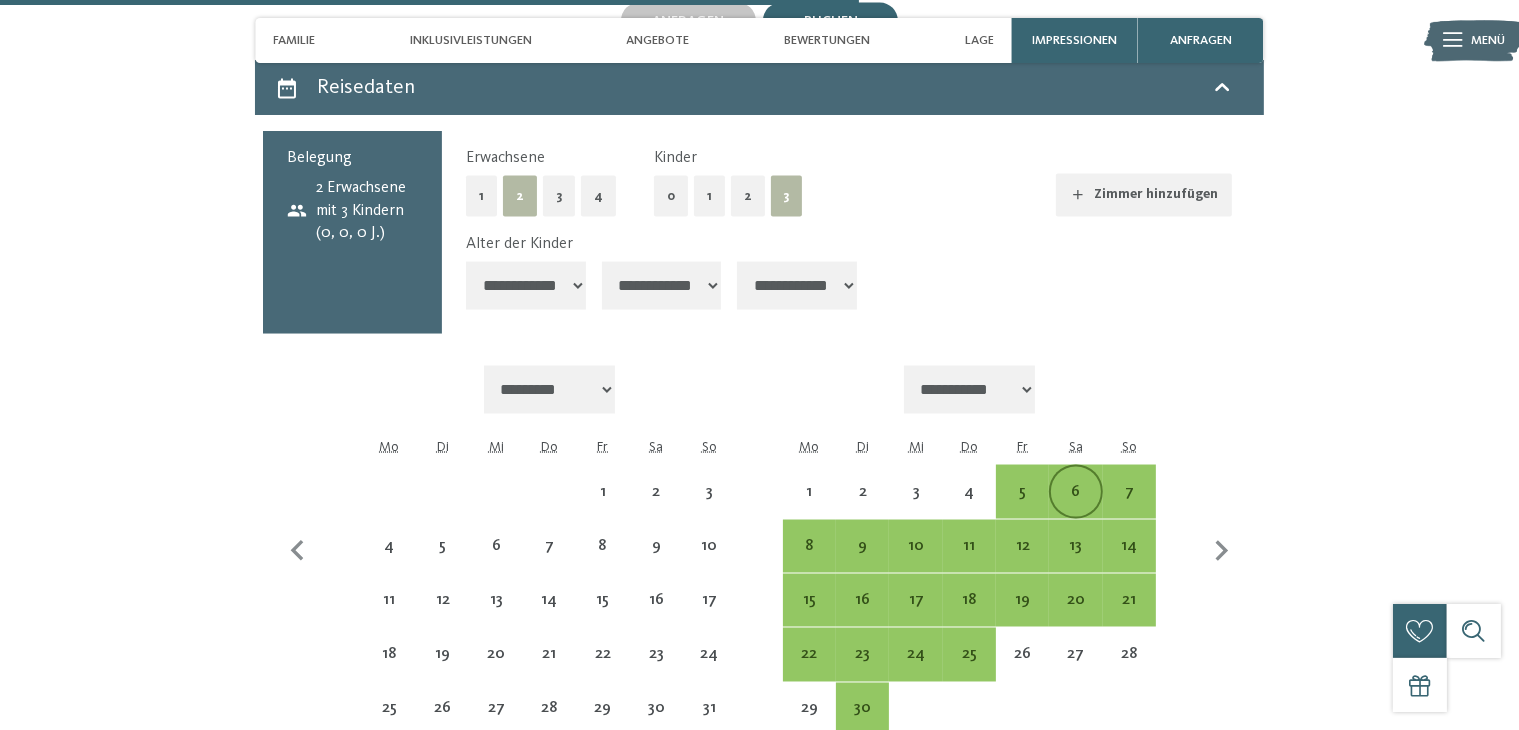 click on "6" at bounding box center [1075, 508] 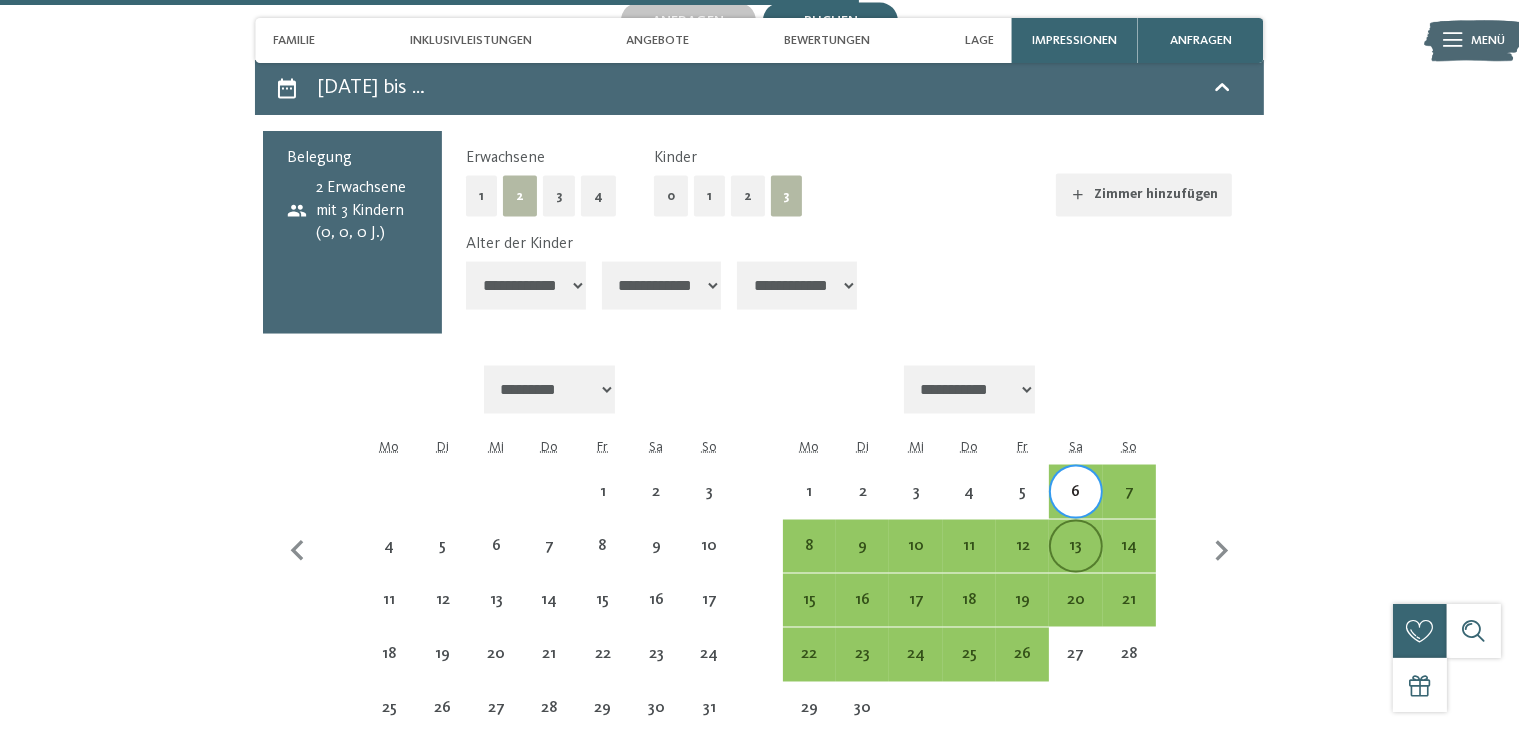 click on "13" at bounding box center [1075, 562] 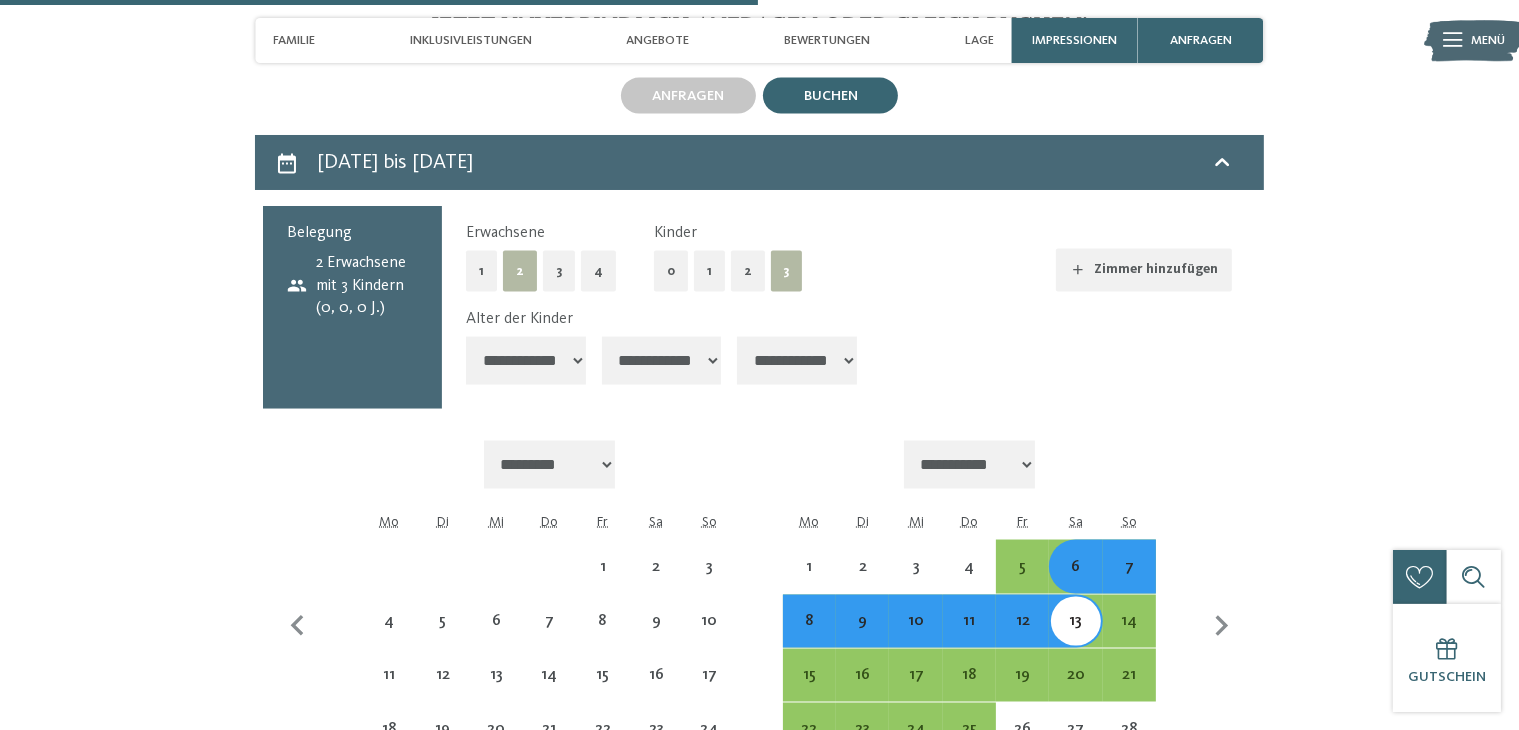 scroll, scrollTop: 3113, scrollLeft: 0, axis: vertical 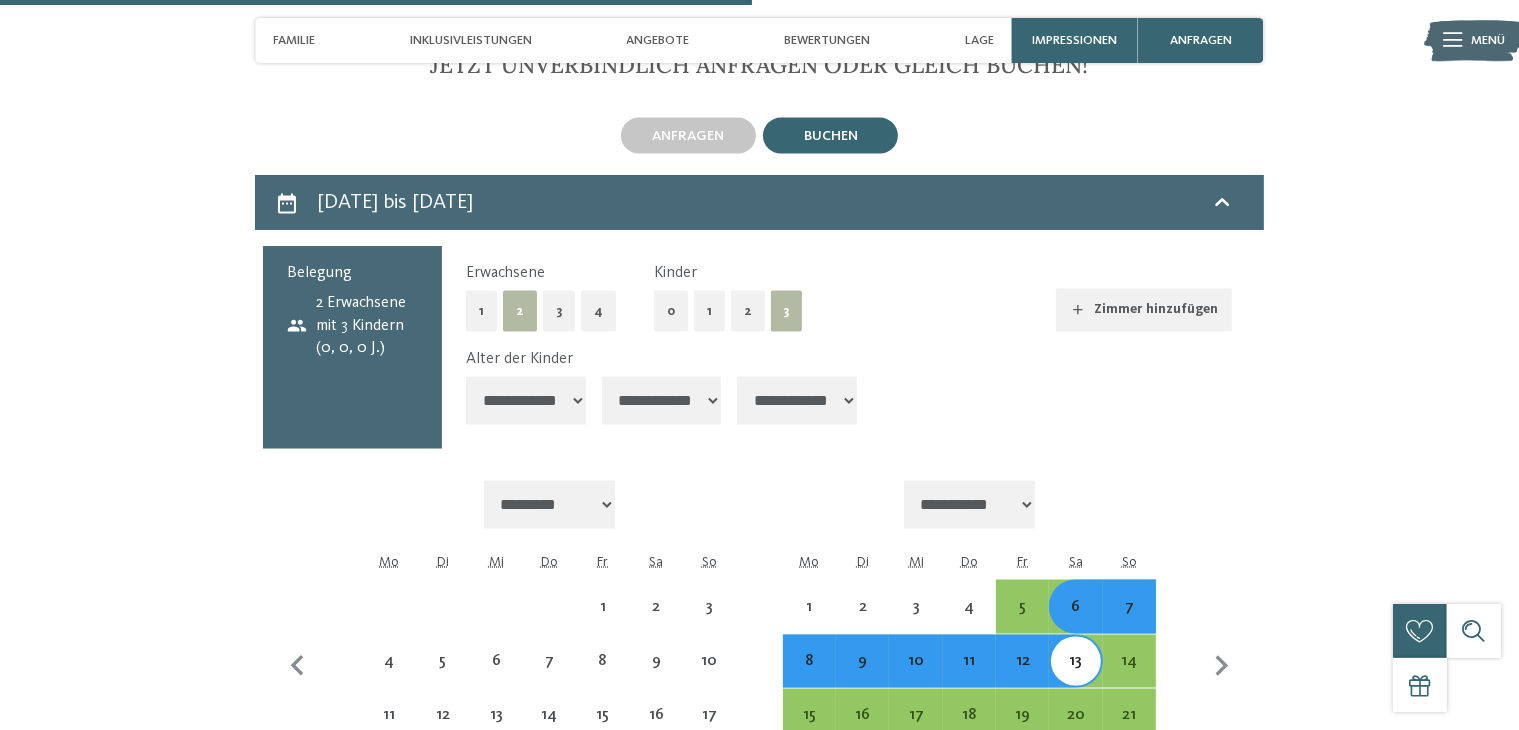 click on "zurück zur Hotelübersicht" at bounding box center [759, -18] 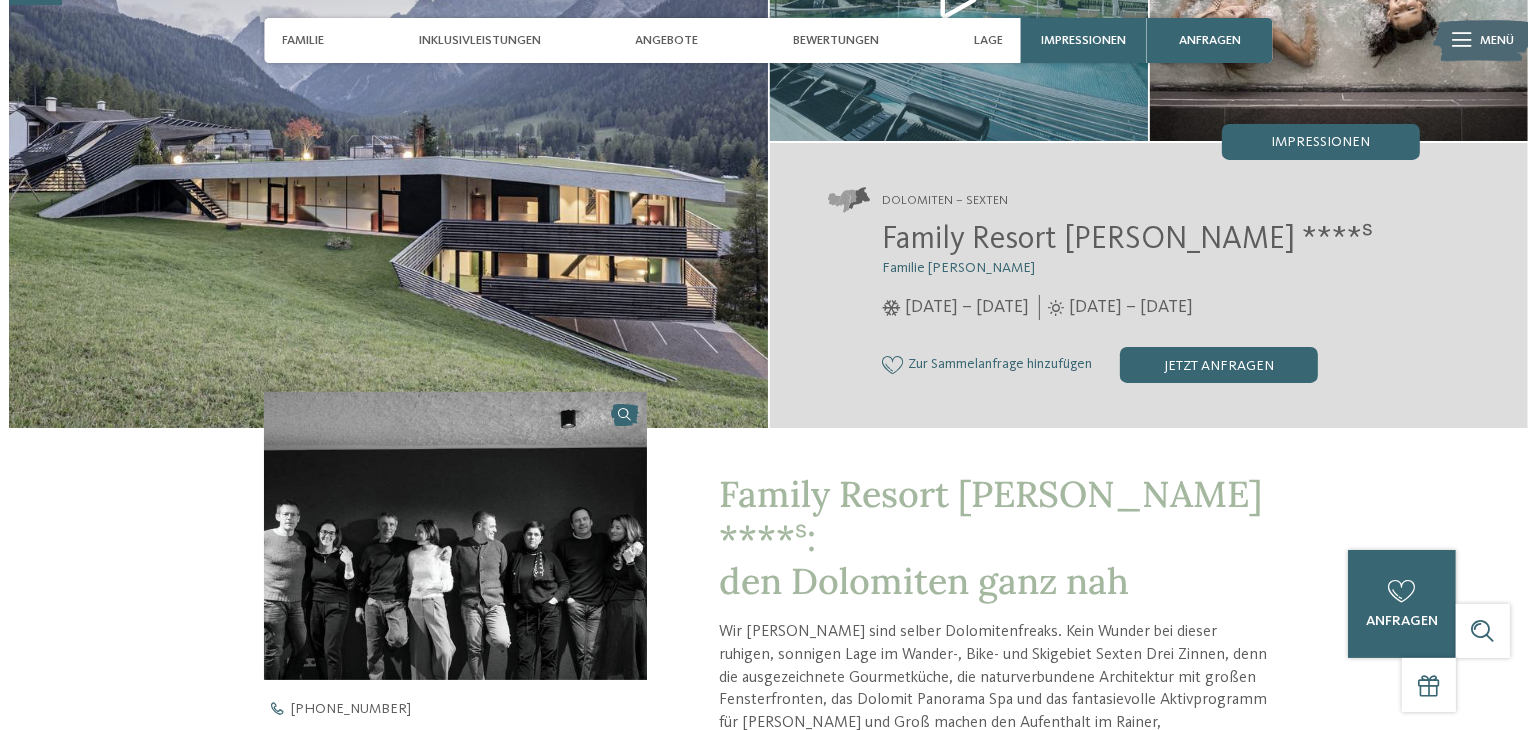 scroll, scrollTop: 0, scrollLeft: 0, axis: both 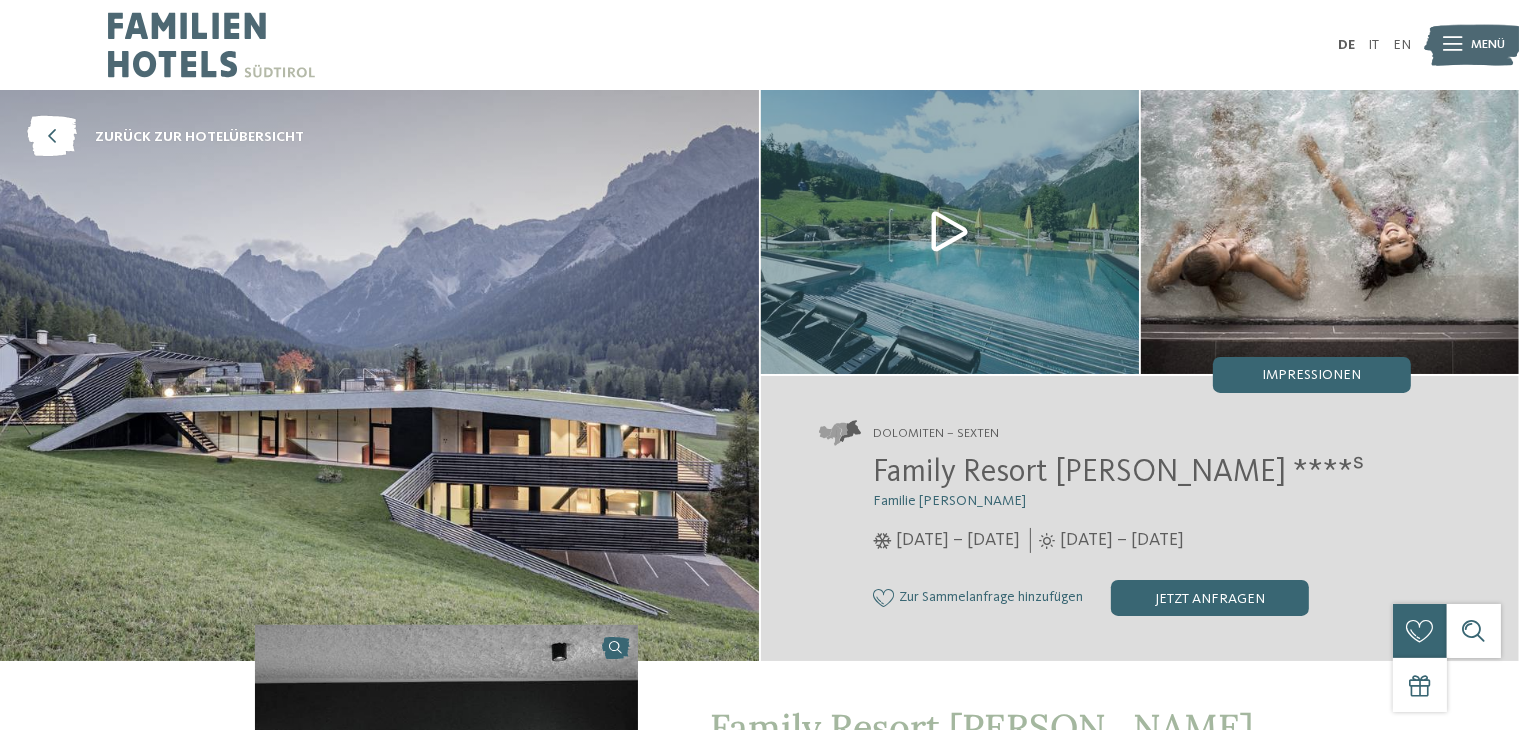 click at bounding box center (950, 232) 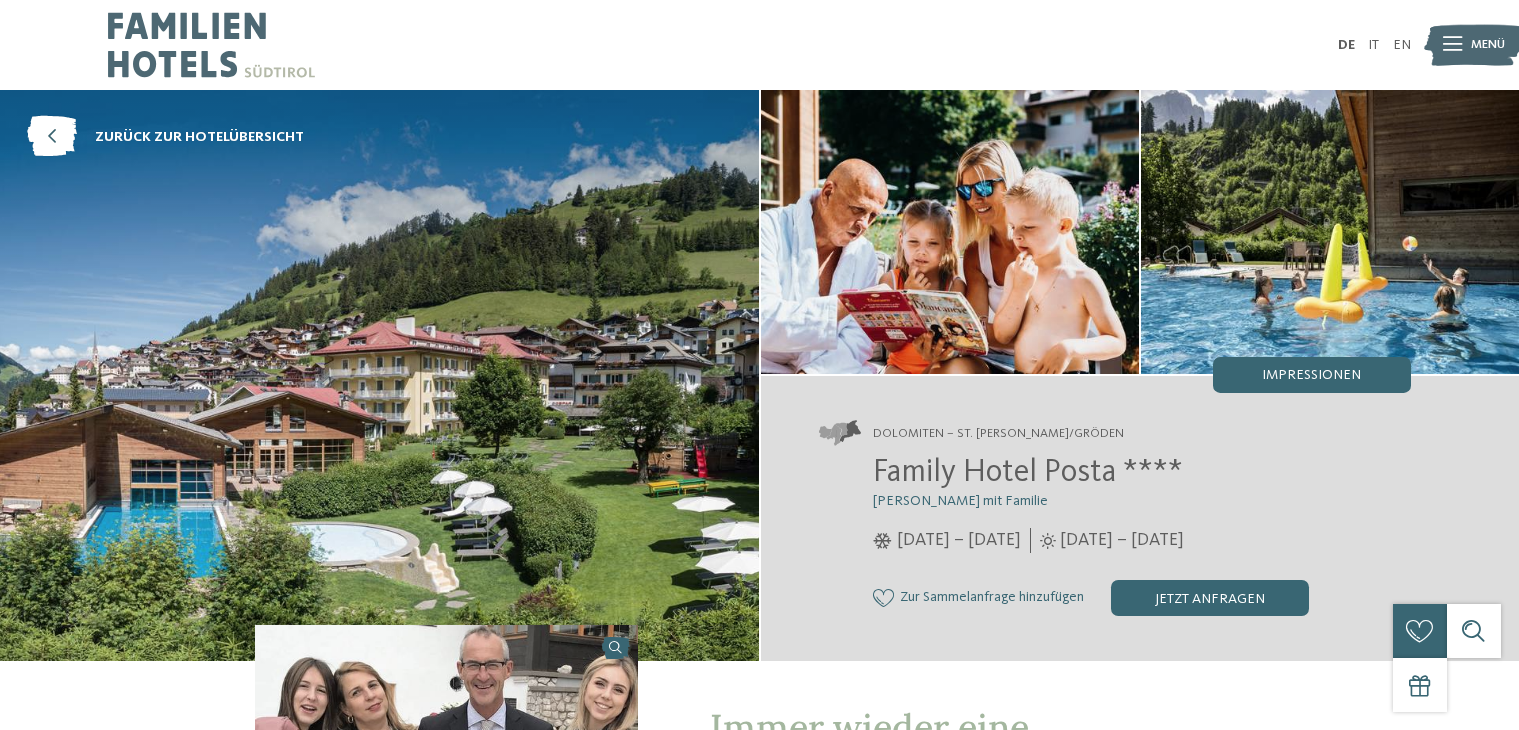 scroll, scrollTop: 0, scrollLeft: 0, axis: both 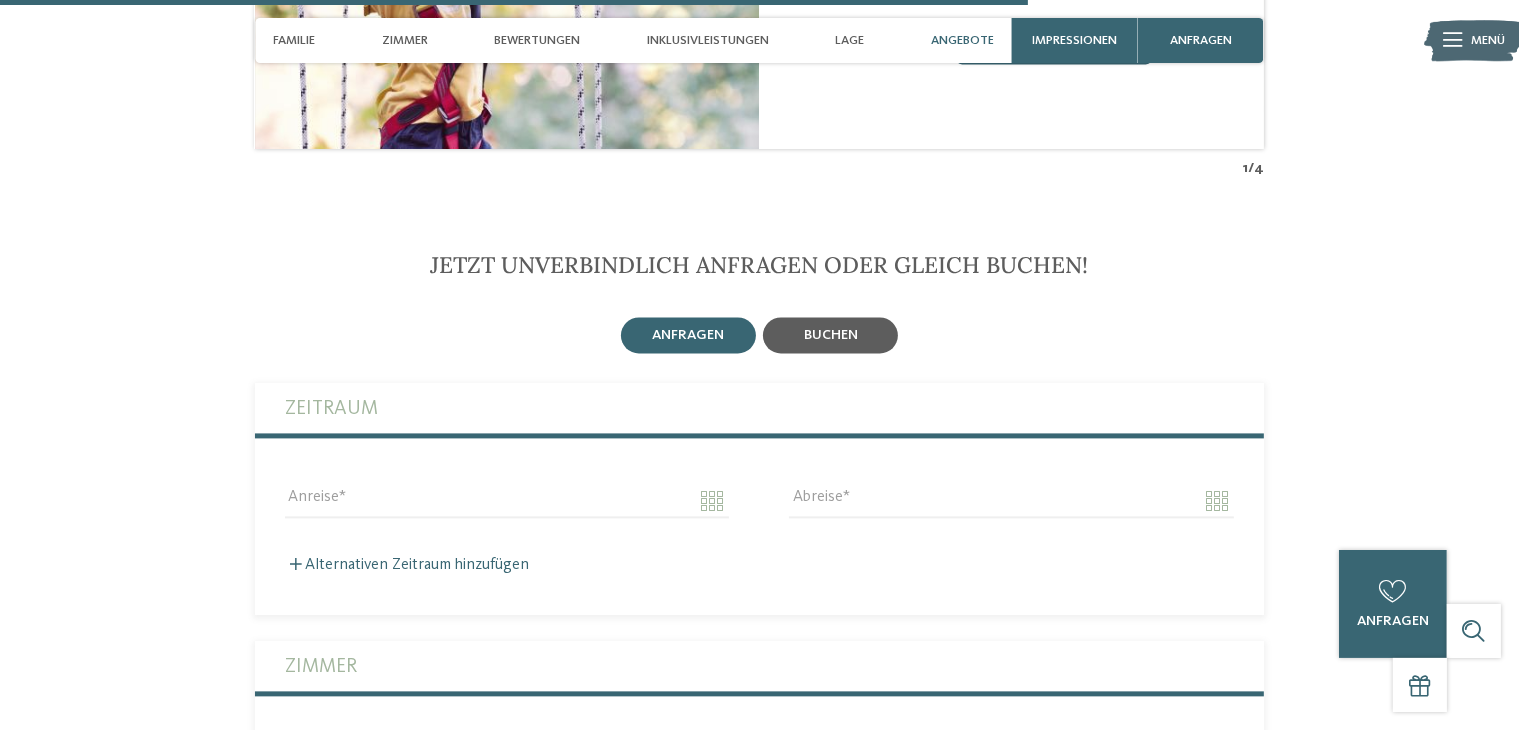 click on "buchen" at bounding box center (830, 335) 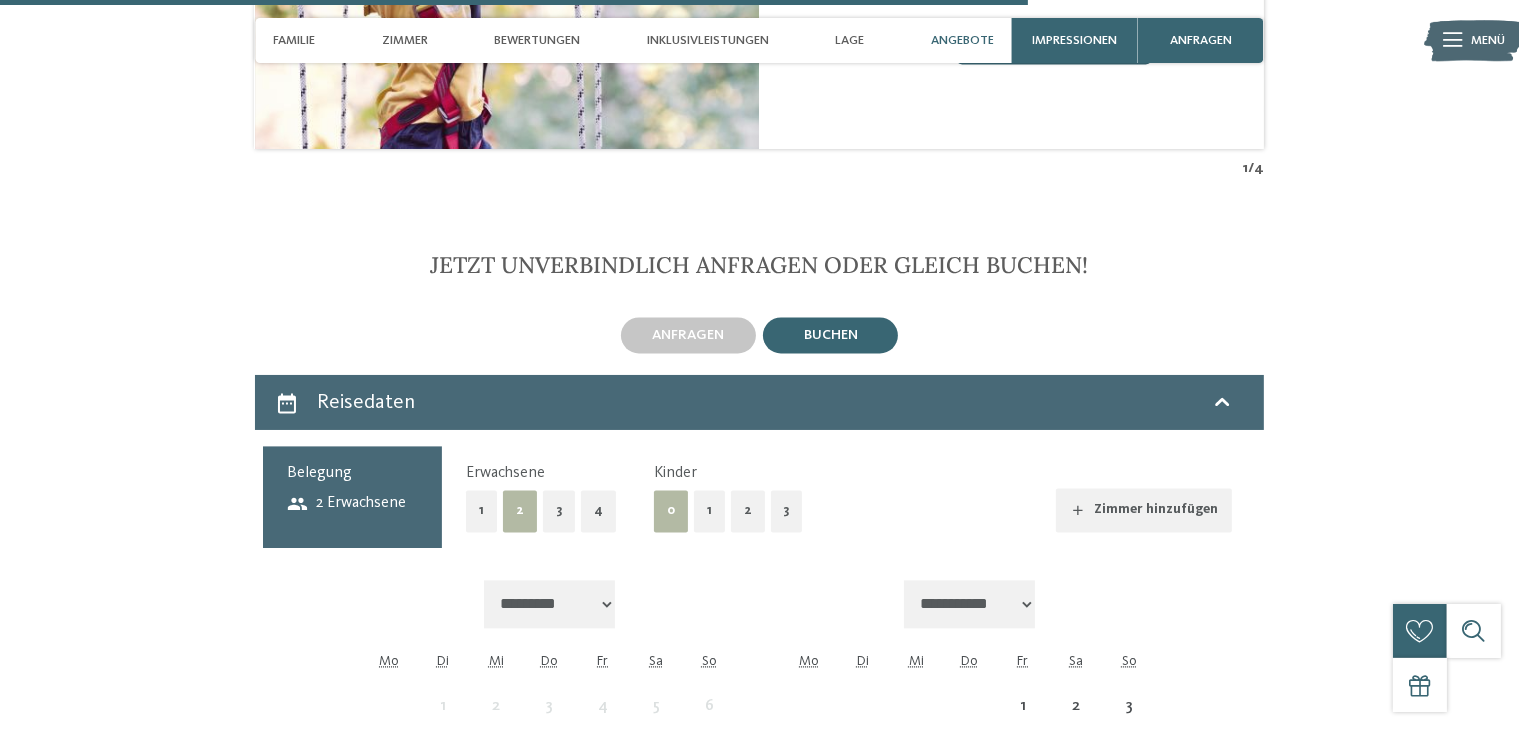 click on "3" at bounding box center [787, 510] 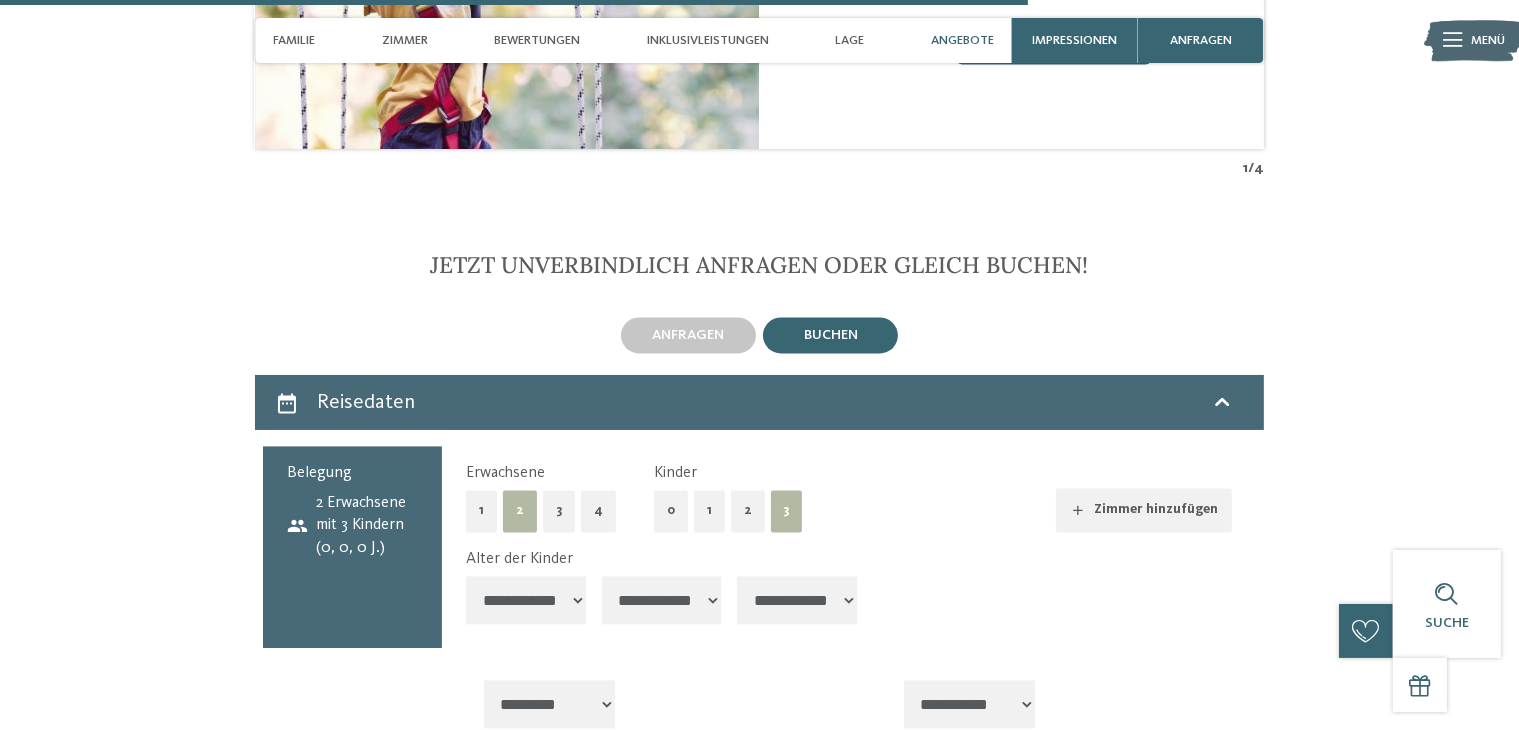 click on "**********" at bounding box center [848, 590] 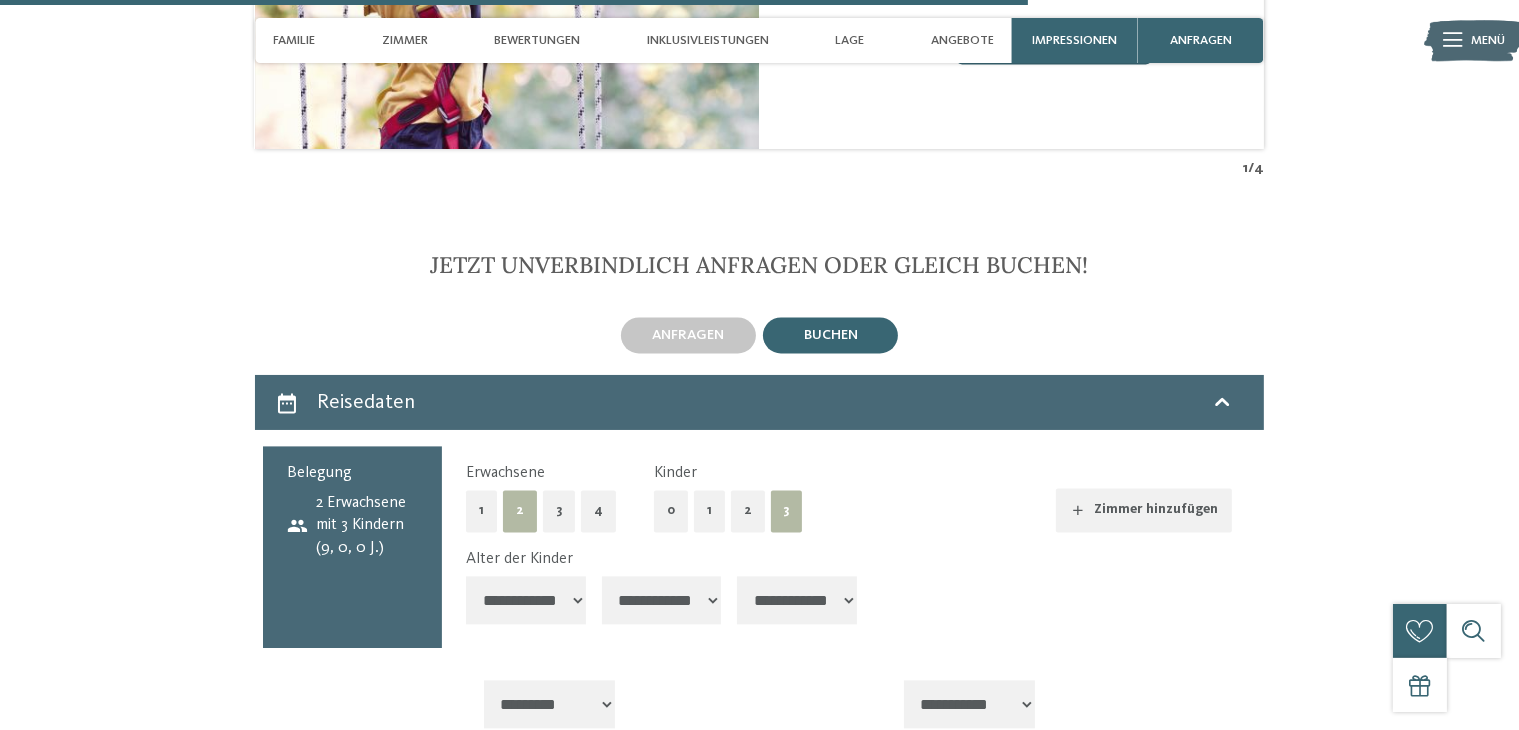 click on "**********" at bounding box center (662, 600) 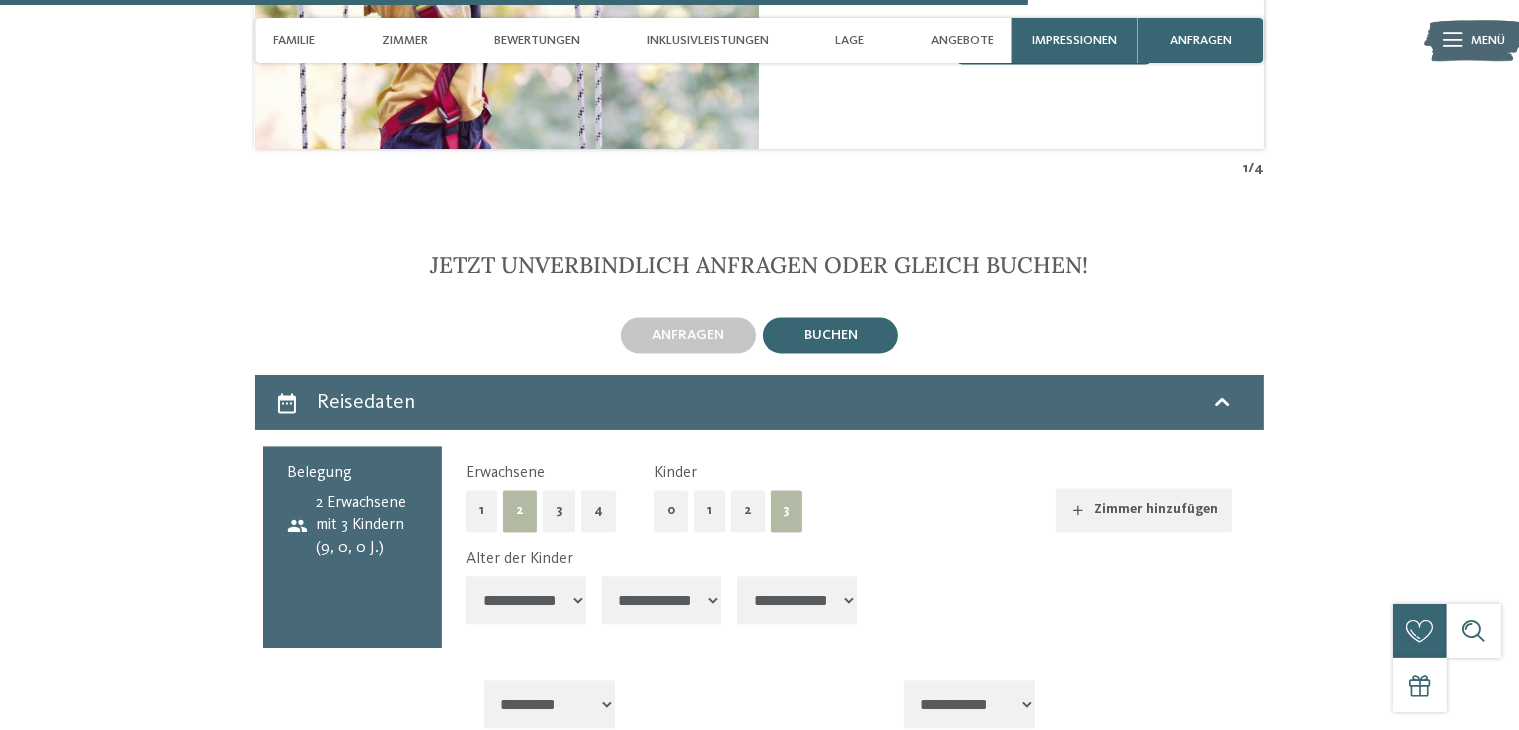 select on "*" 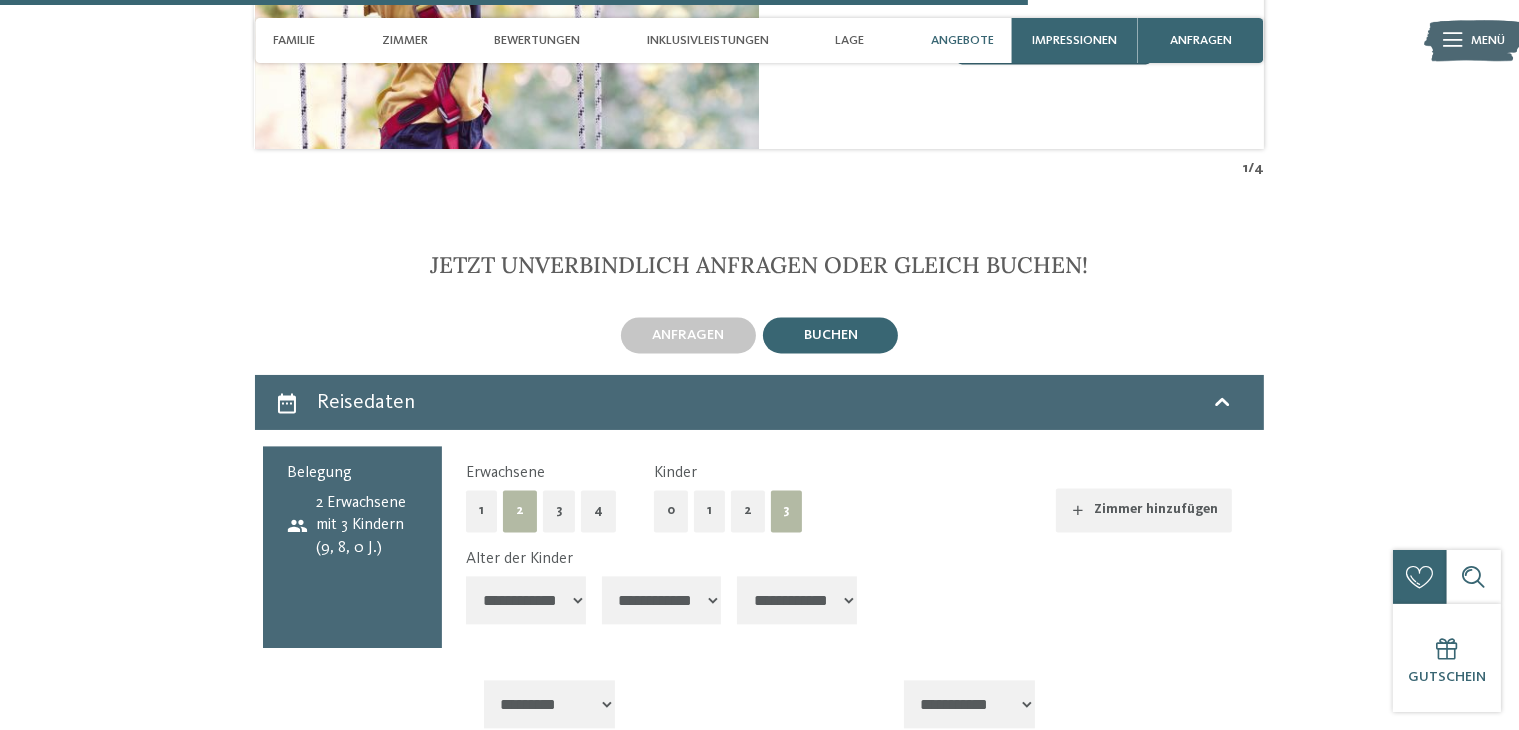 click on "**********" at bounding box center (797, 600) 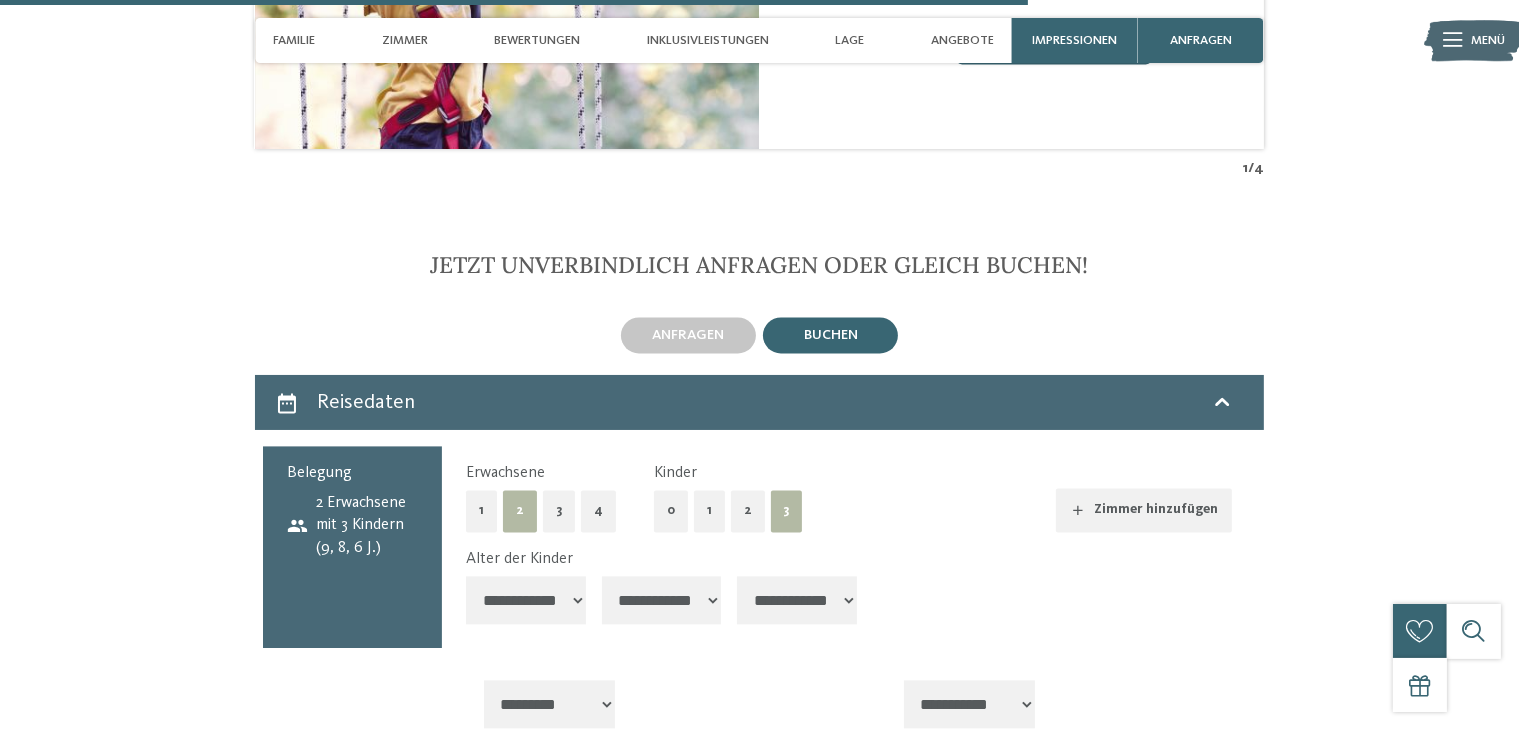 click on "**********" at bounding box center [797, 600] 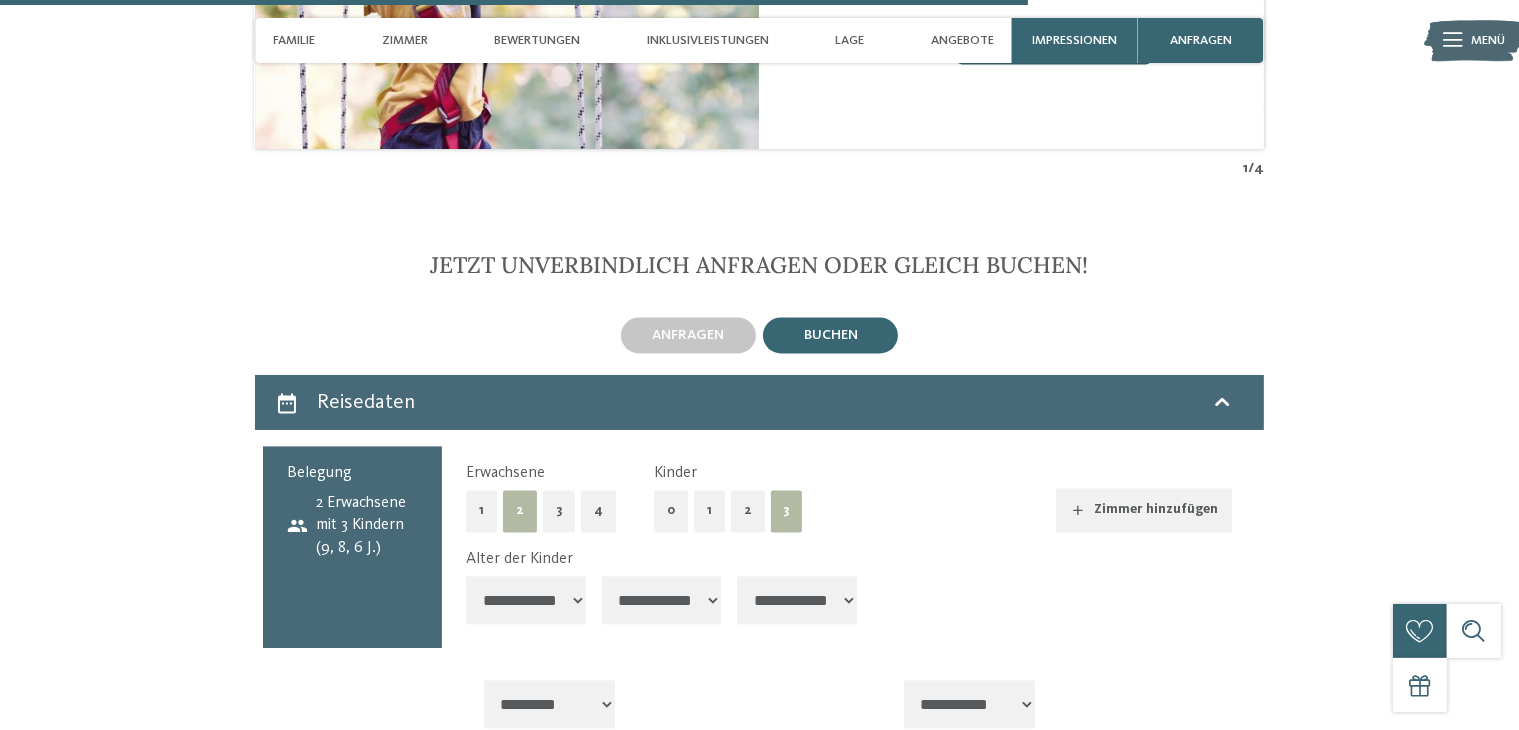 select on "*" 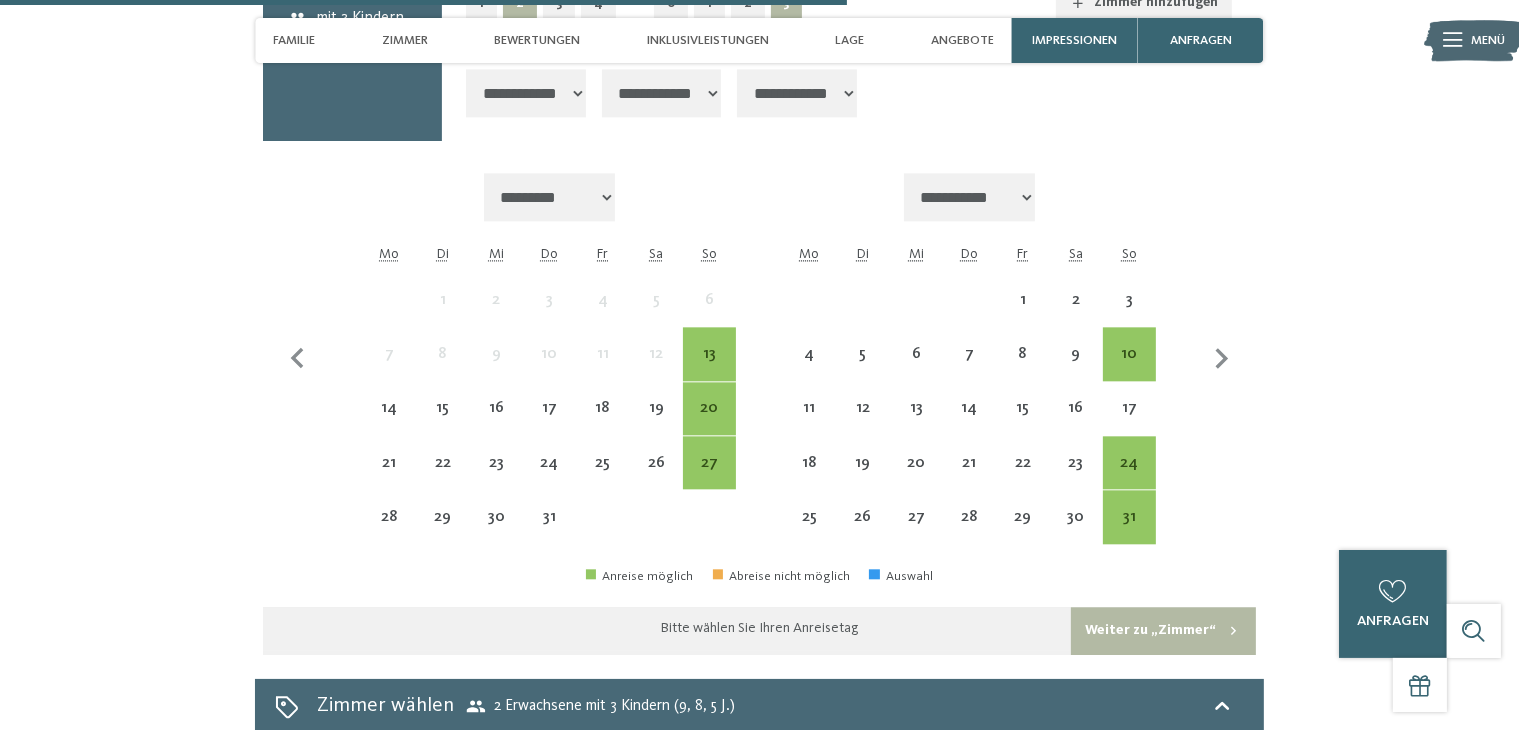 scroll, scrollTop: 4588, scrollLeft: 0, axis: vertical 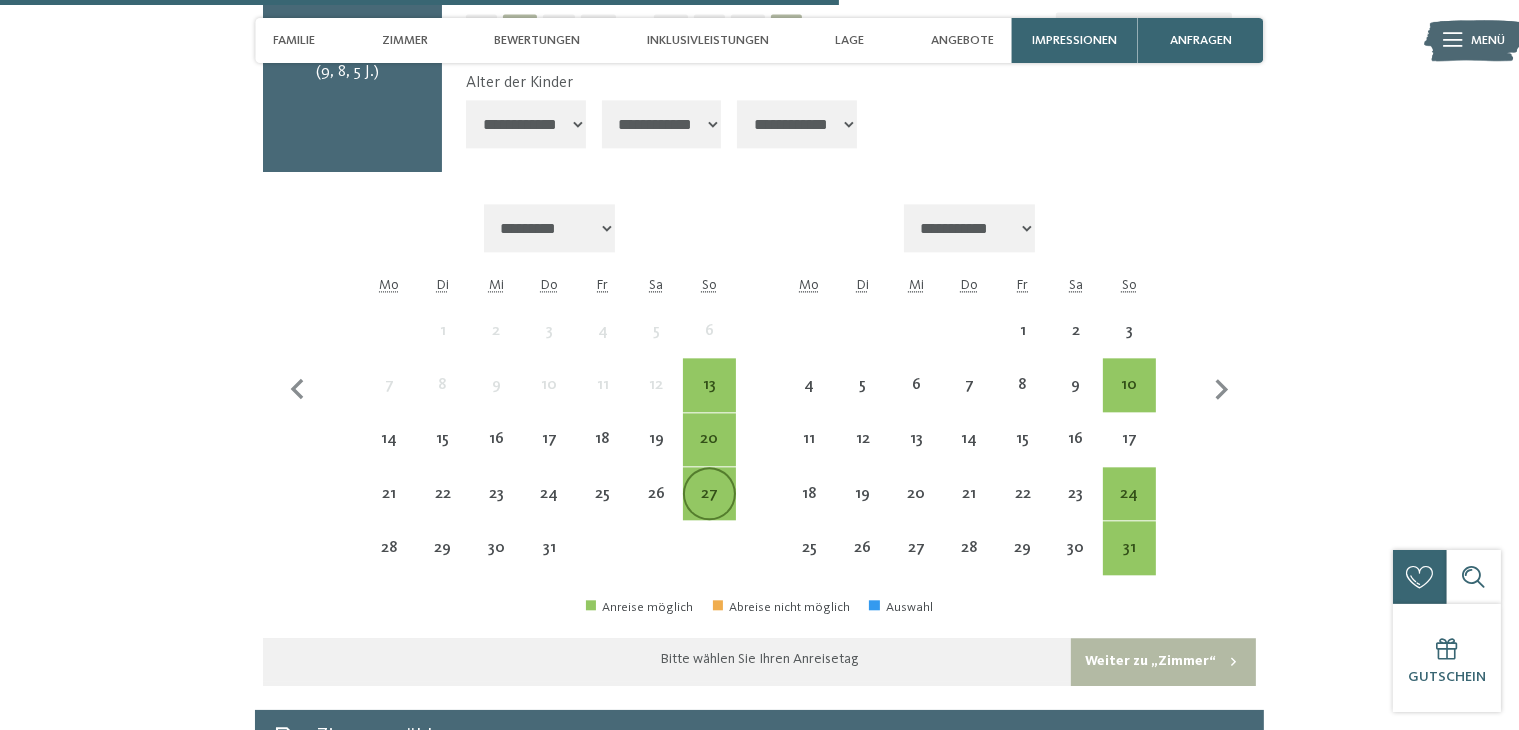 click on "27" at bounding box center [709, 510] 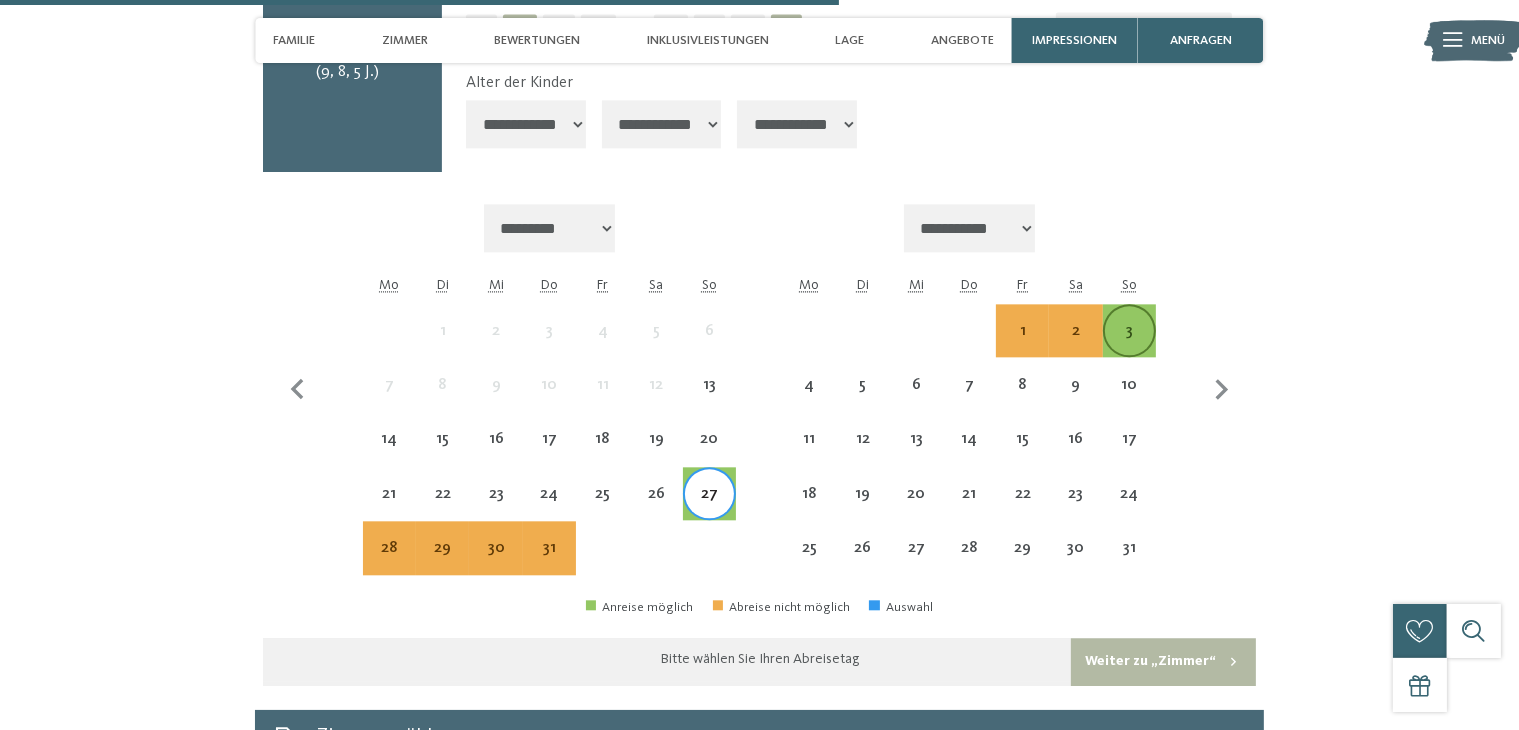 click on "3" at bounding box center [1129, 347] 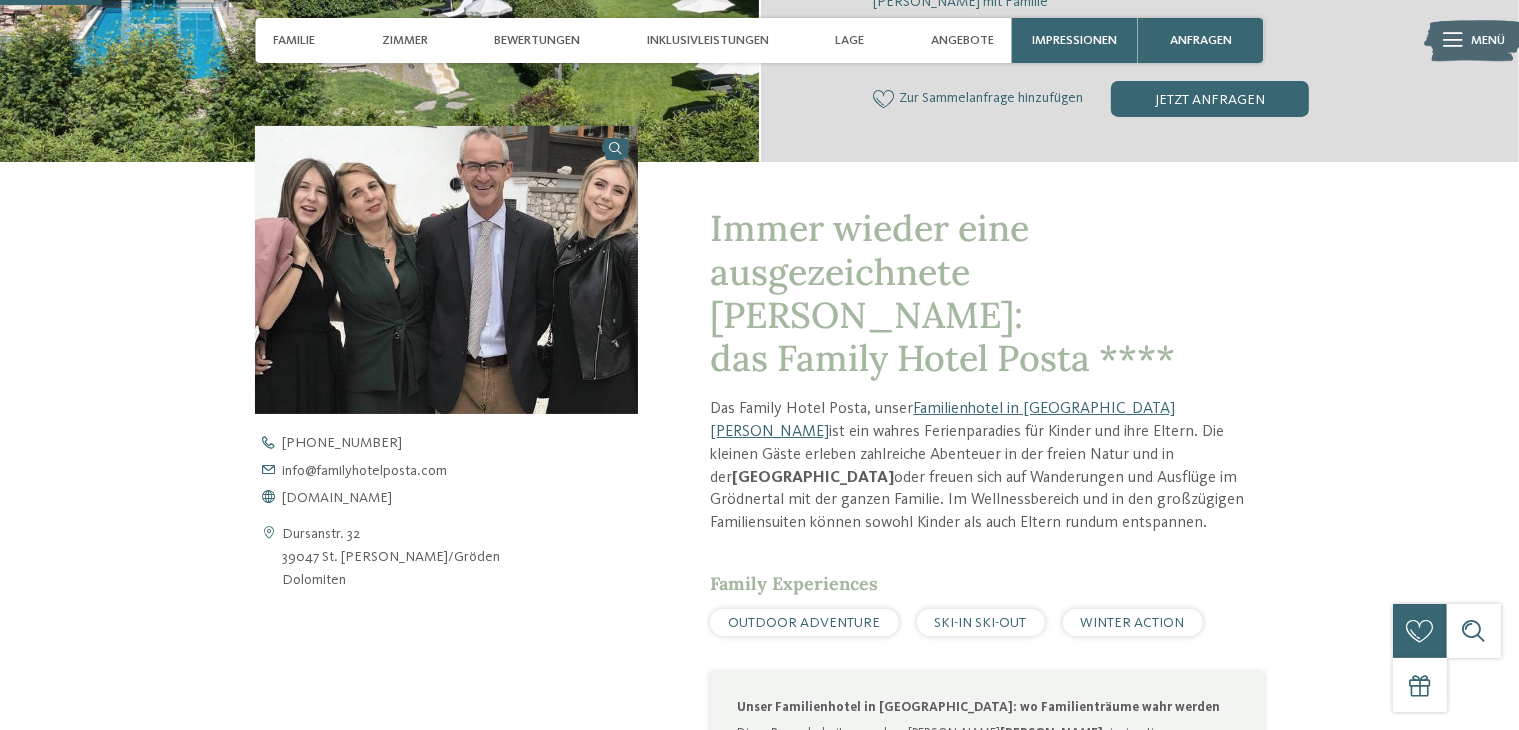 scroll, scrollTop: 0, scrollLeft: 0, axis: both 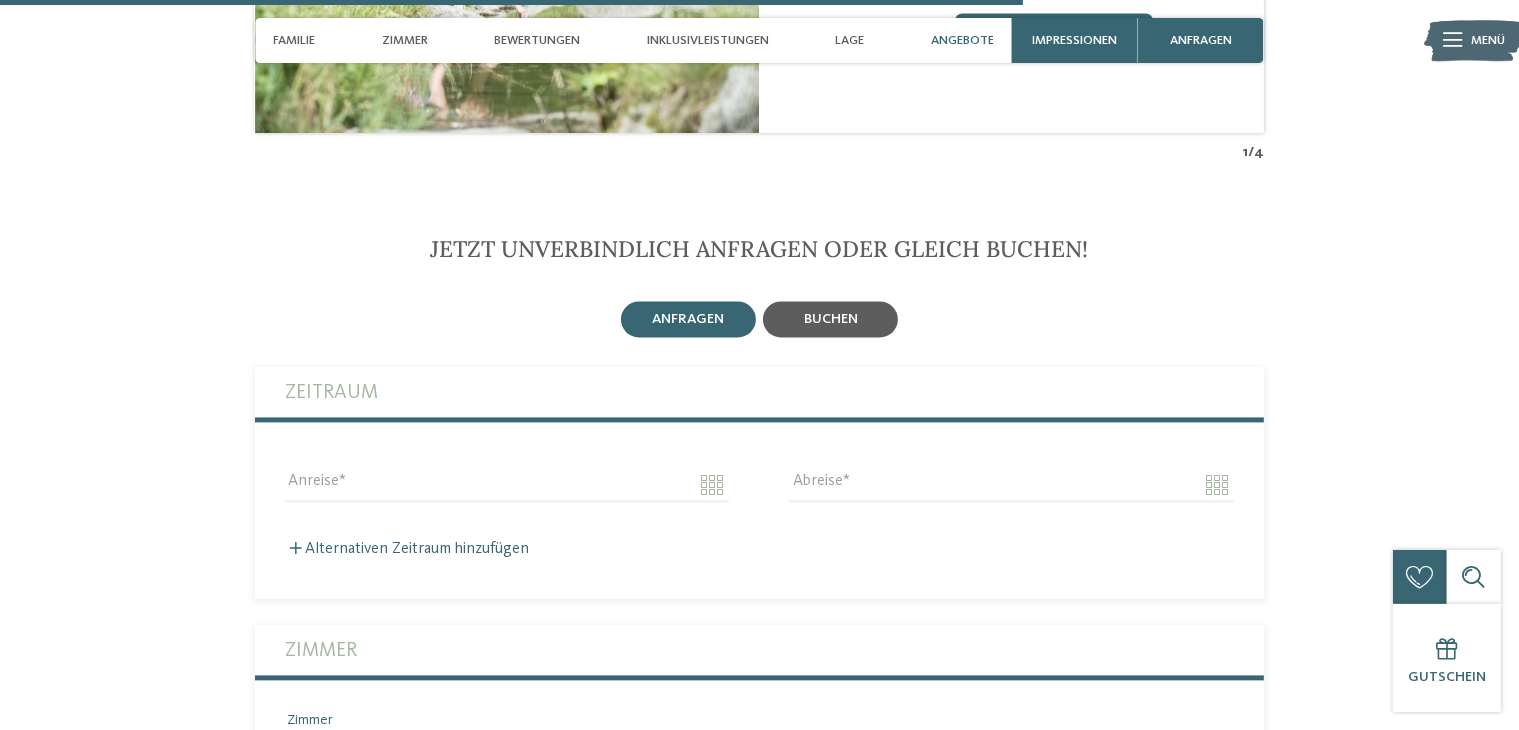 click on "buchen" at bounding box center [830, 319] 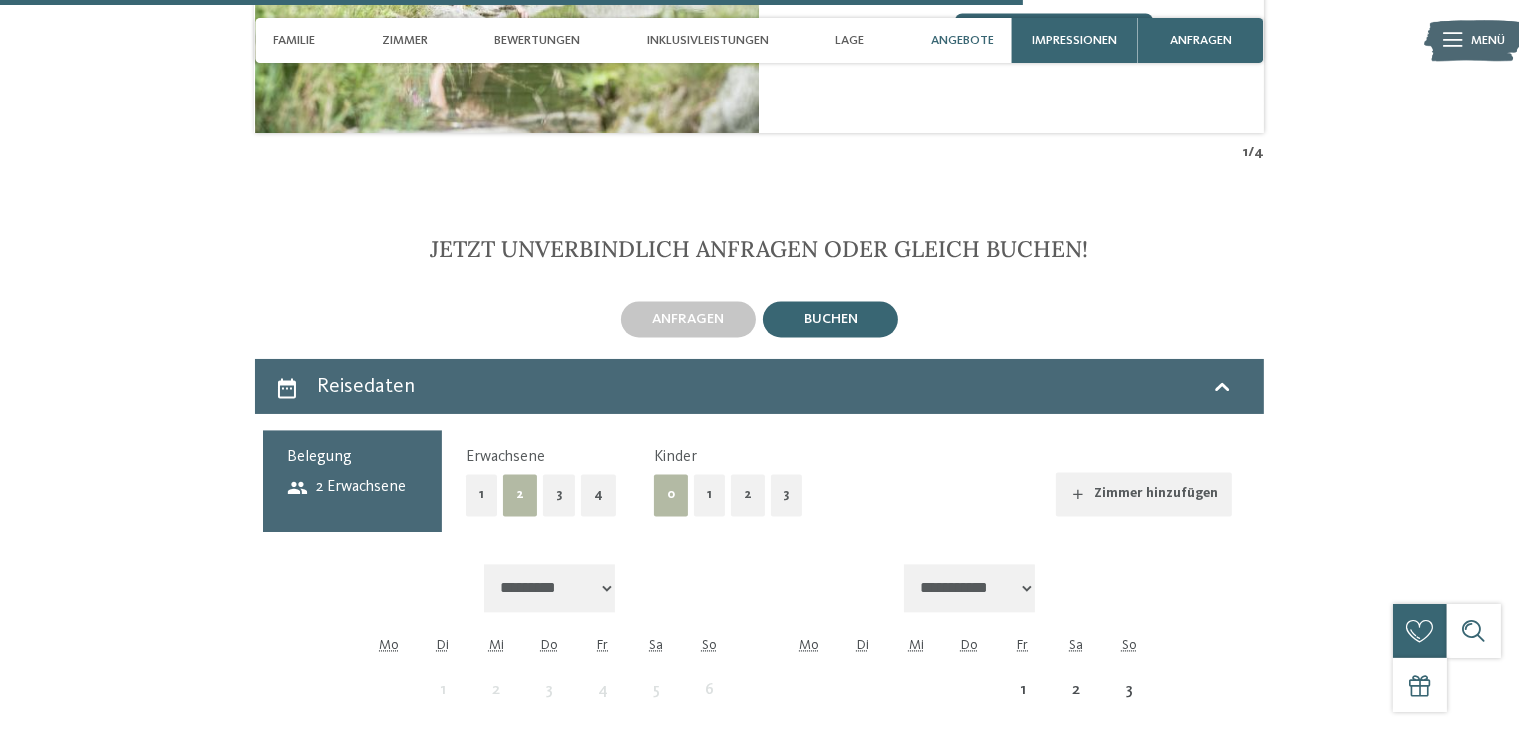 click on "3" at bounding box center [787, 494] 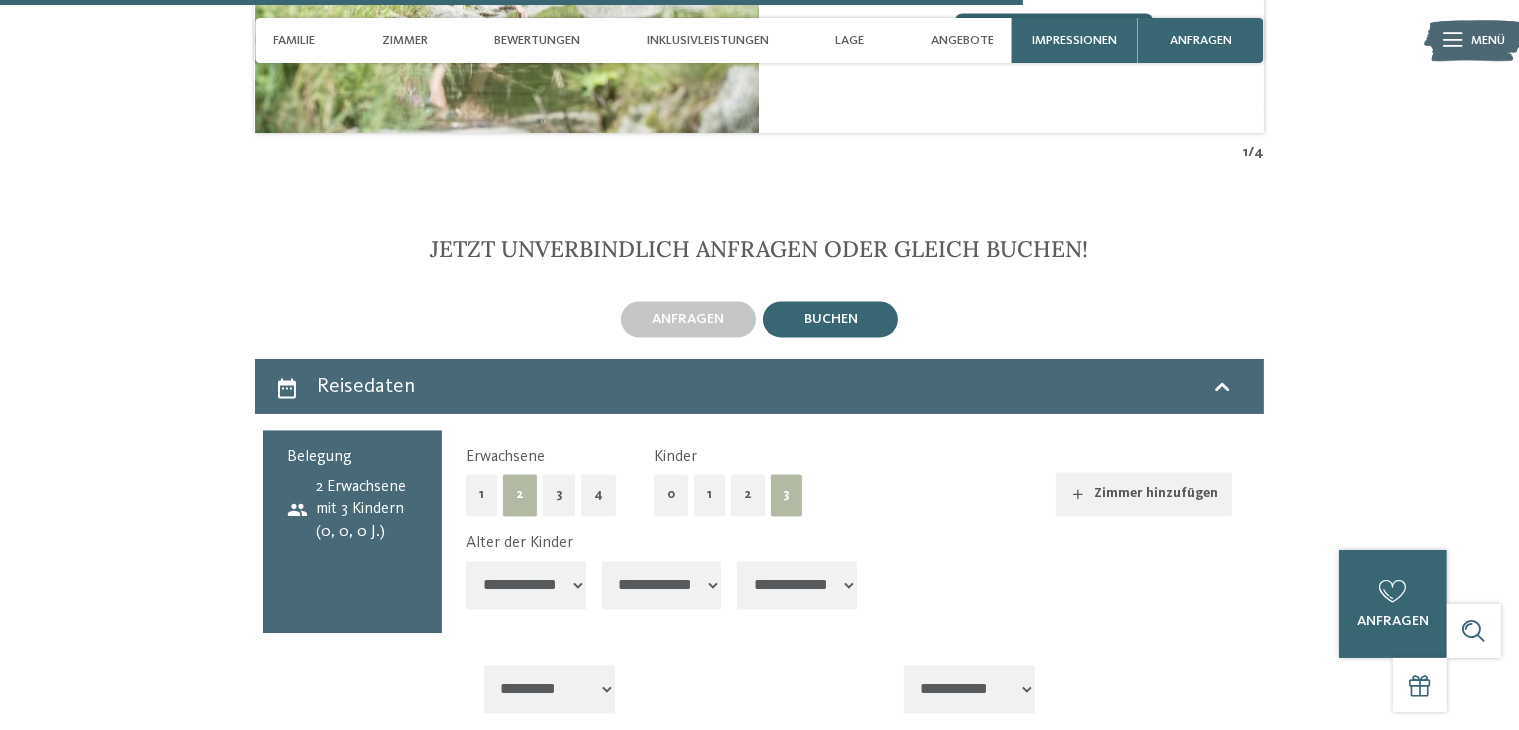 click on "**********" at bounding box center (526, 585) 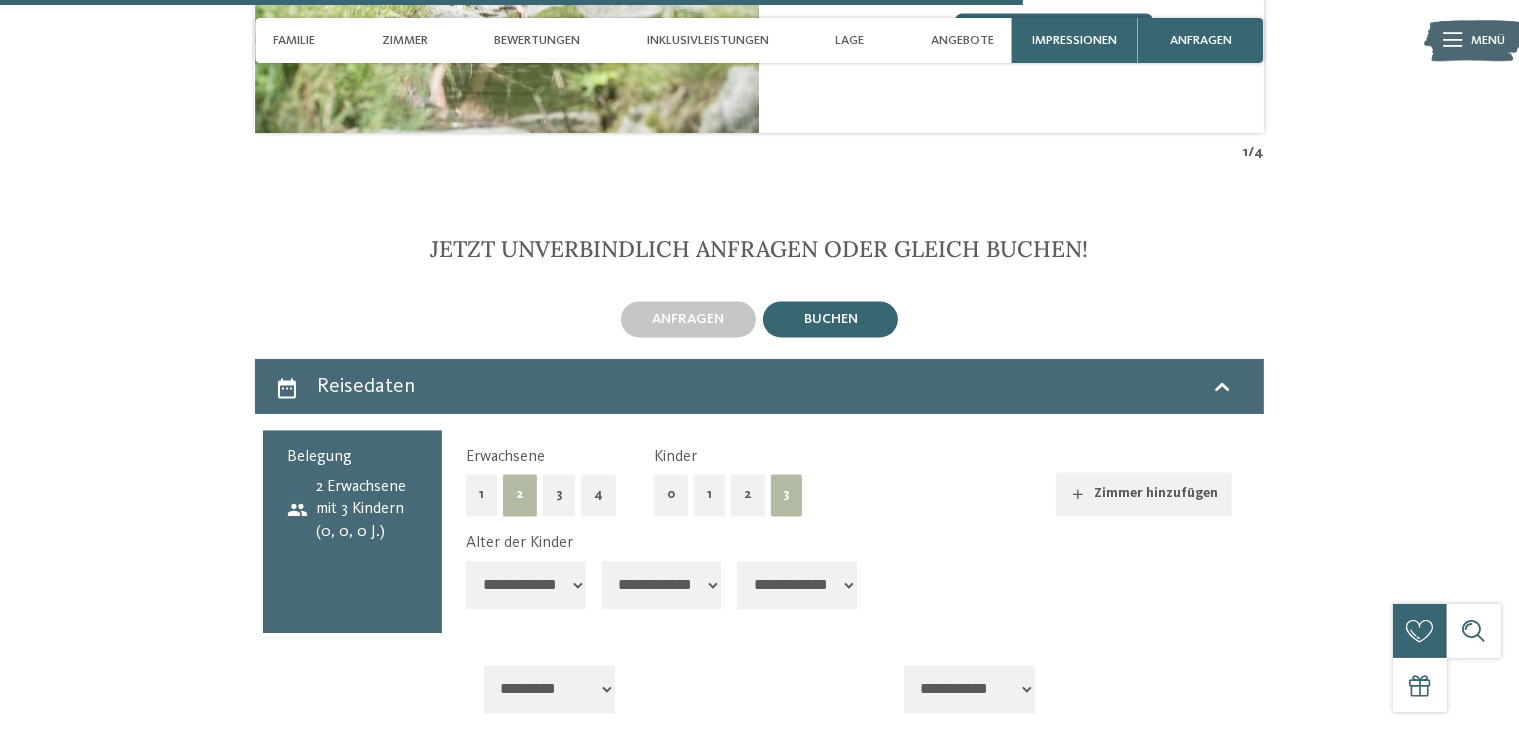 select on "*" 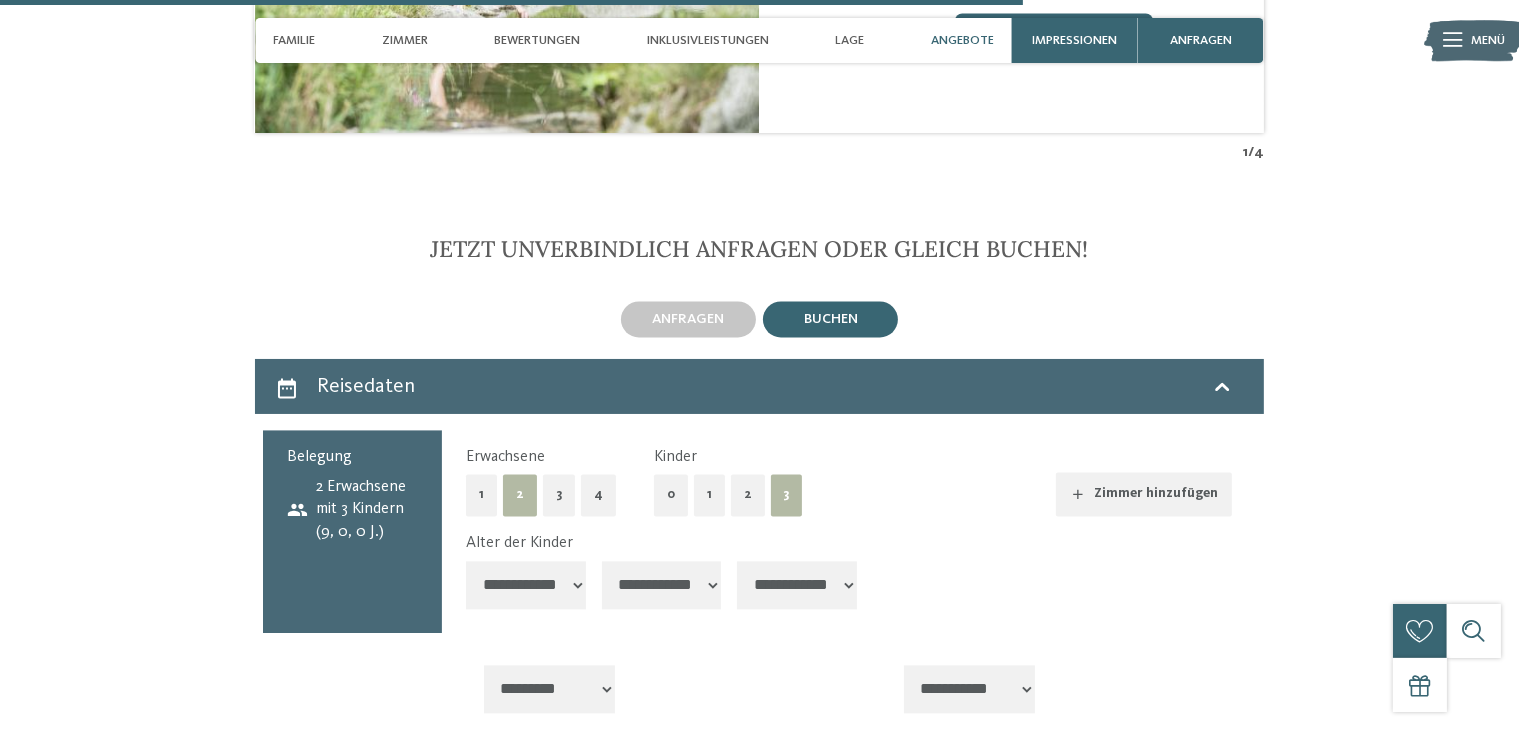 click on "**********" at bounding box center [662, 585] 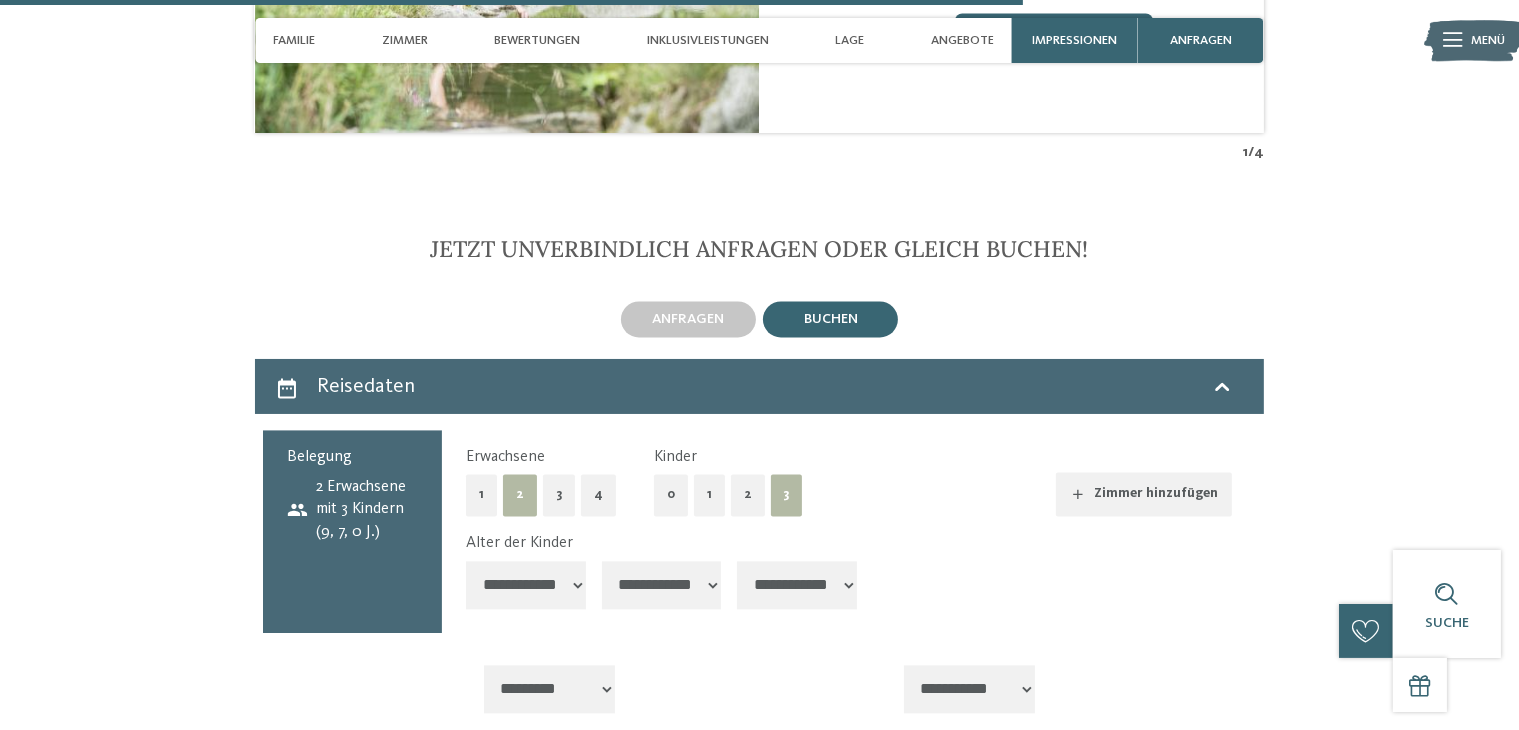 click on "**********" at bounding box center [662, 585] 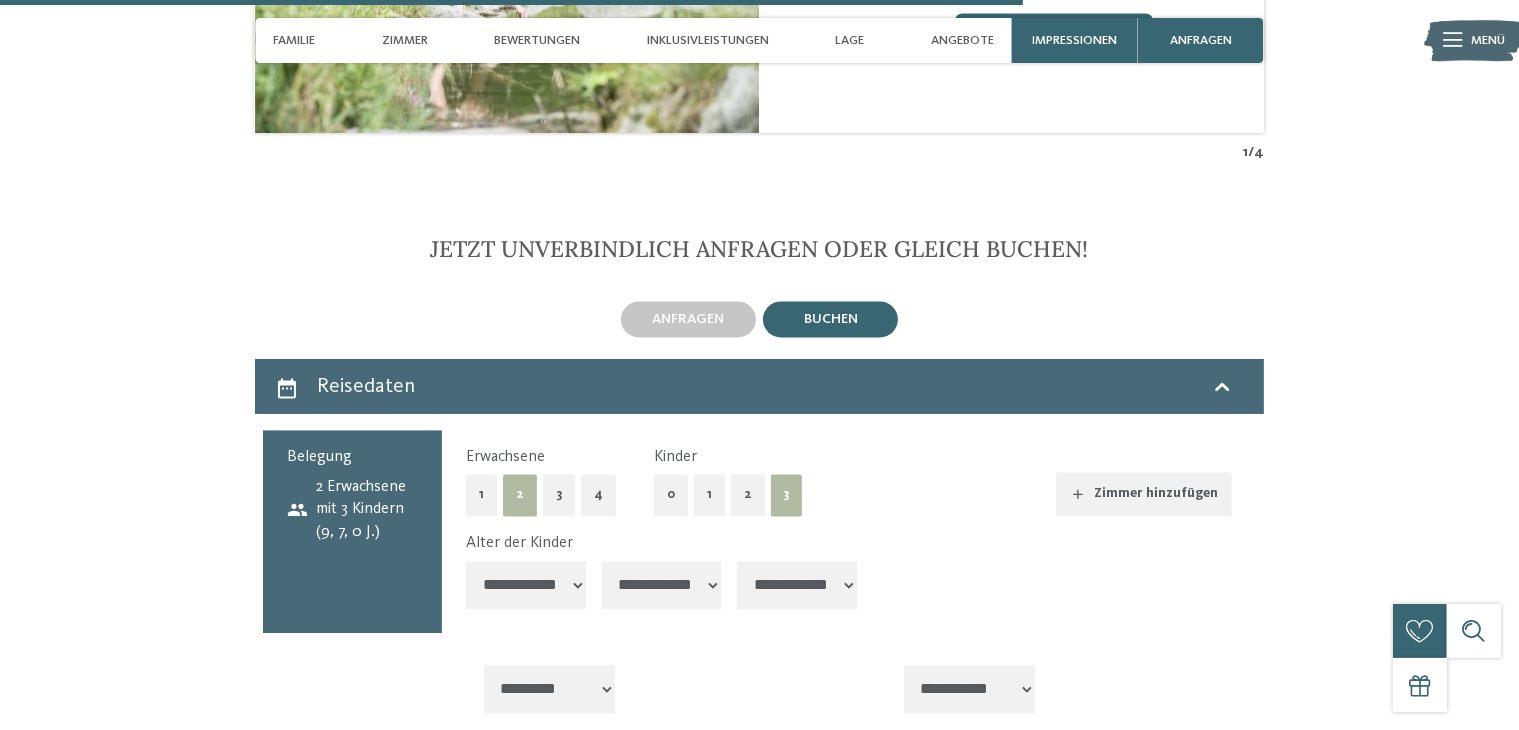 select on "*" 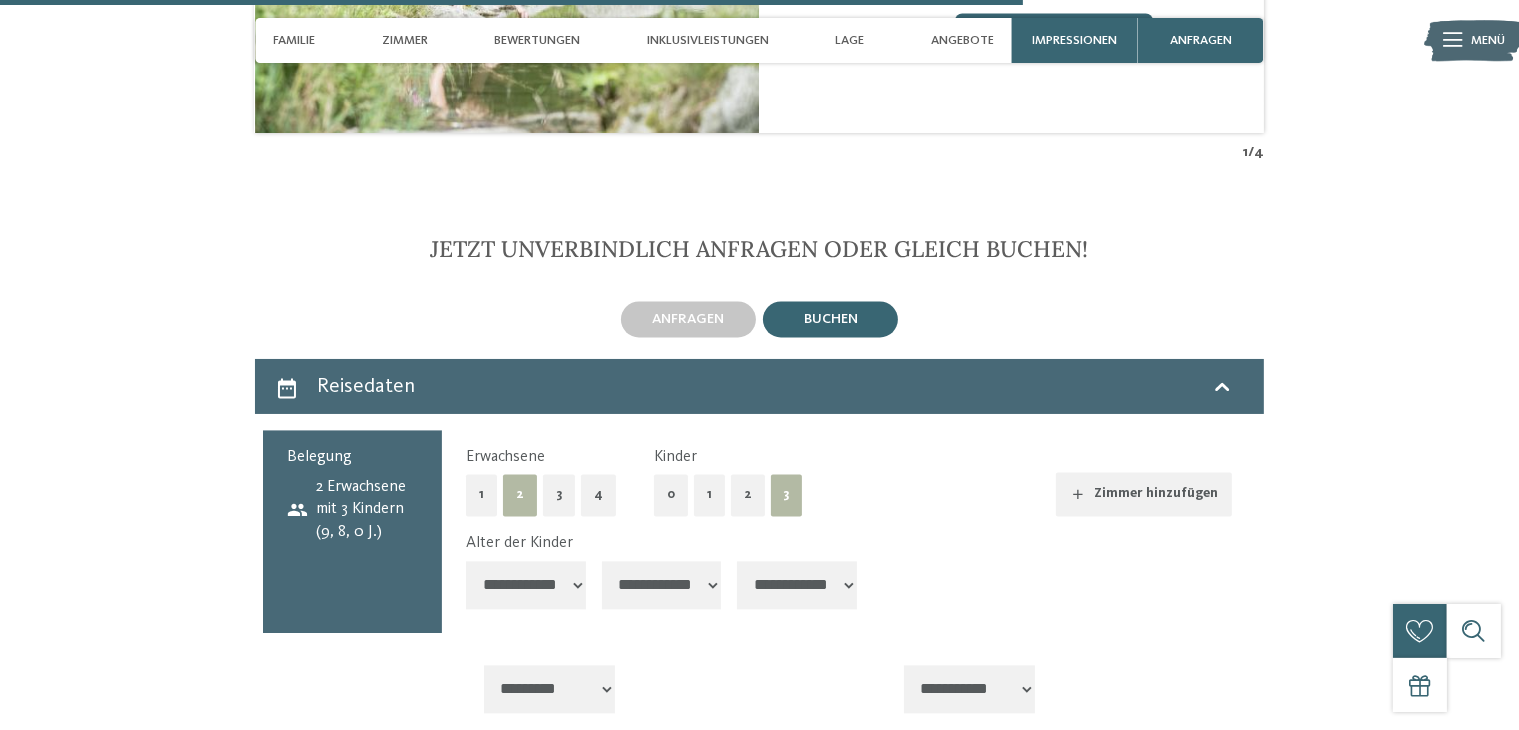 click on "**********" at bounding box center [797, 585] 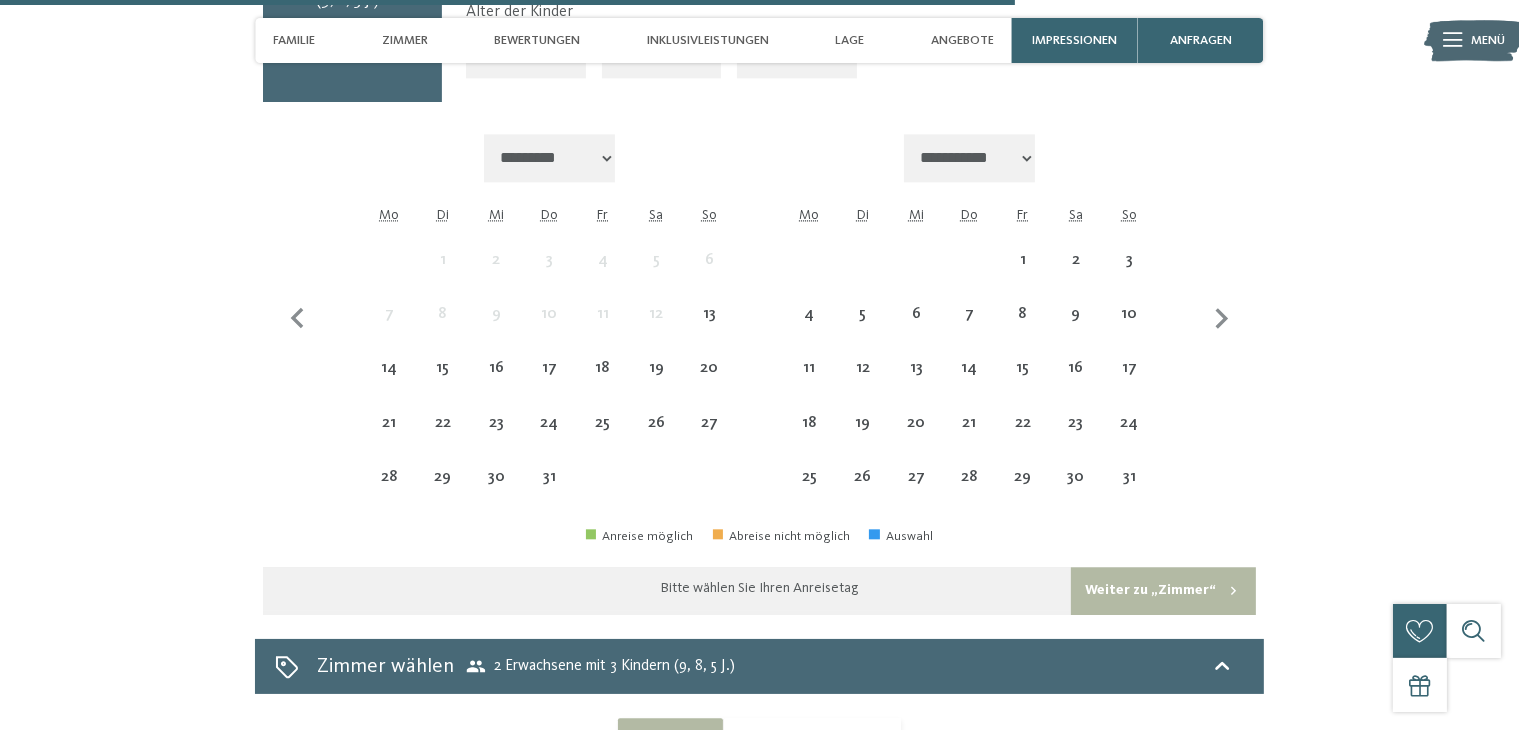 scroll, scrollTop: 4602, scrollLeft: 0, axis: vertical 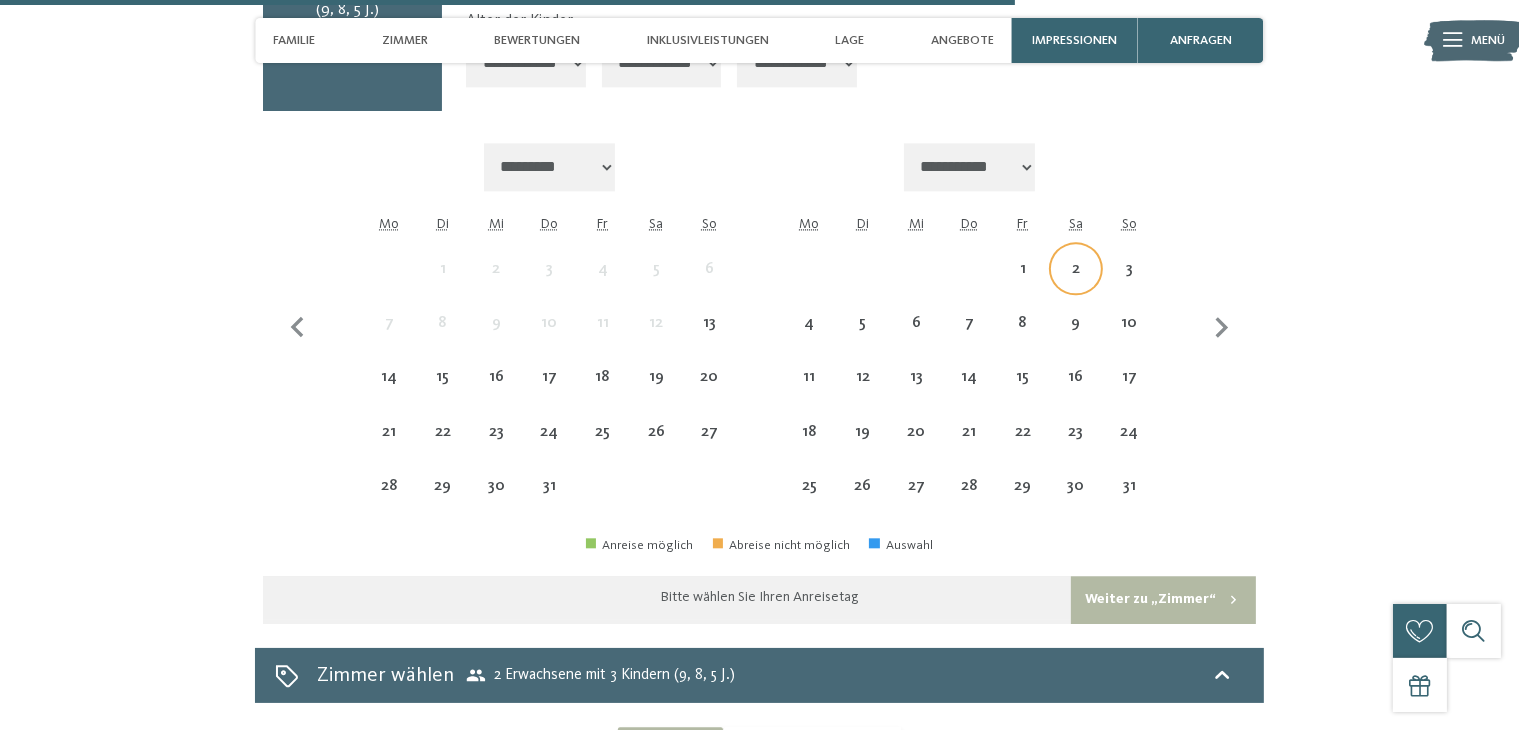 click on "2" at bounding box center (1075, 285) 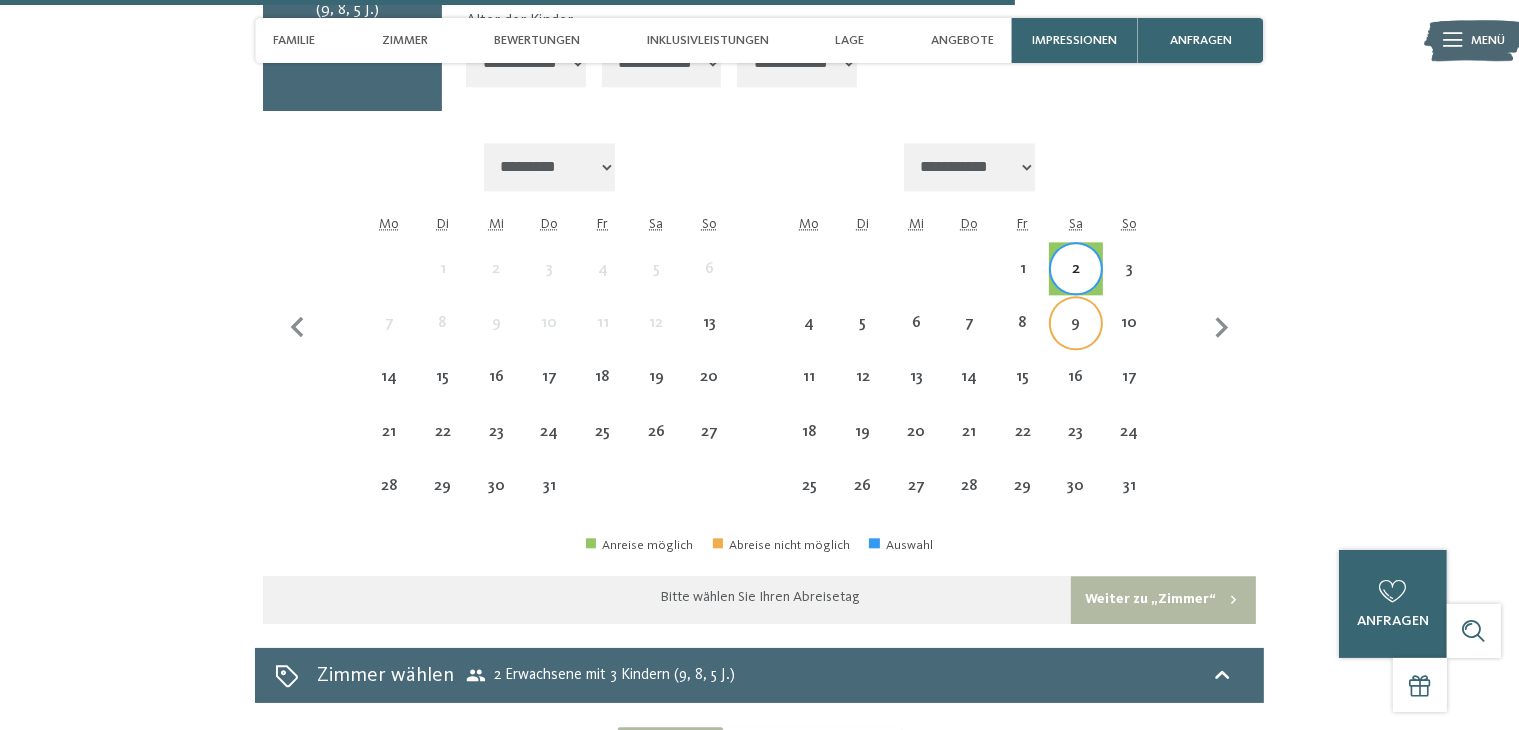 click on "9" at bounding box center (1075, 322) 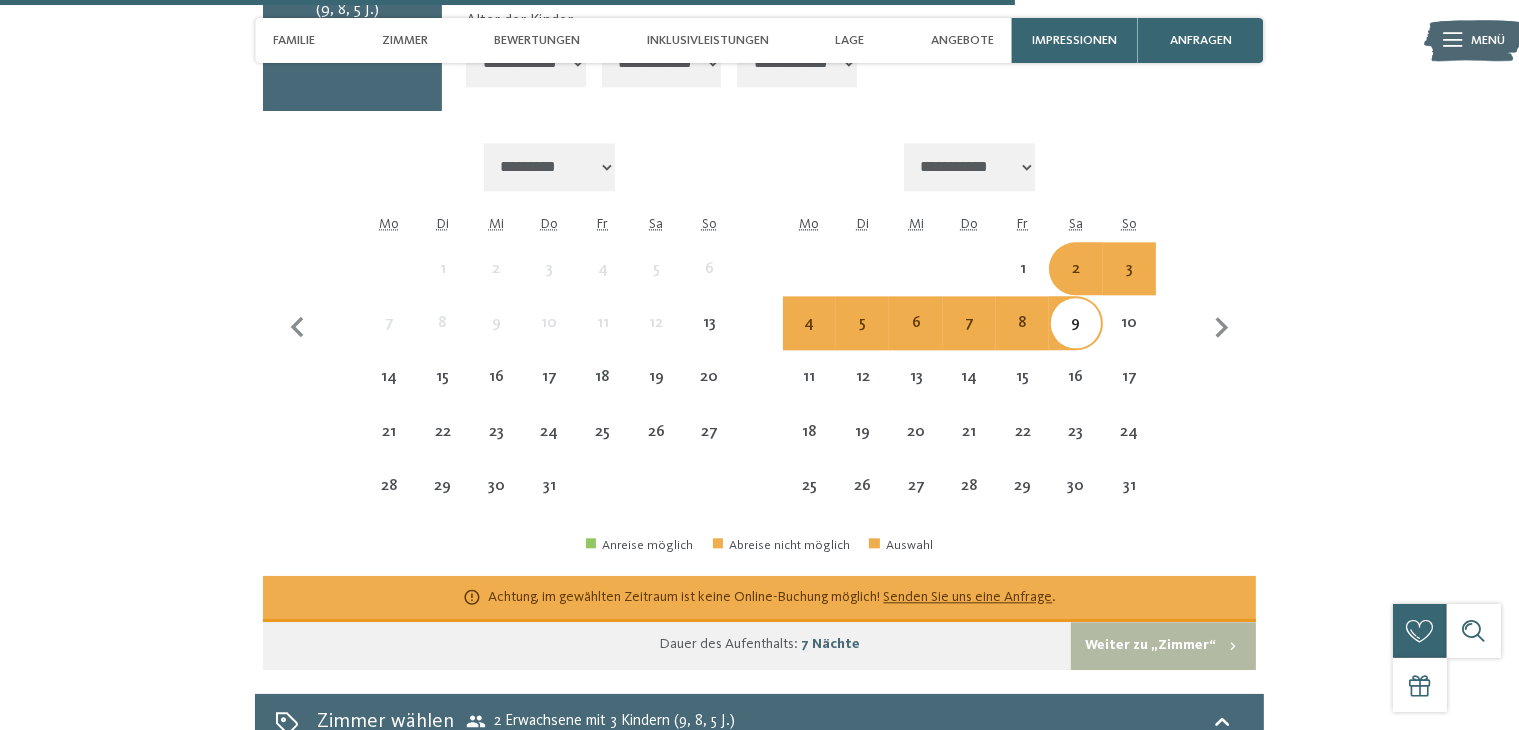 click on "3" at bounding box center (1129, 285) 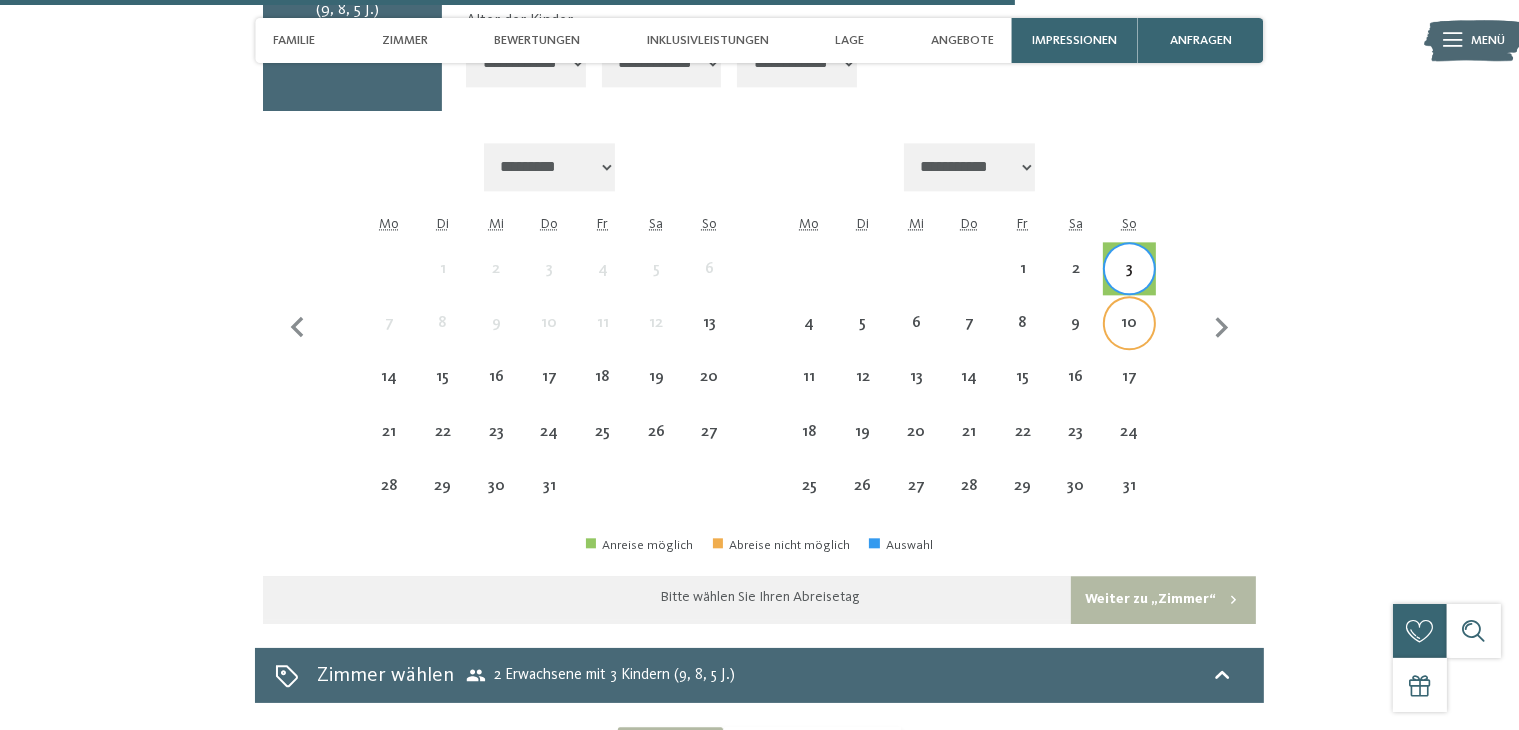 click on "10" at bounding box center (1129, 322) 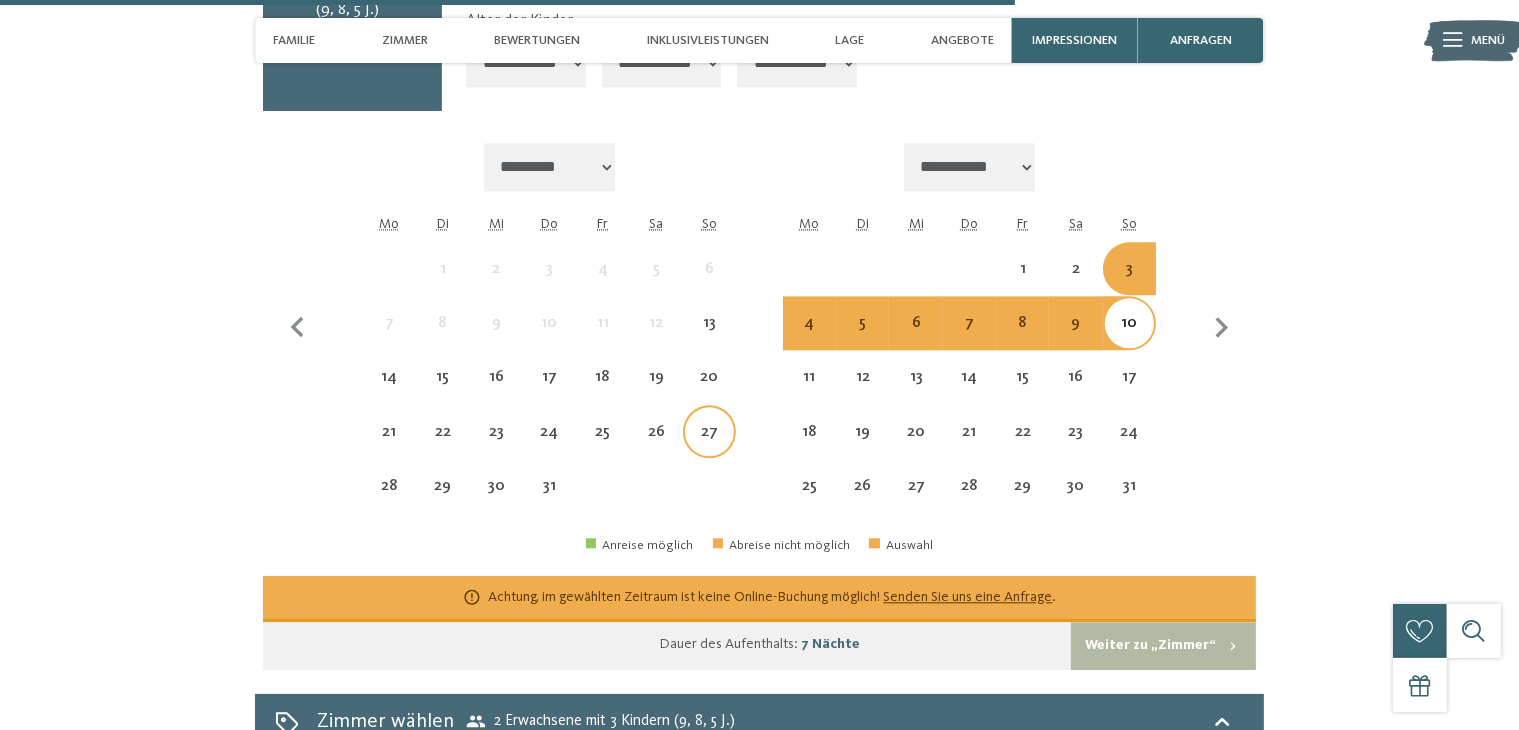 click on "27" at bounding box center [709, 448] 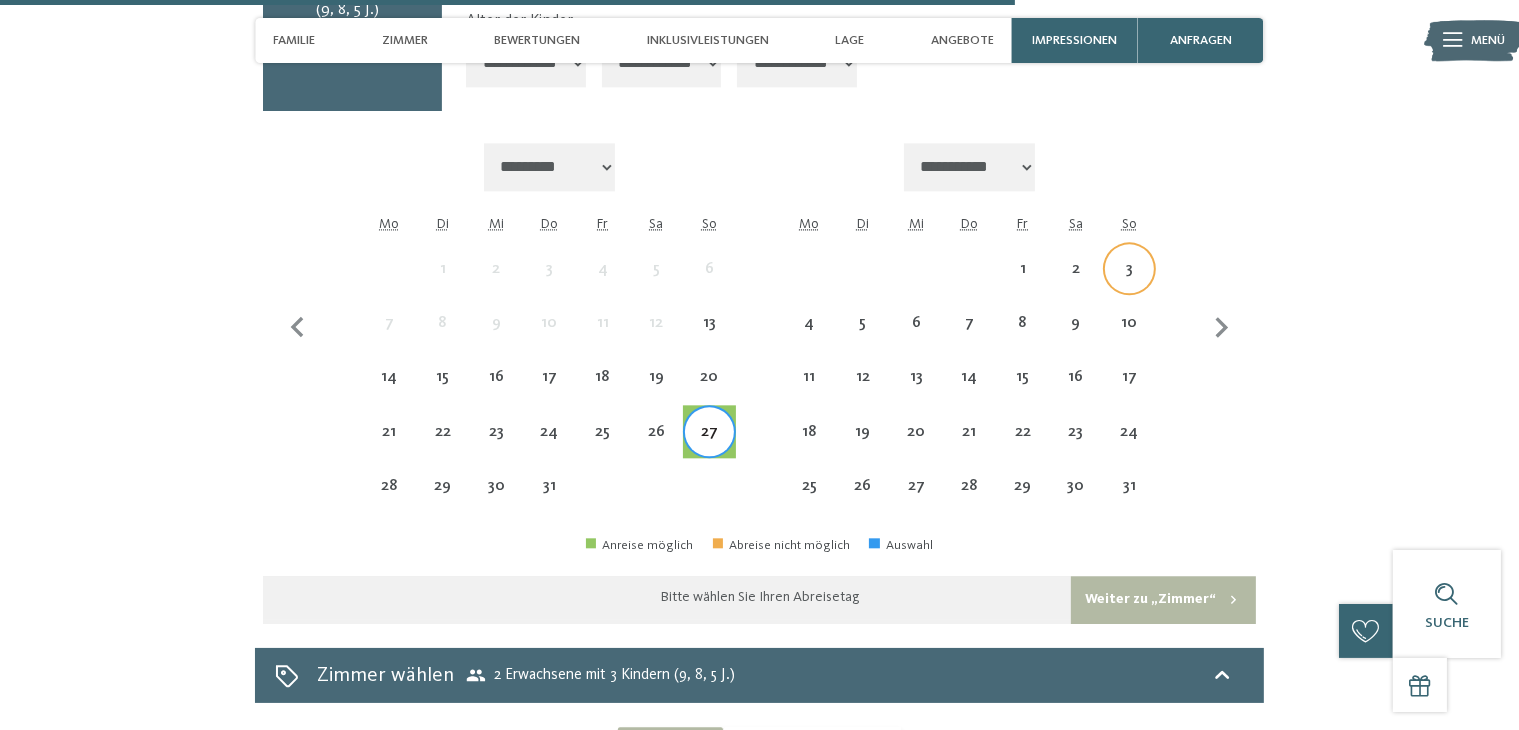 click on "3" at bounding box center [1129, 285] 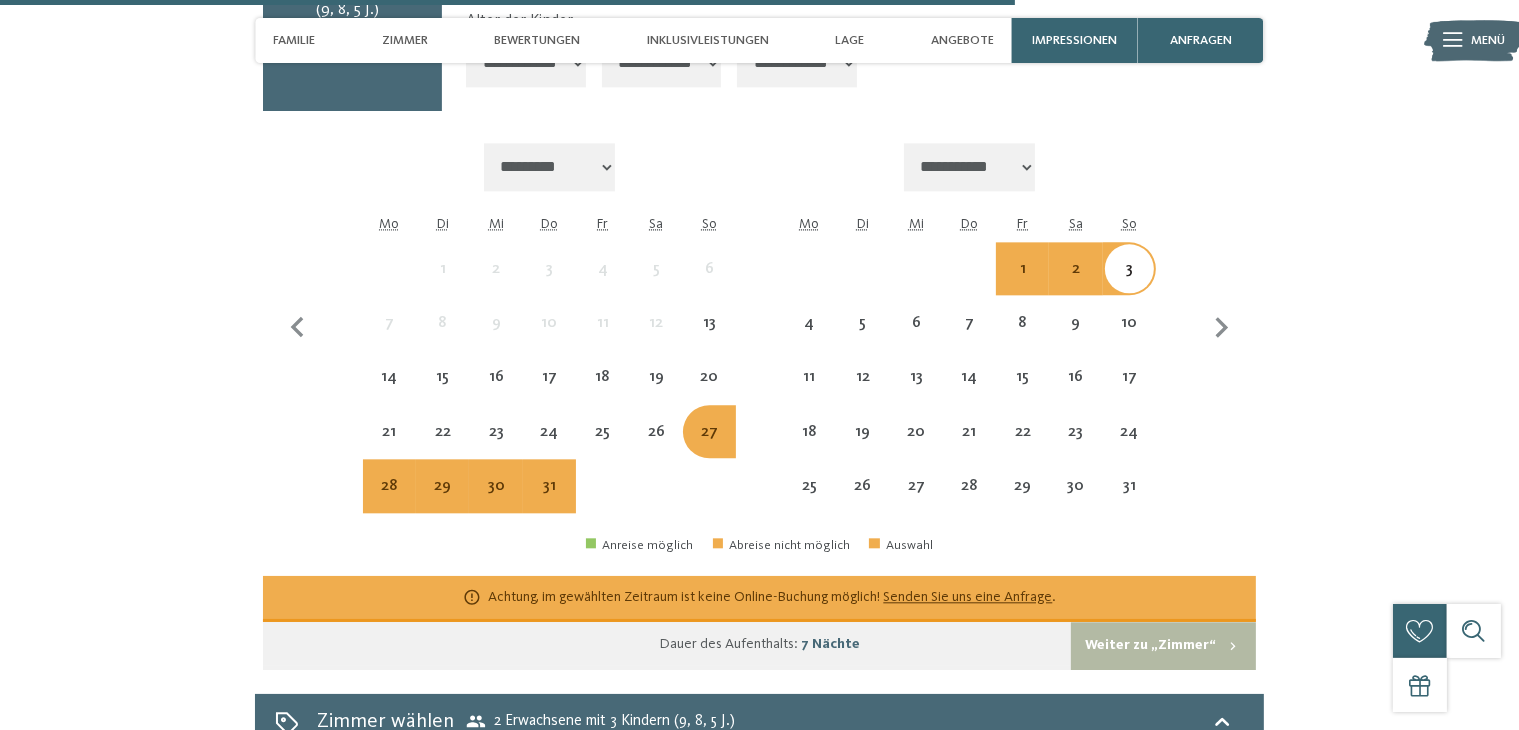 click at bounding box center [602, 485] 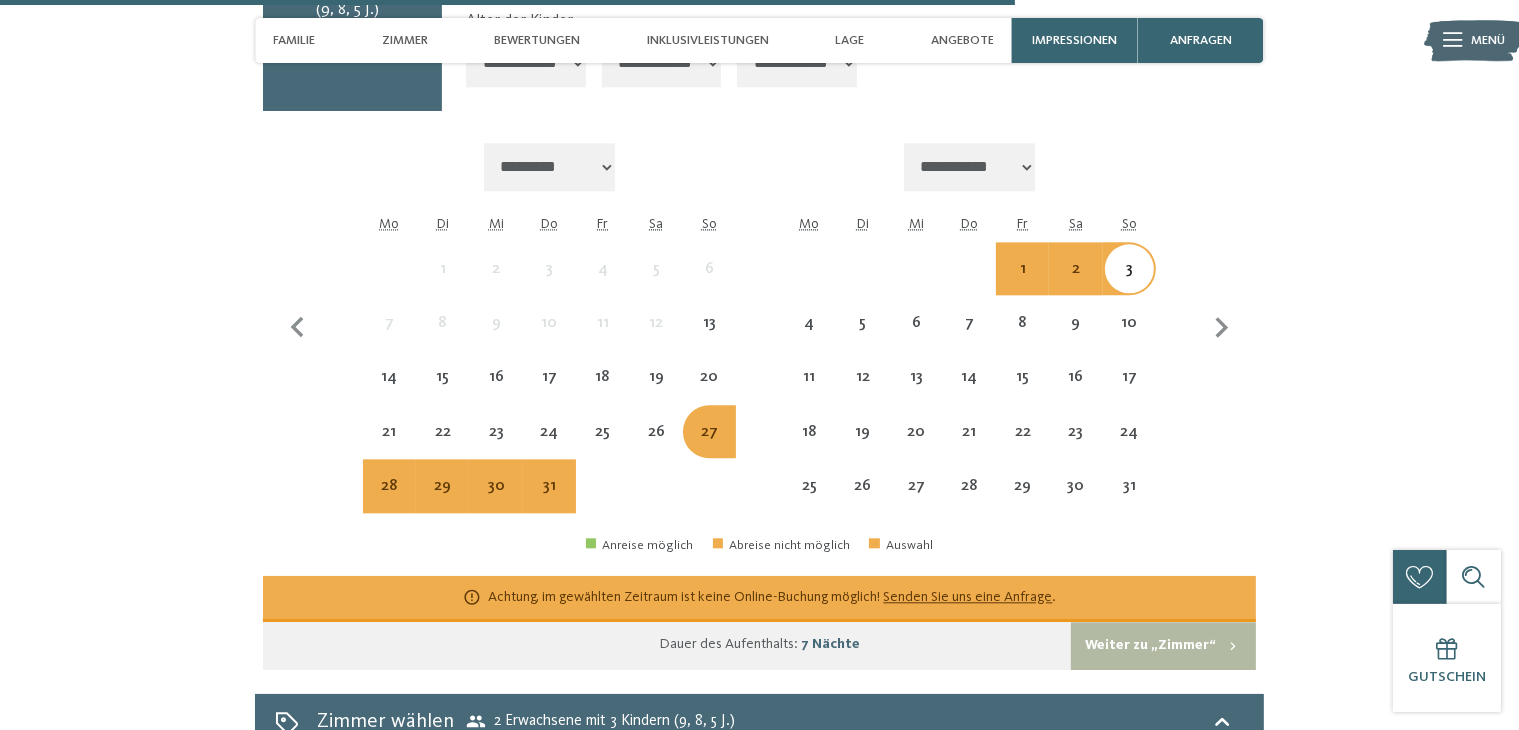 click on "31" at bounding box center [549, 502] 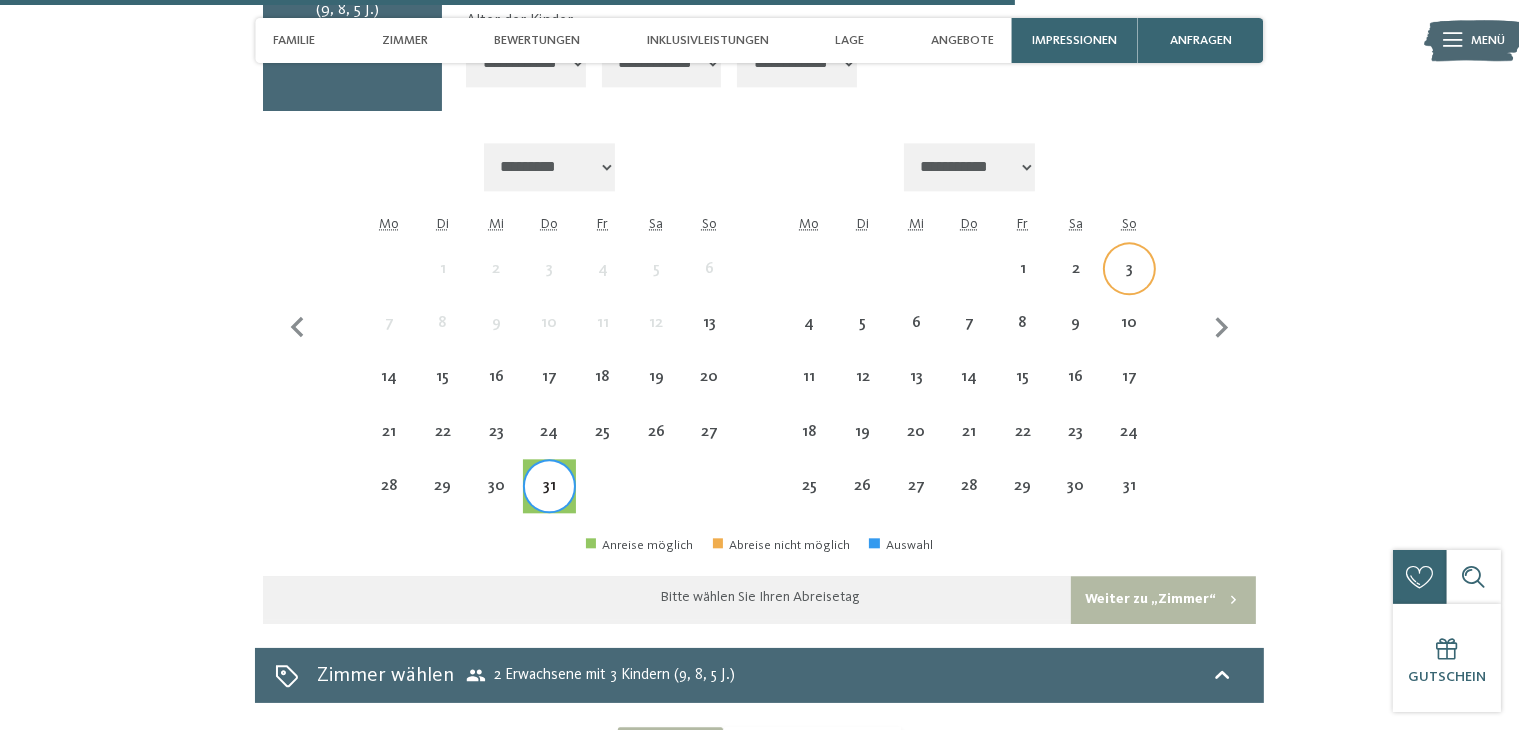 click on "3" at bounding box center (1129, 285) 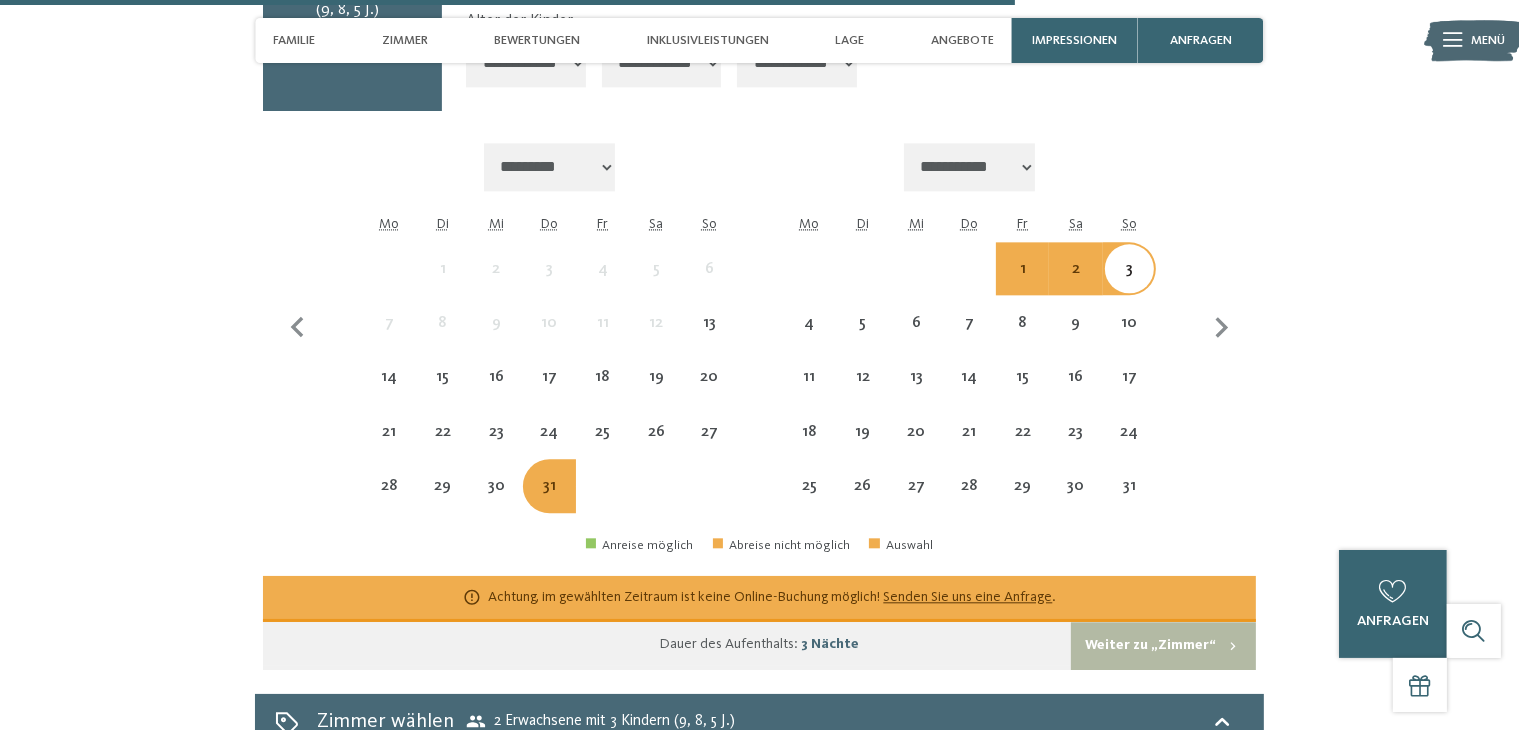 click on "31" at bounding box center [549, 502] 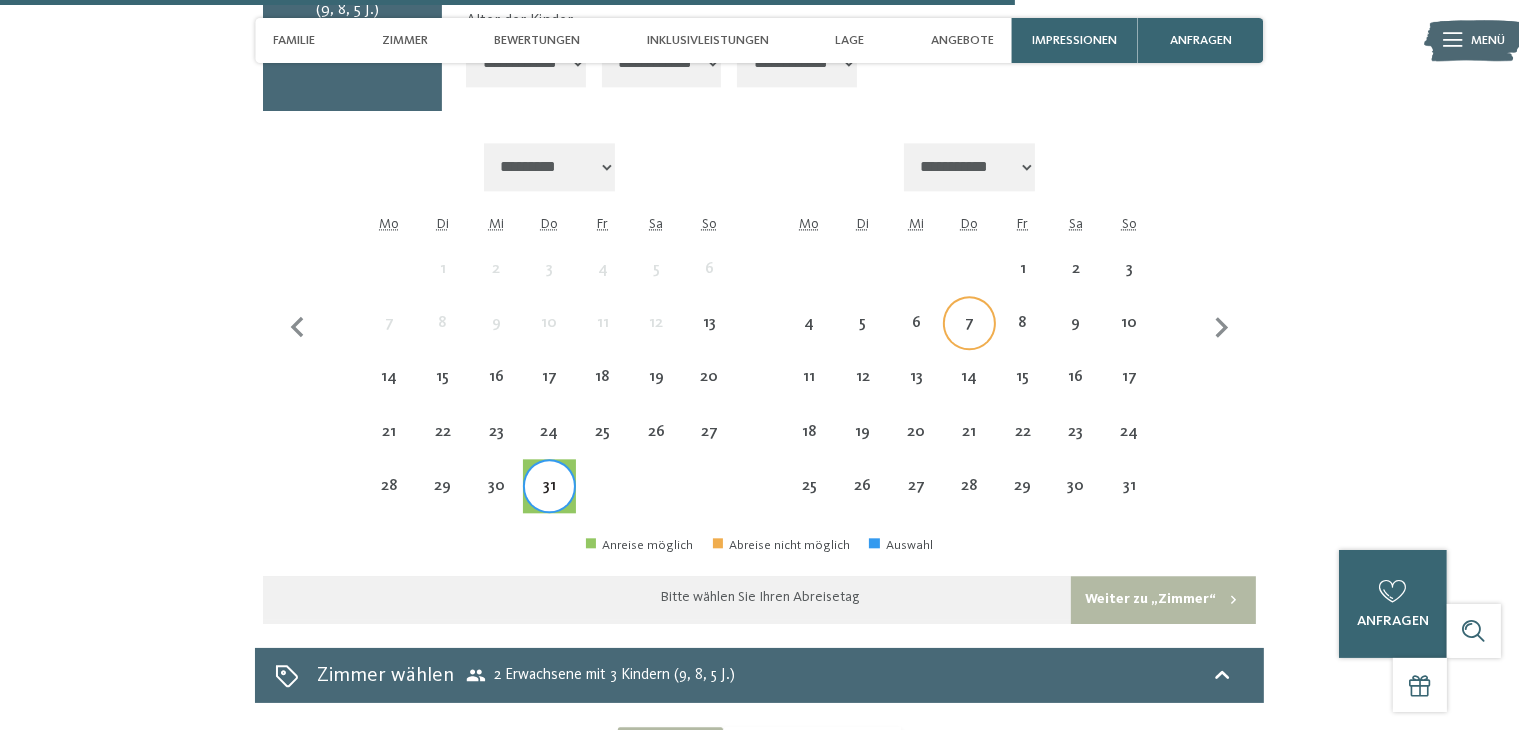 click on "7" at bounding box center [969, 322] 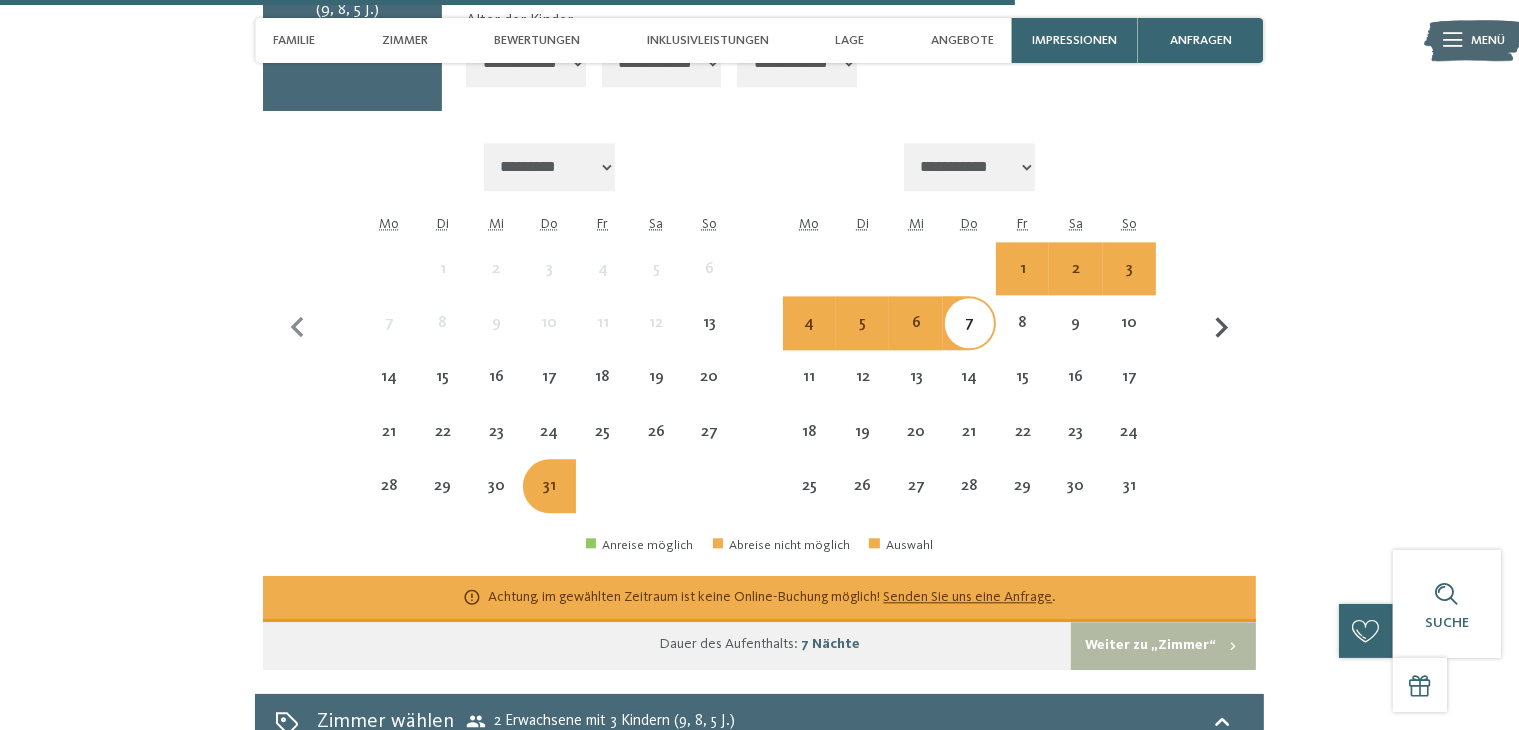 click 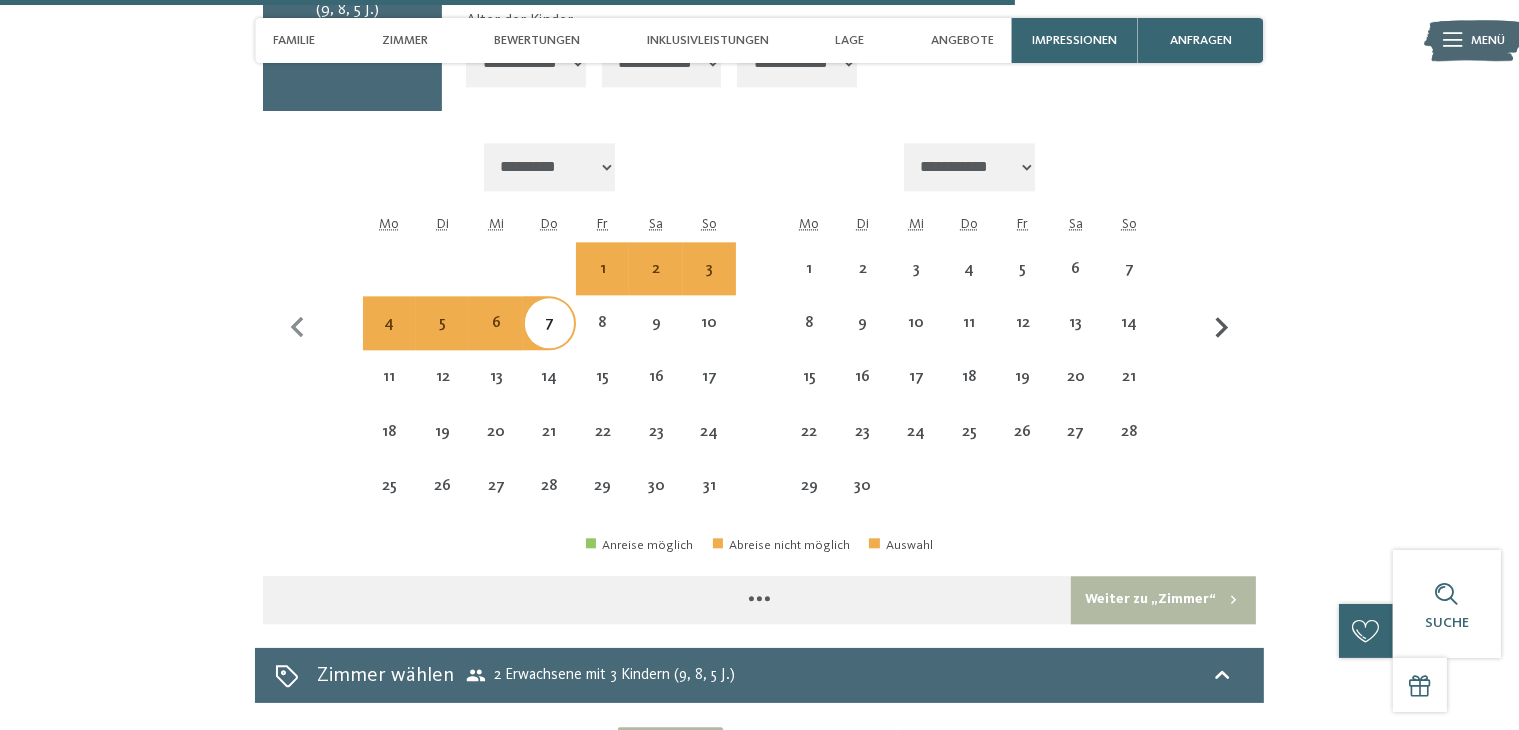 select on "**********" 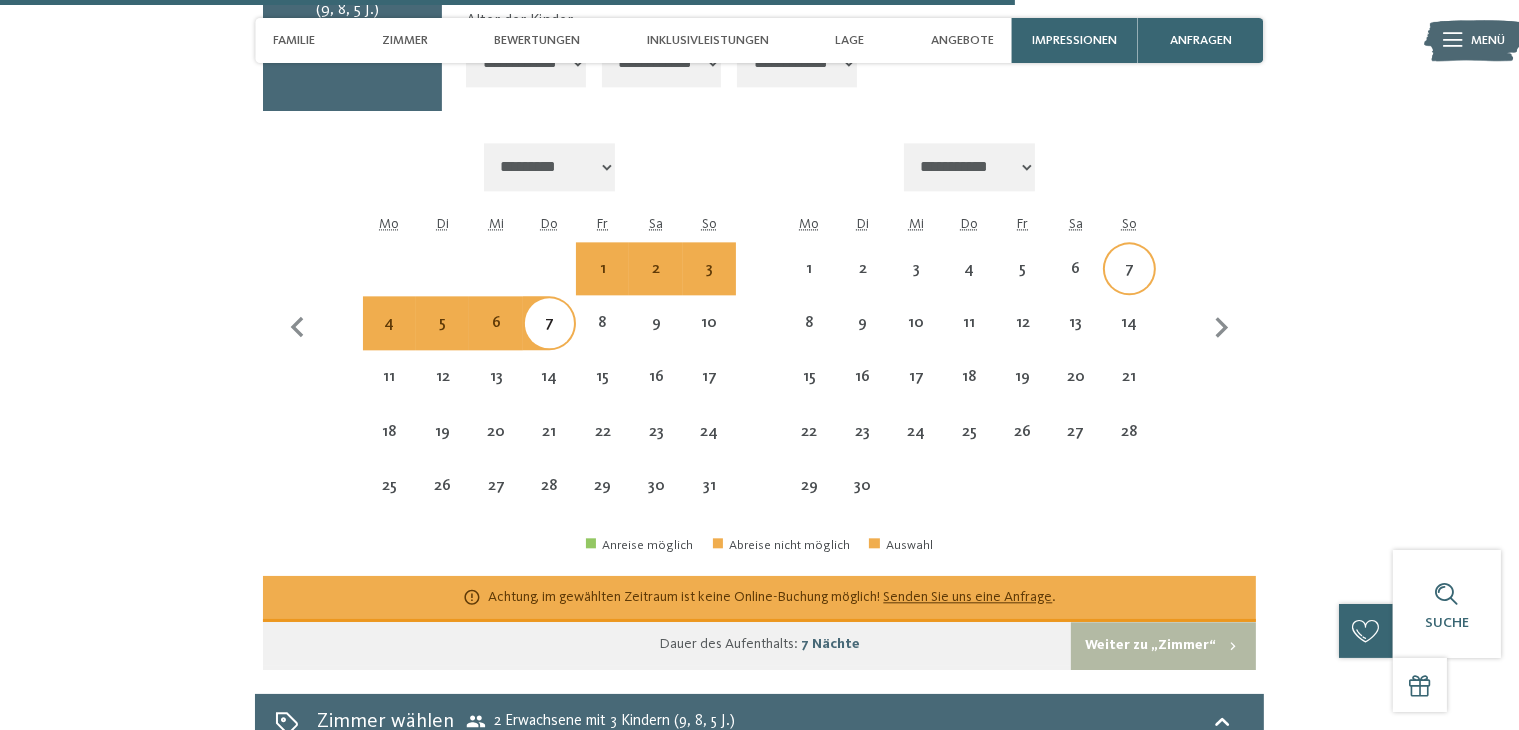 click on "7" at bounding box center (1129, 268) 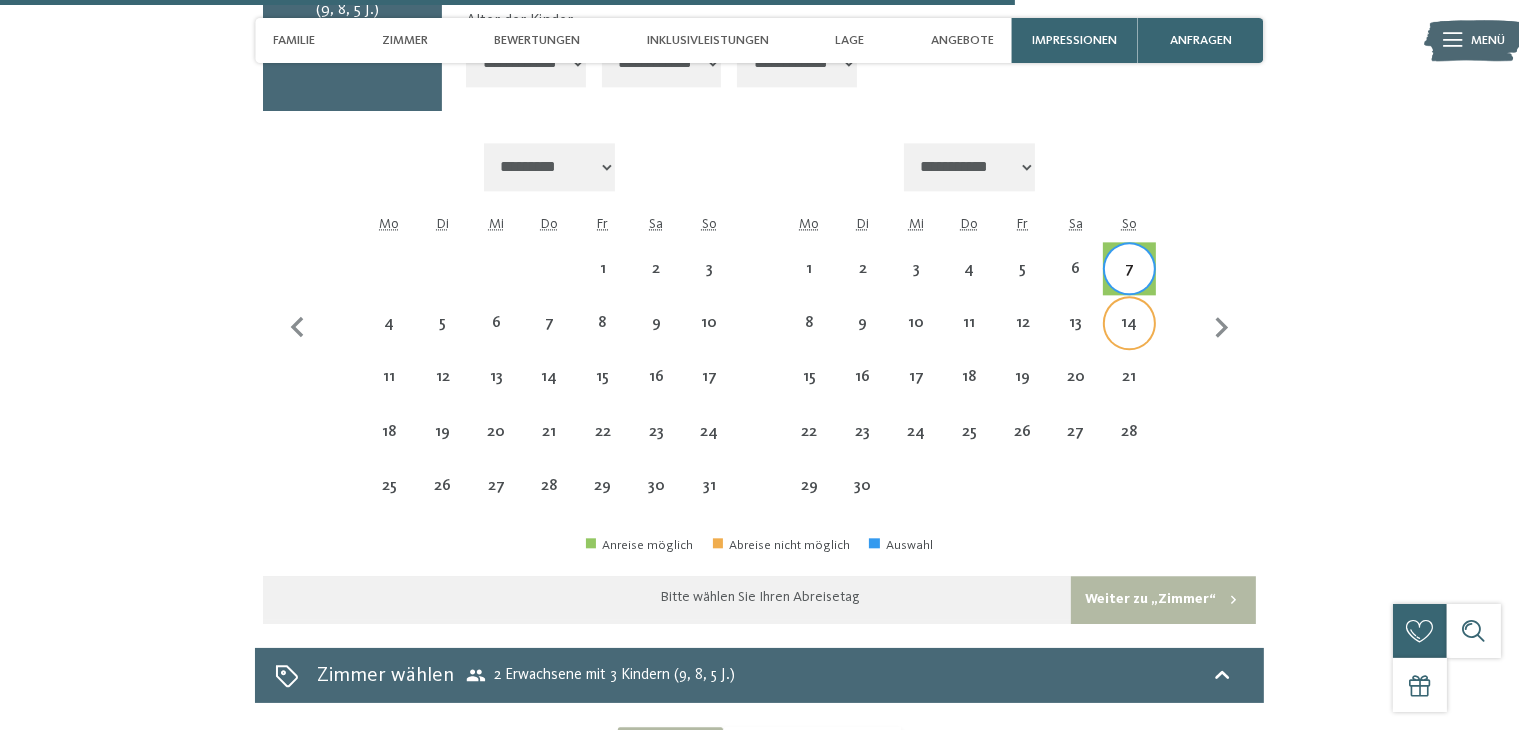 click on "14" at bounding box center [1129, 339] 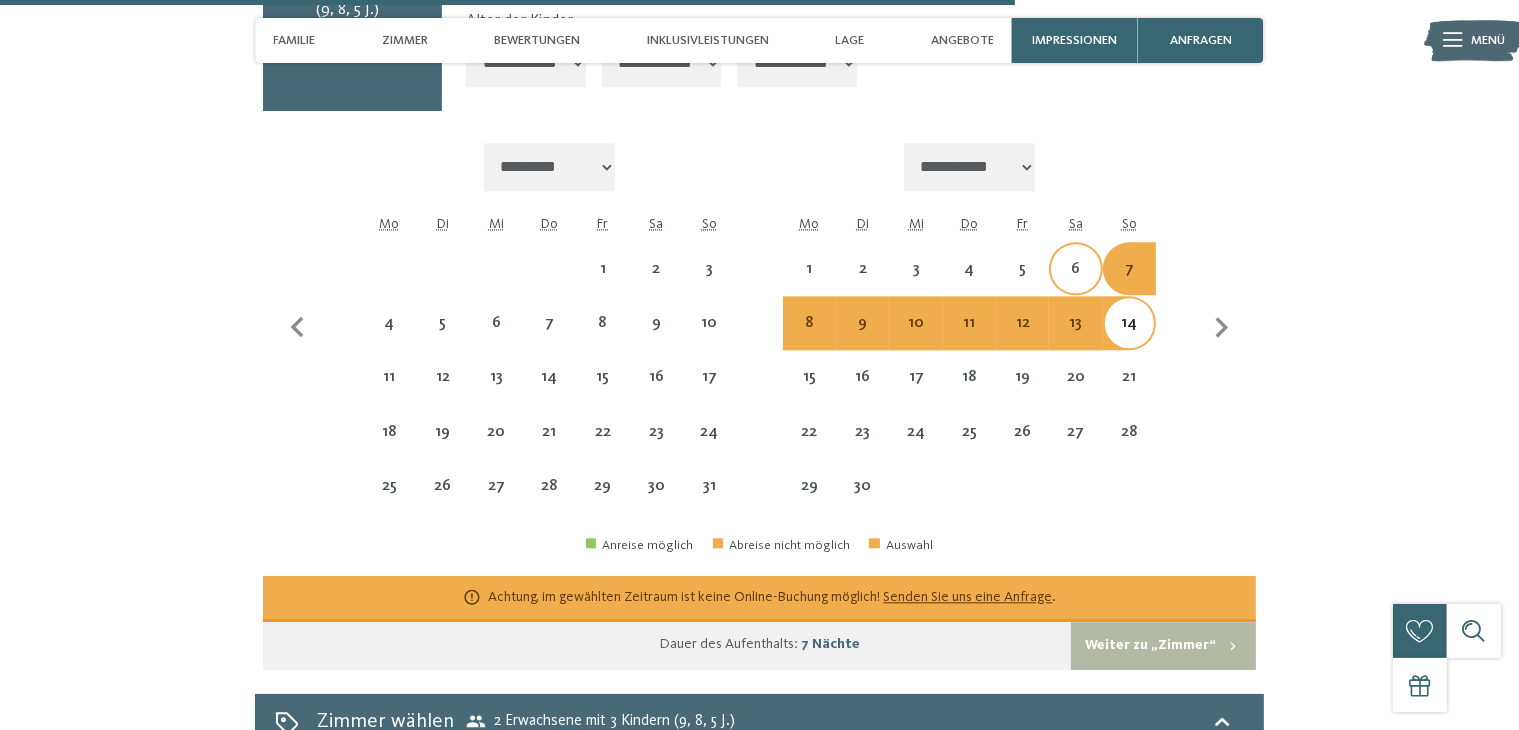click on "6" at bounding box center [1075, 285] 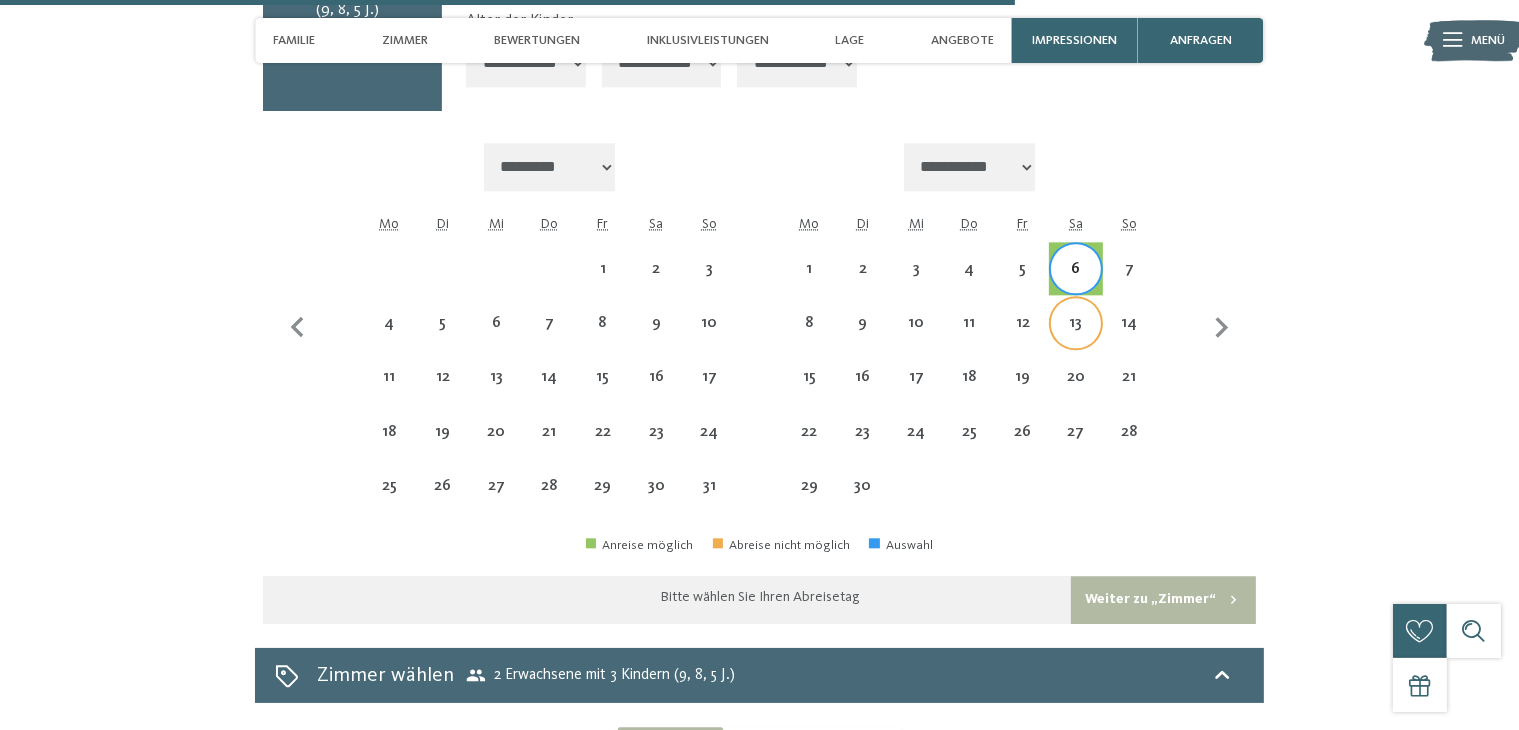 click on "13" at bounding box center (1075, 322) 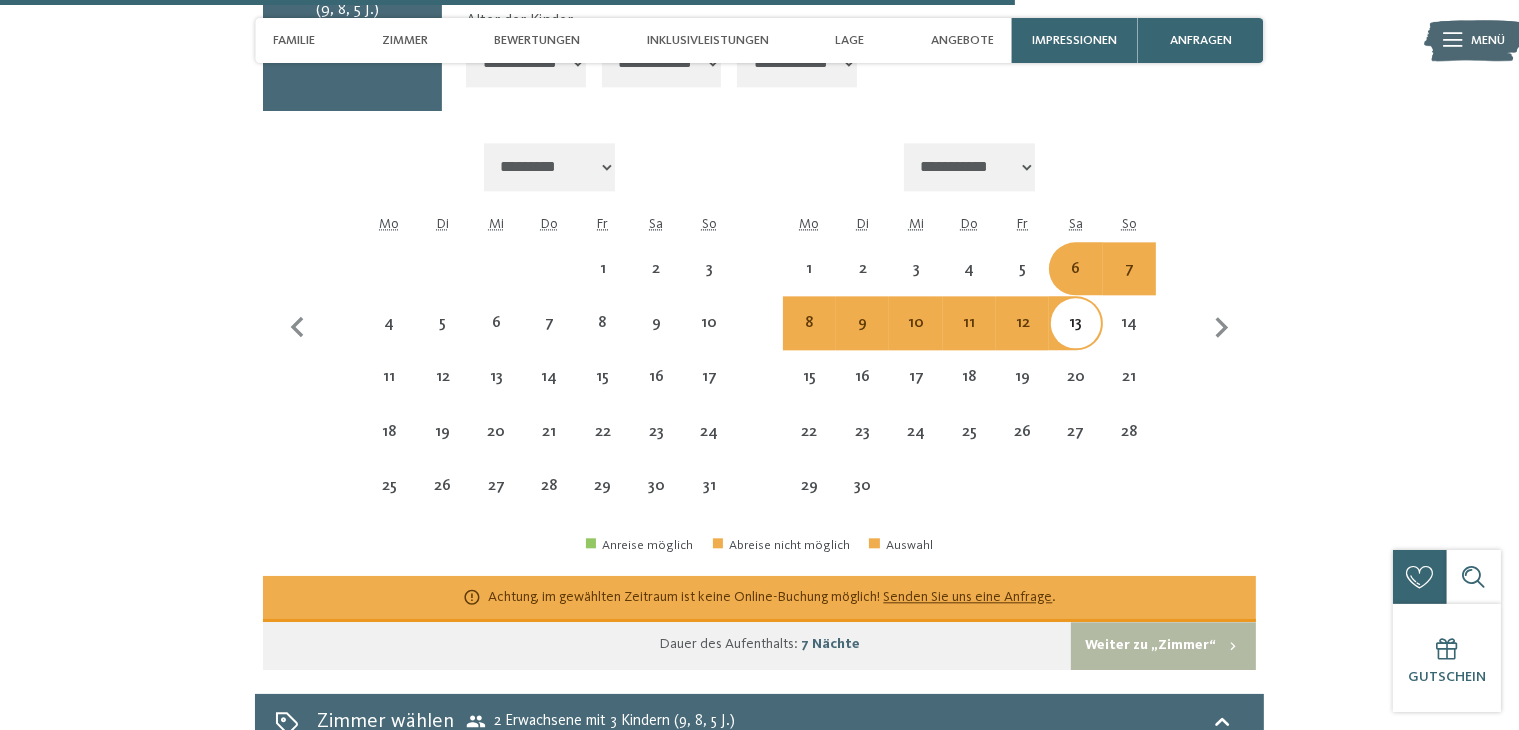 click on "13" at bounding box center [1075, 339] 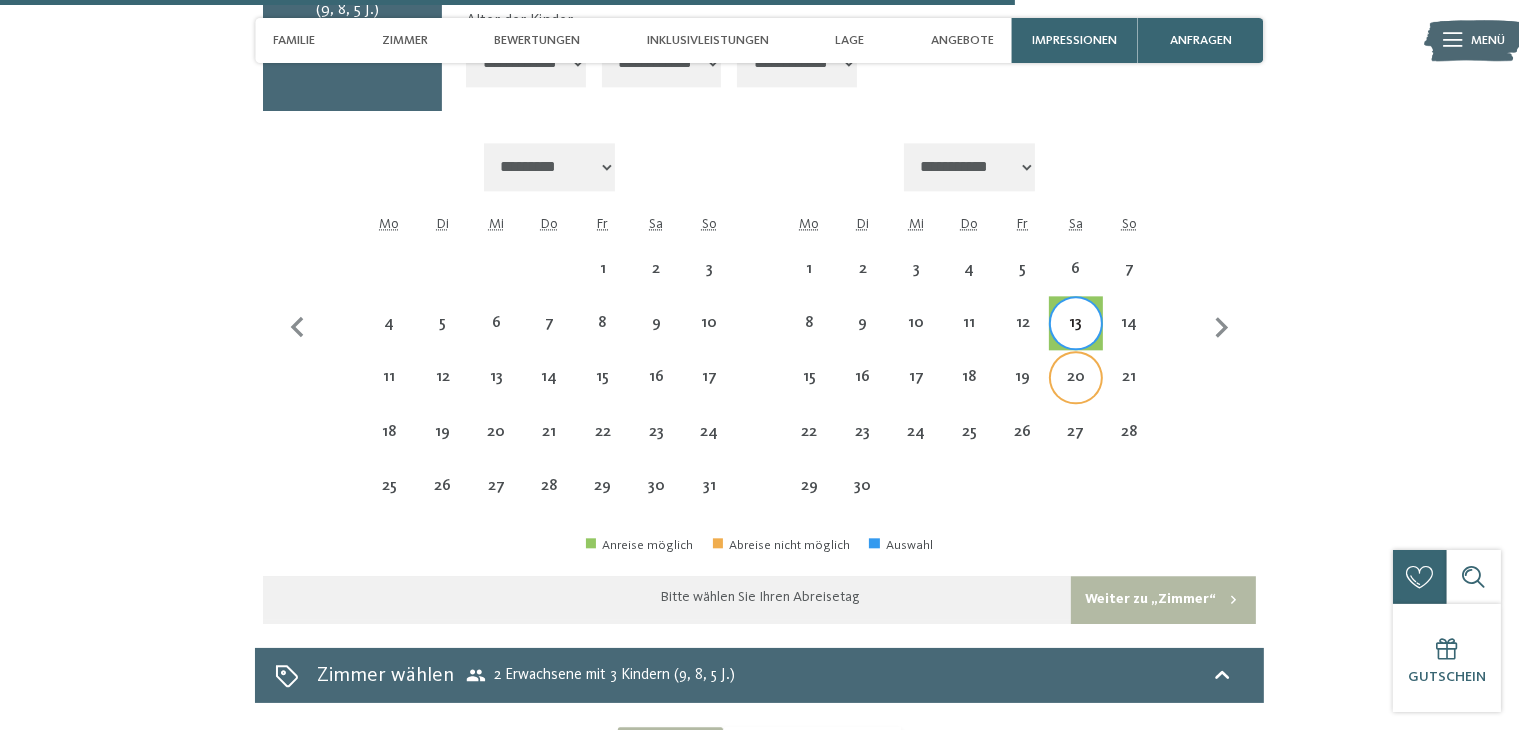 click on "20" at bounding box center (1075, 393) 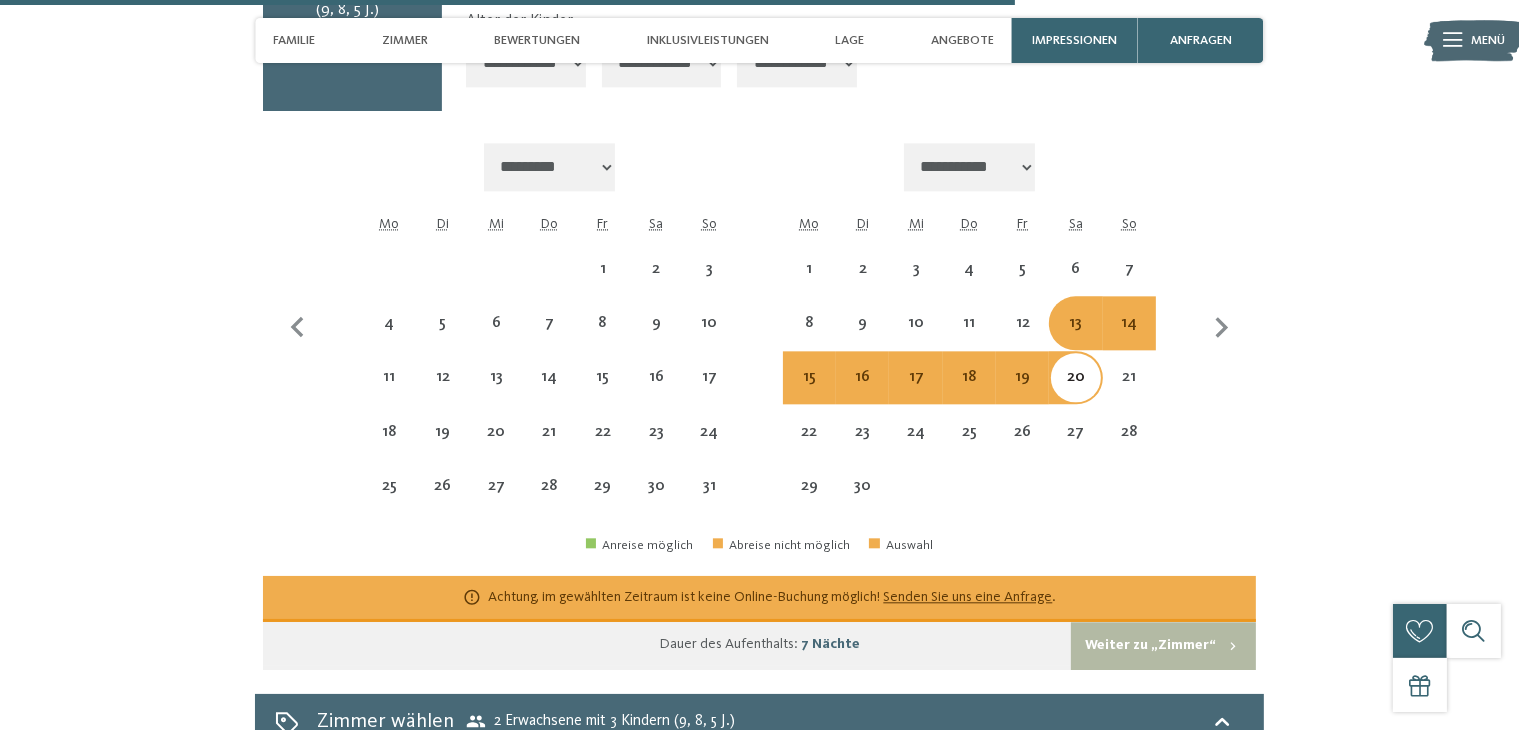click on "20" at bounding box center (1075, 393) 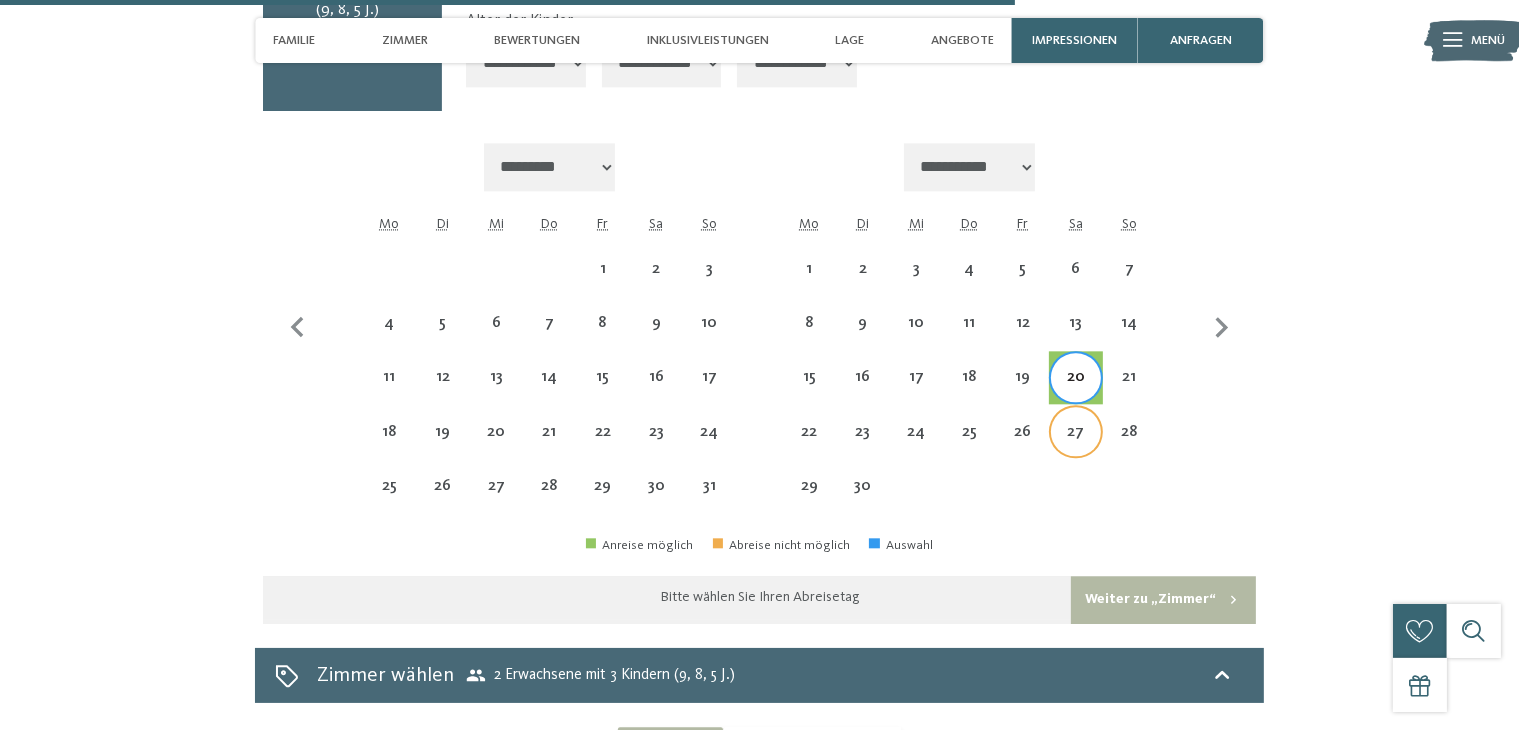 click on "27" at bounding box center (1075, 448) 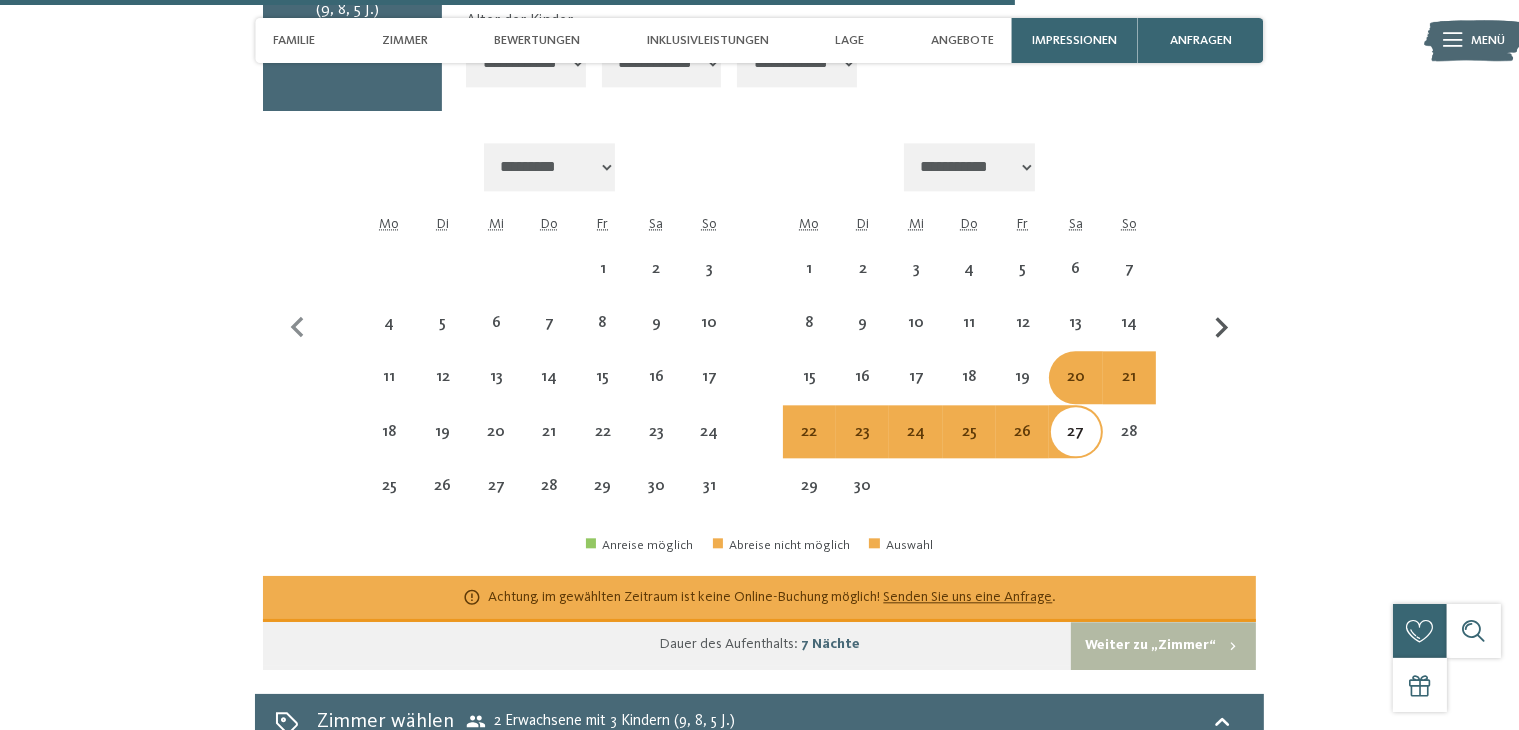 click 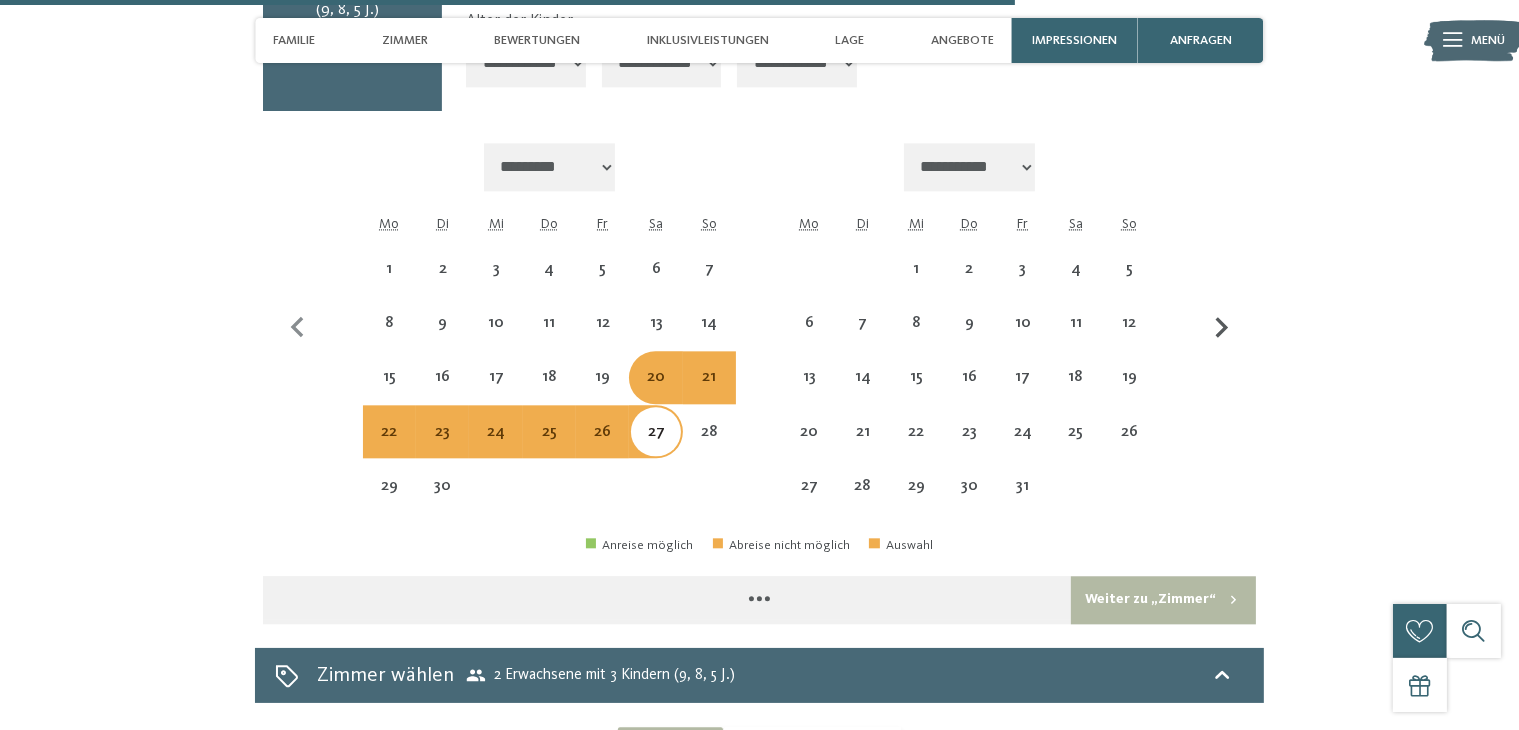 select on "**********" 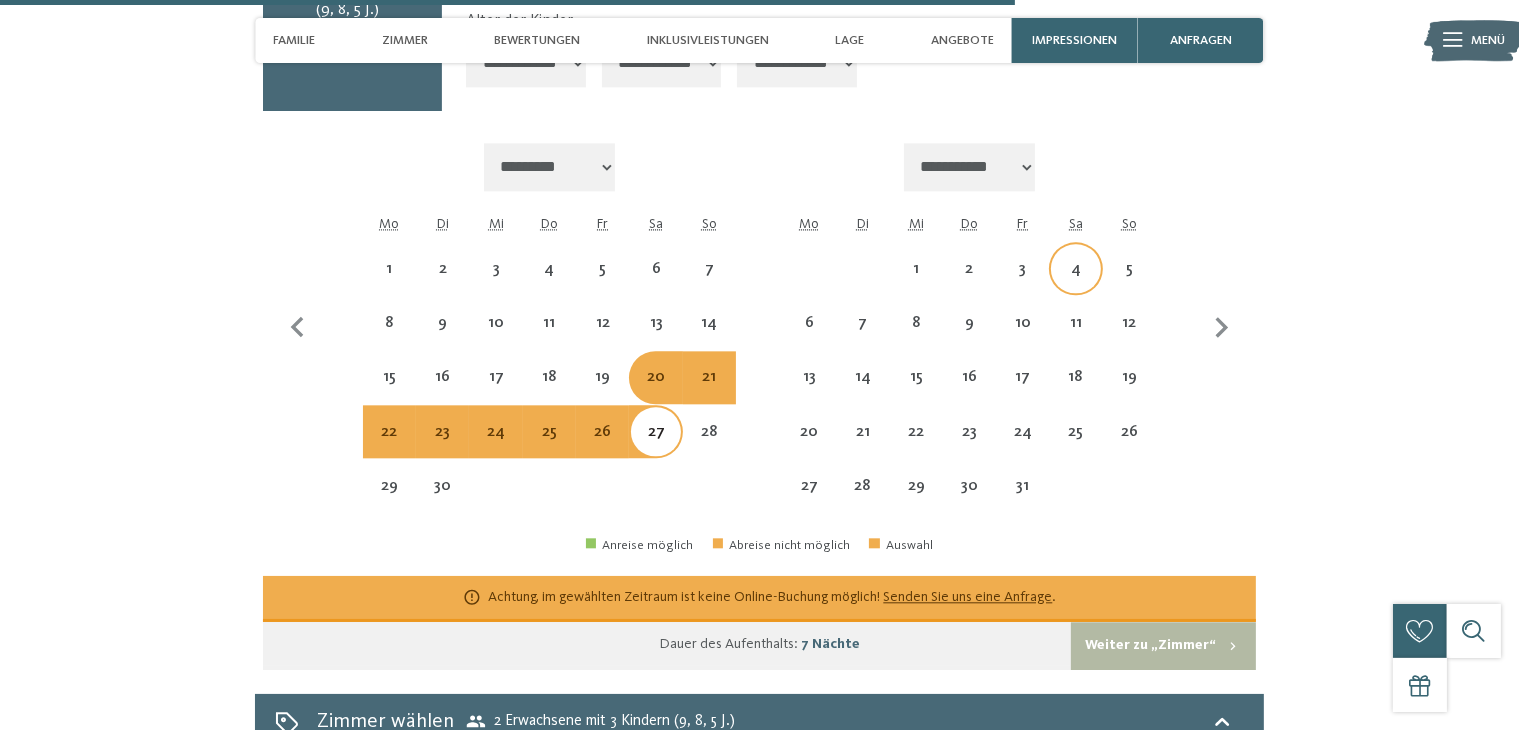 click on "4" at bounding box center (1075, 285) 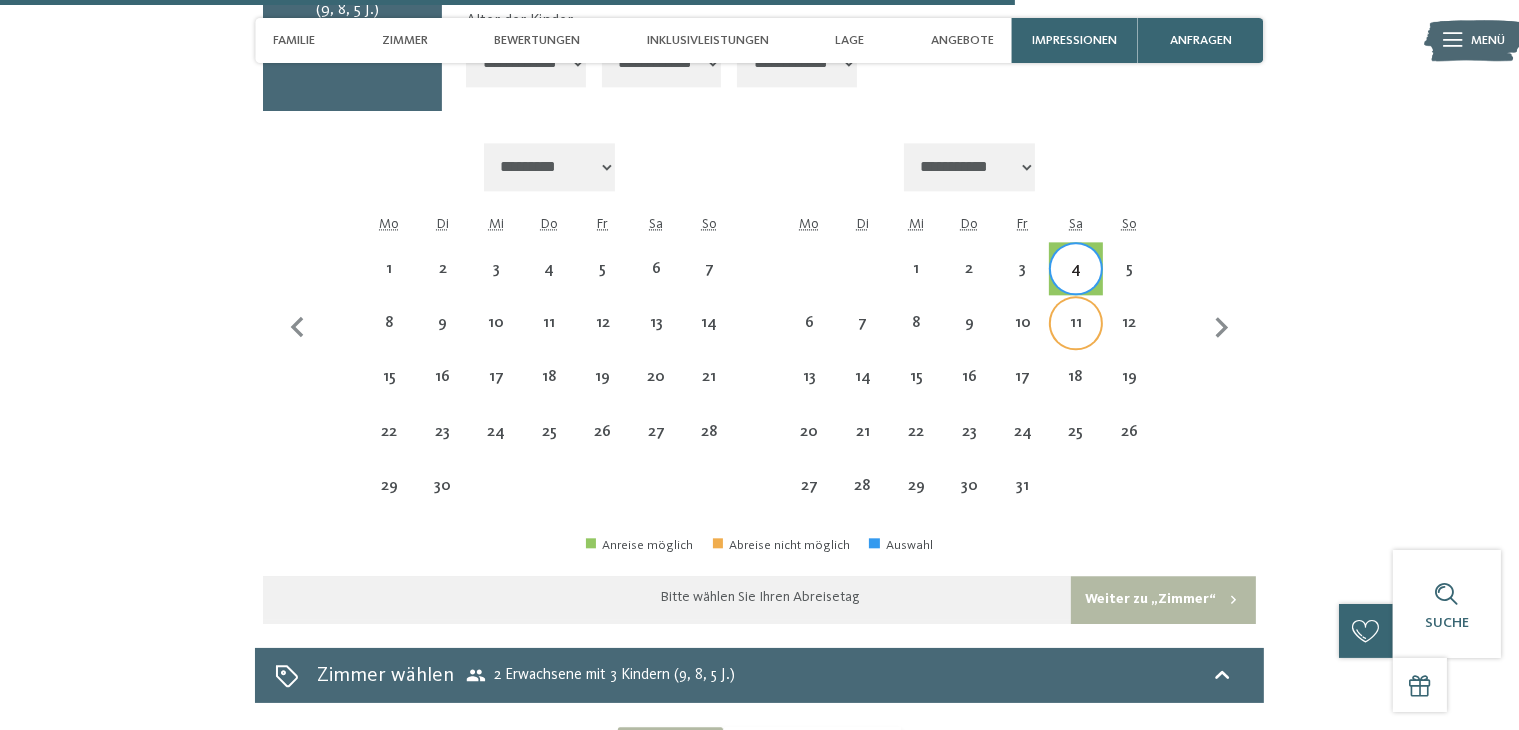click on "11" at bounding box center (1075, 339) 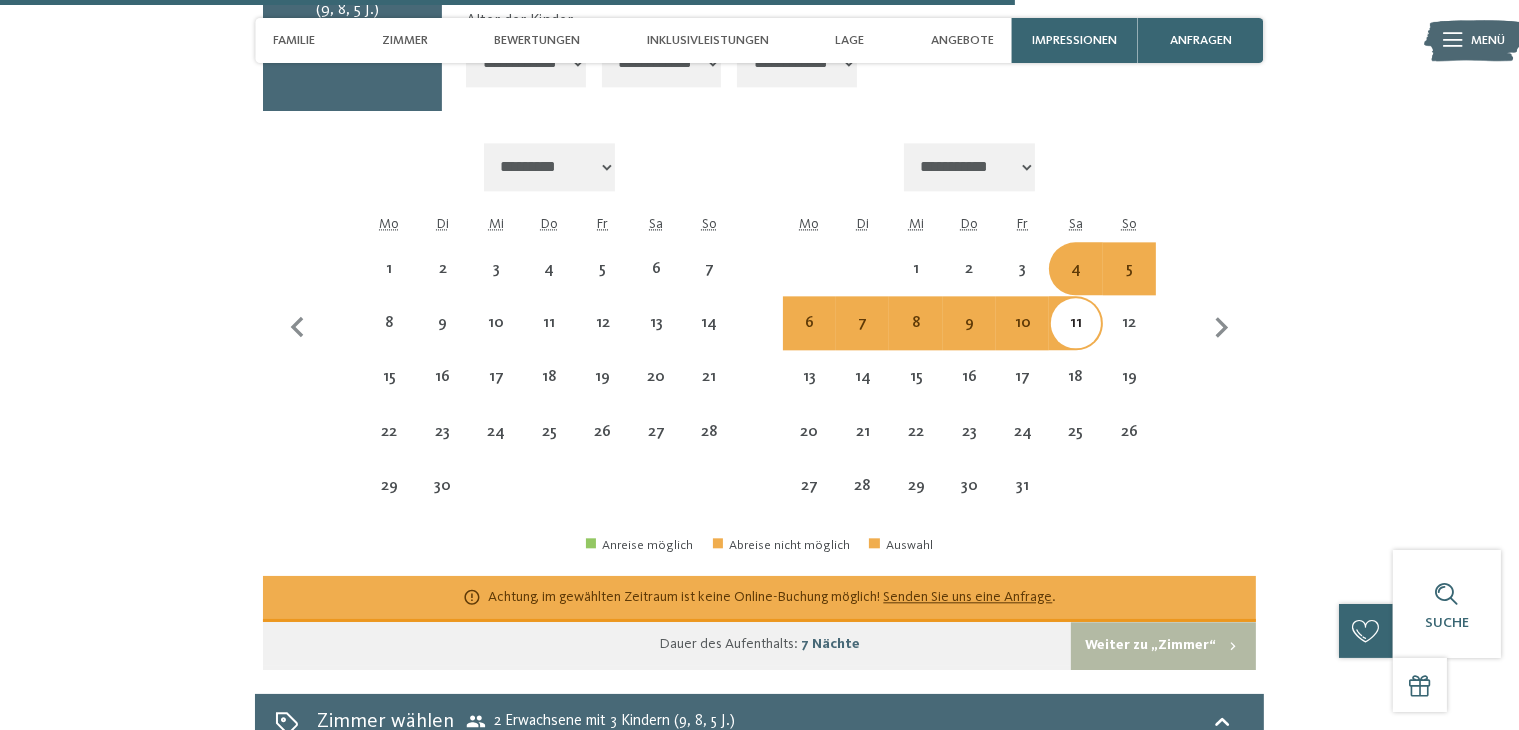 click on "11" at bounding box center [1075, 339] 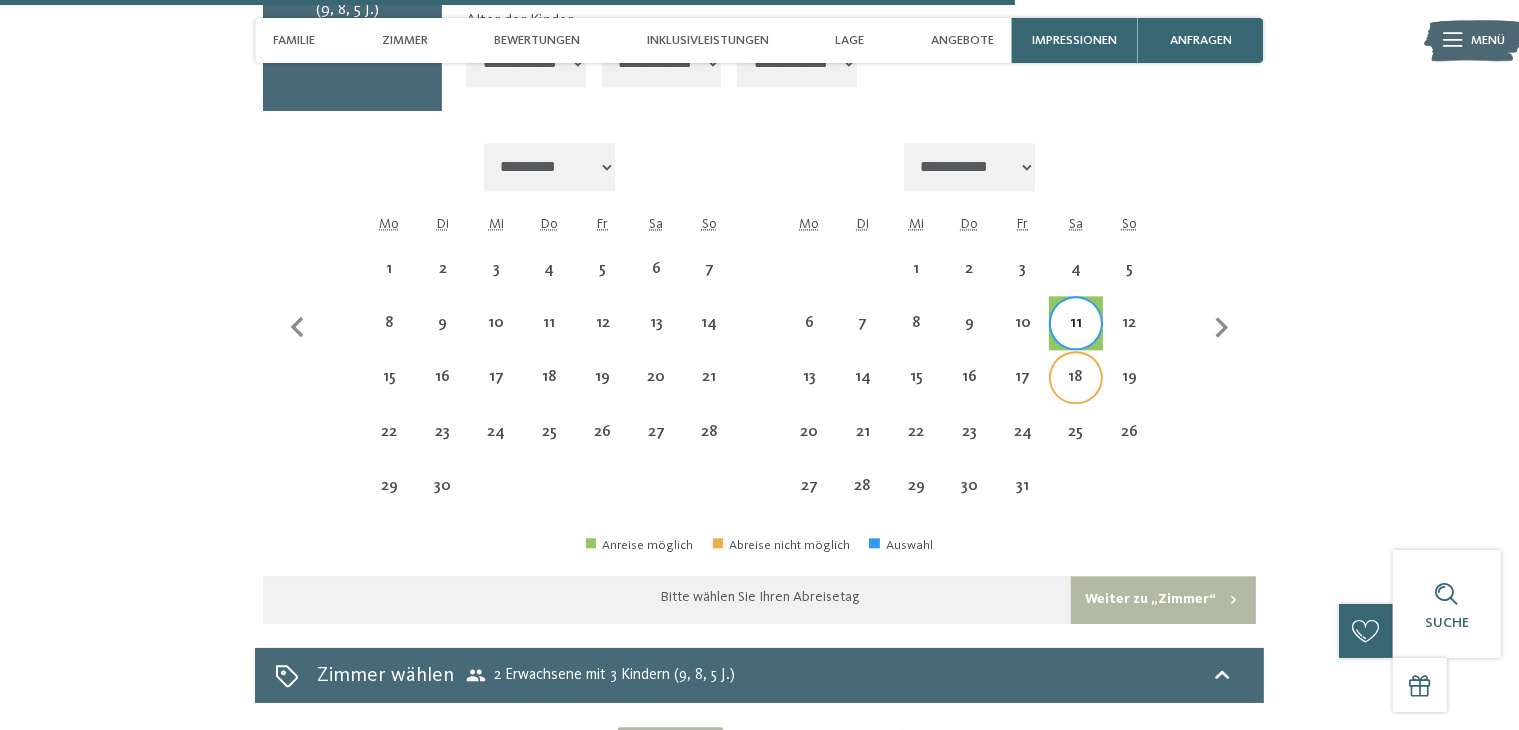 click on "18" at bounding box center [1075, 377] 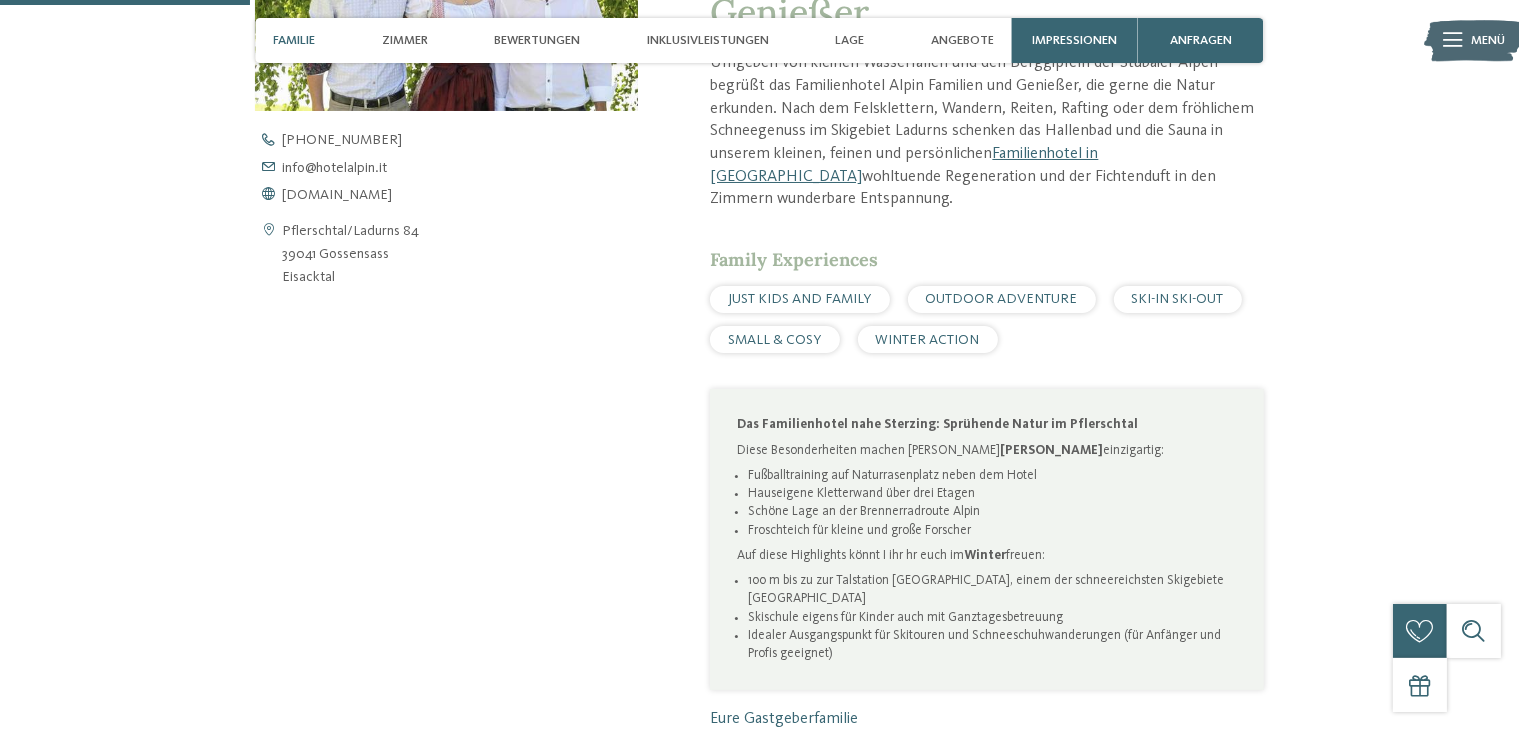 scroll, scrollTop: 0, scrollLeft: 0, axis: both 